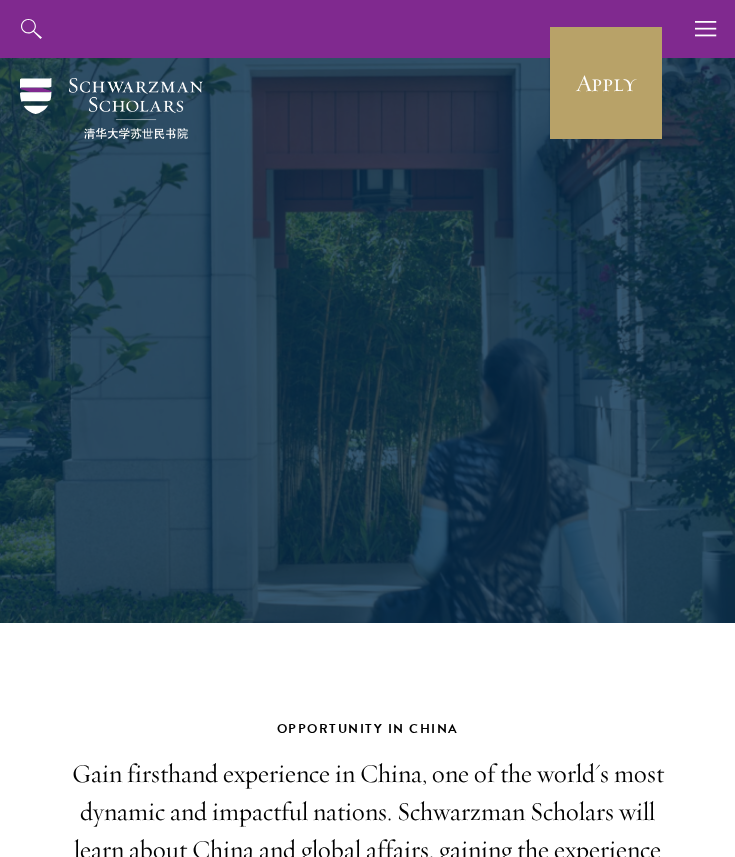 scroll, scrollTop: 0, scrollLeft: 0, axis: both 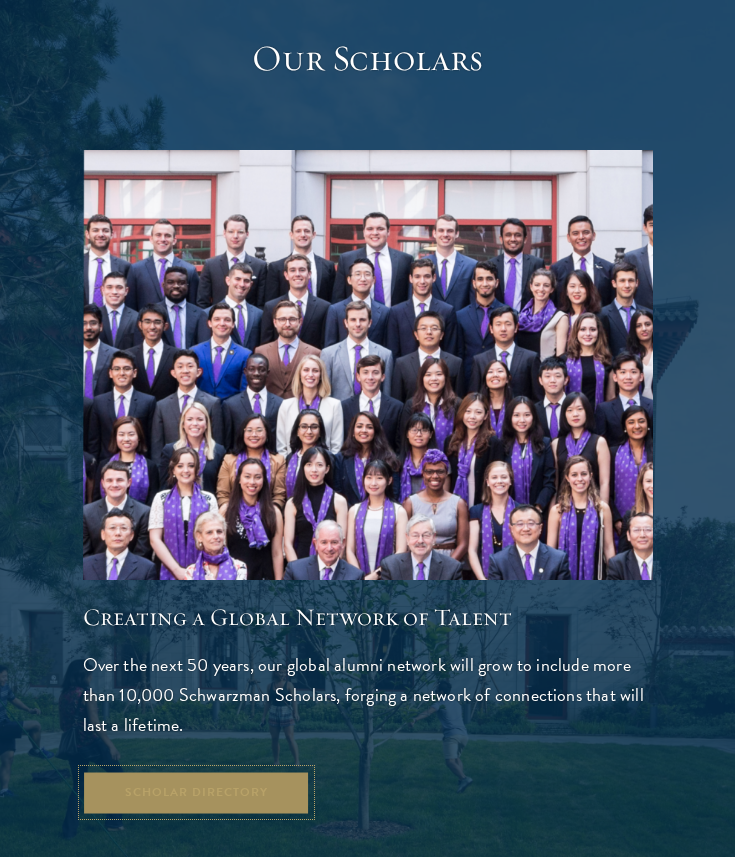 click on "Scholar Directory" at bounding box center [197, 792] 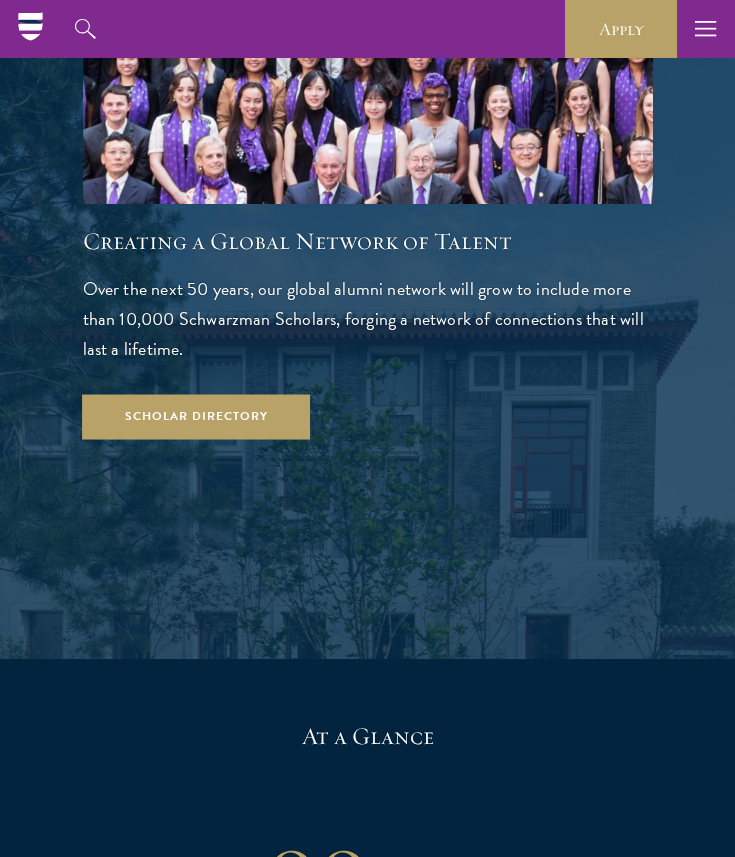 scroll, scrollTop: 2978, scrollLeft: 0, axis: vertical 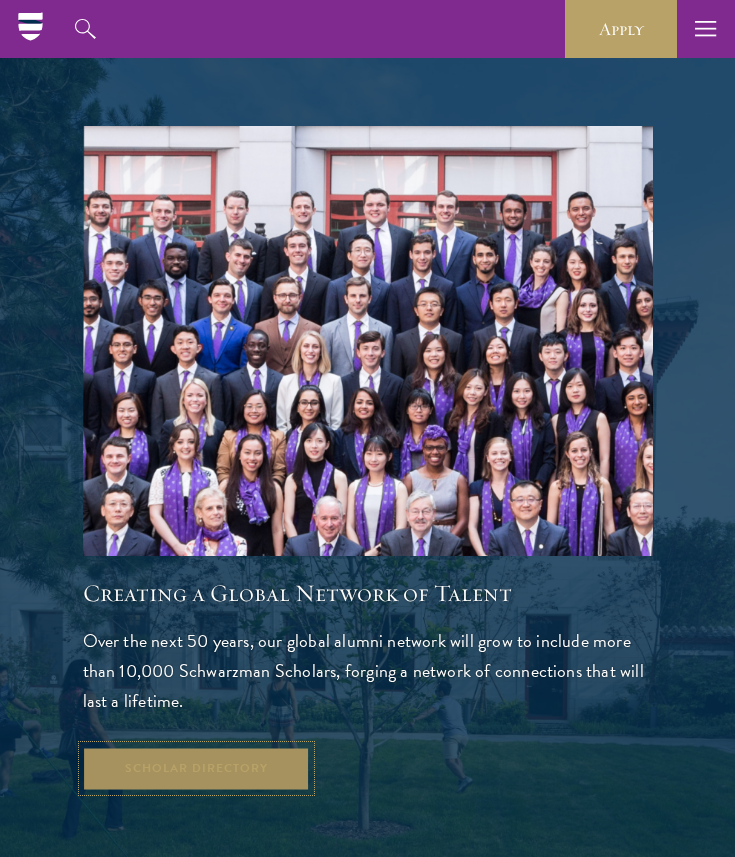 click on "Scholar Directory" at bounding box center (197, 768) 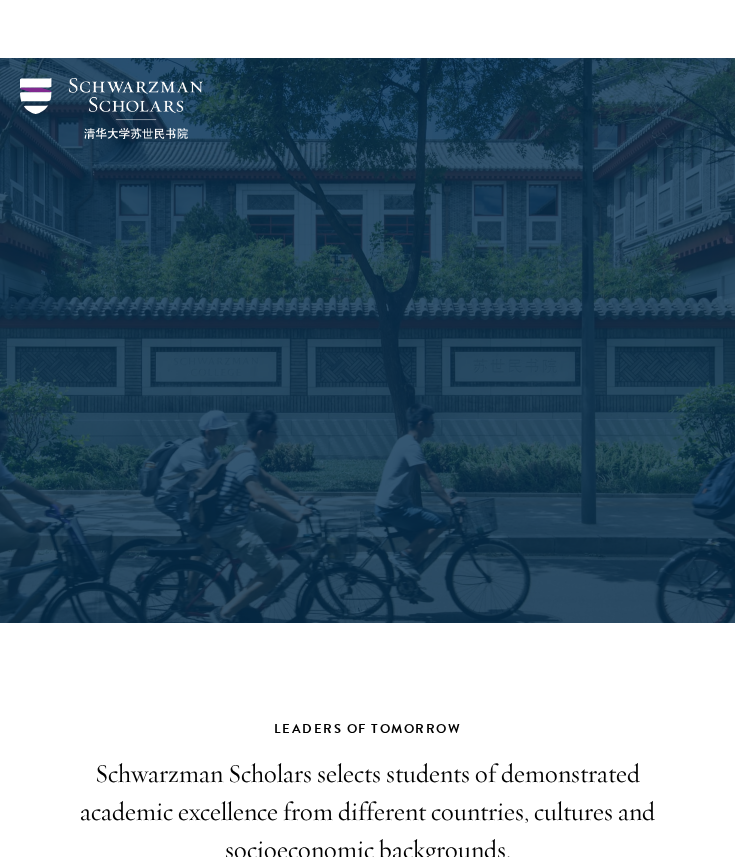 scroll, scrollTop: 663, scrollLeft: 0, axis: vertical 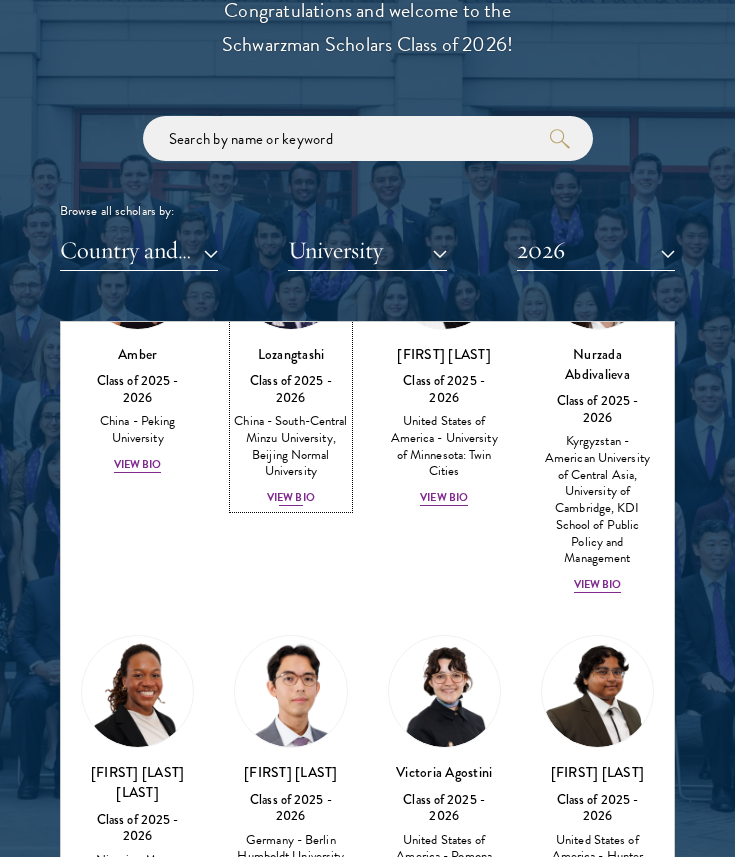click on "View Bio" at bounding box center [291, 498] 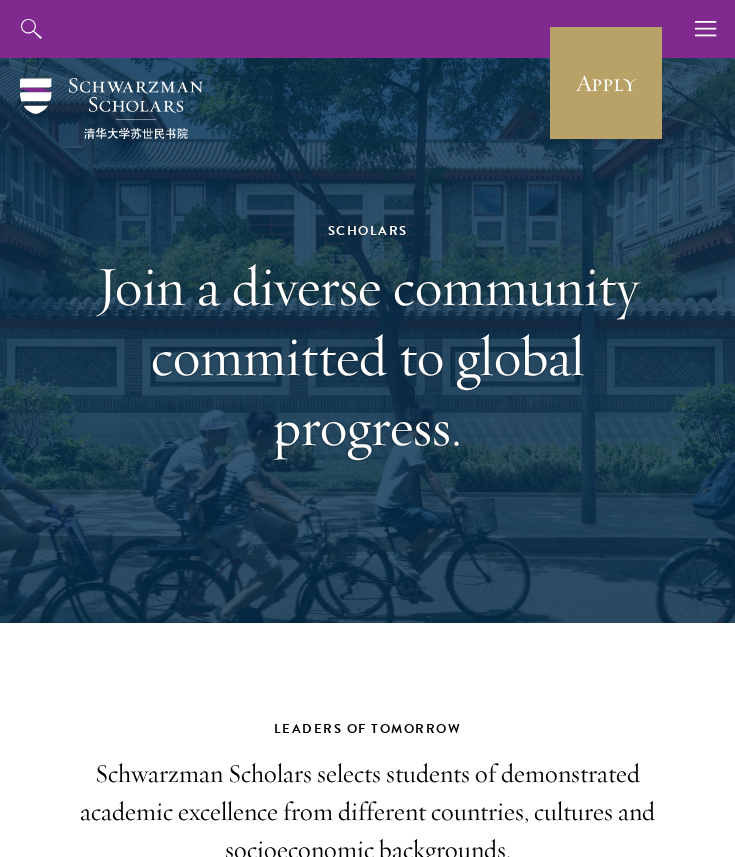 scroll, scrollTop: 0, scrollLeft: 0, axis: both 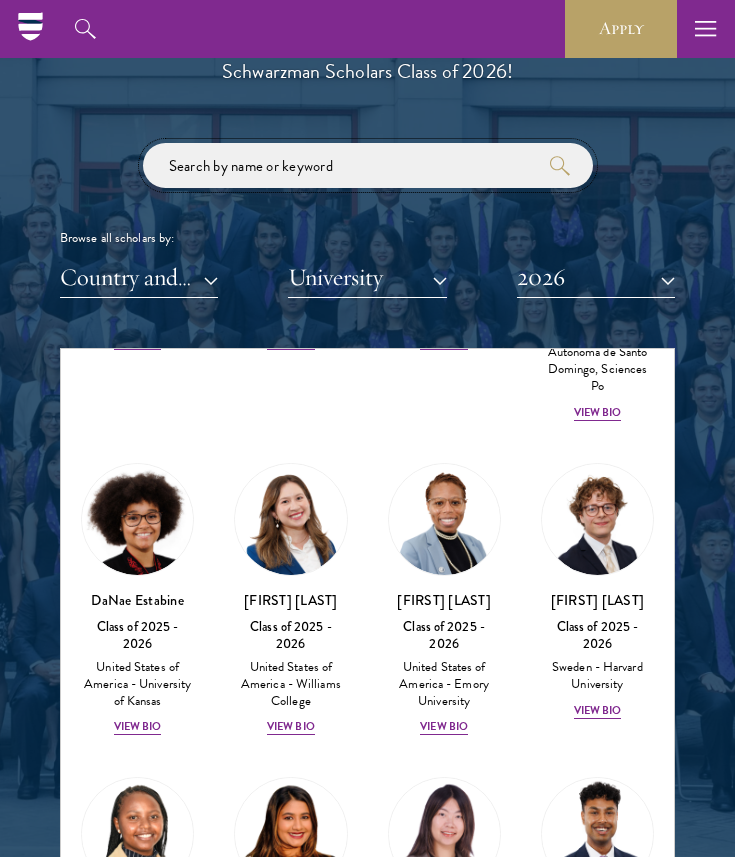 click at bounding box center (368, 165) 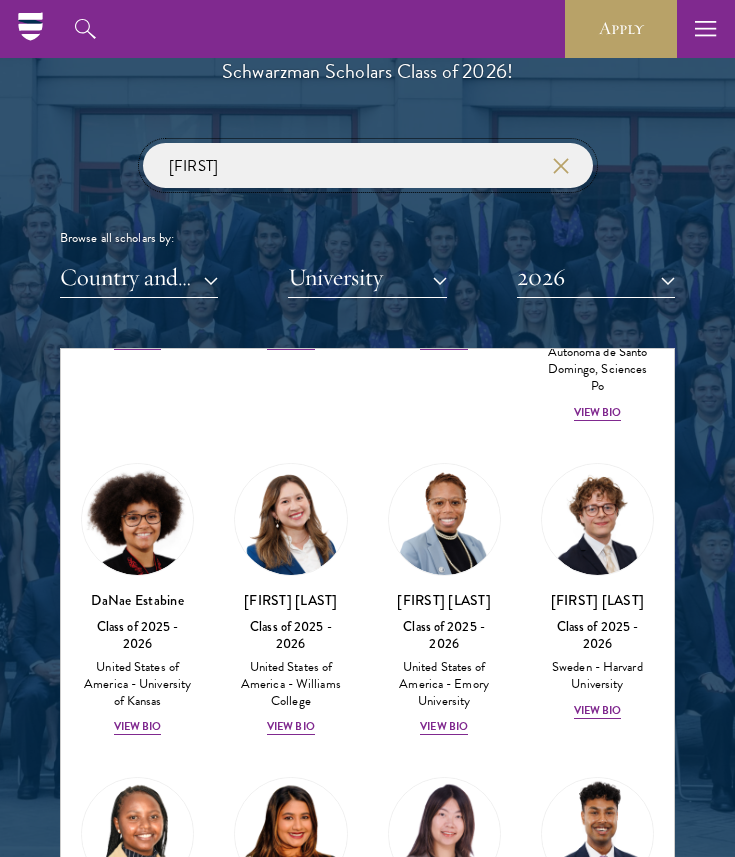 type on "Diya" 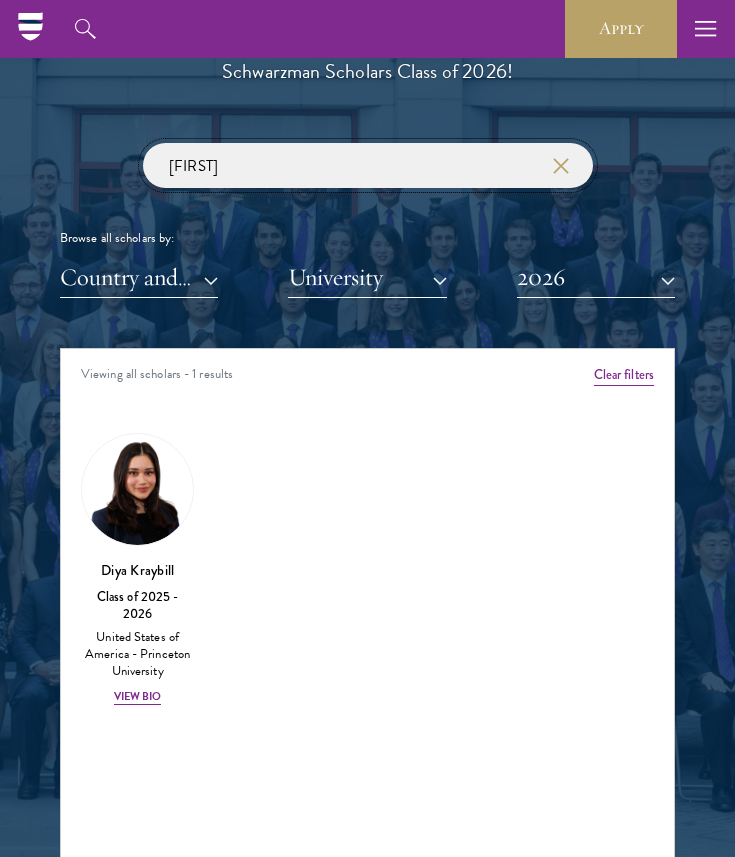 scroll, scrollTop: 0, scrollLeft: 0, axis: both 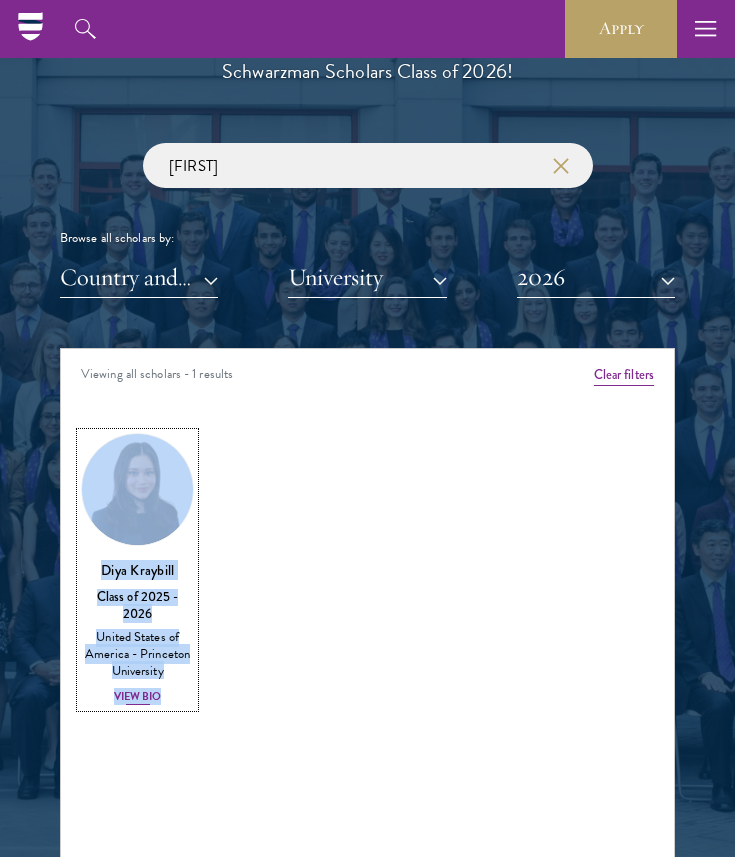 click on "Diya Kraybill
Class of 2025 - 2026
United States of America - Princeton University
View Bio" at bounding box center (137, 633) 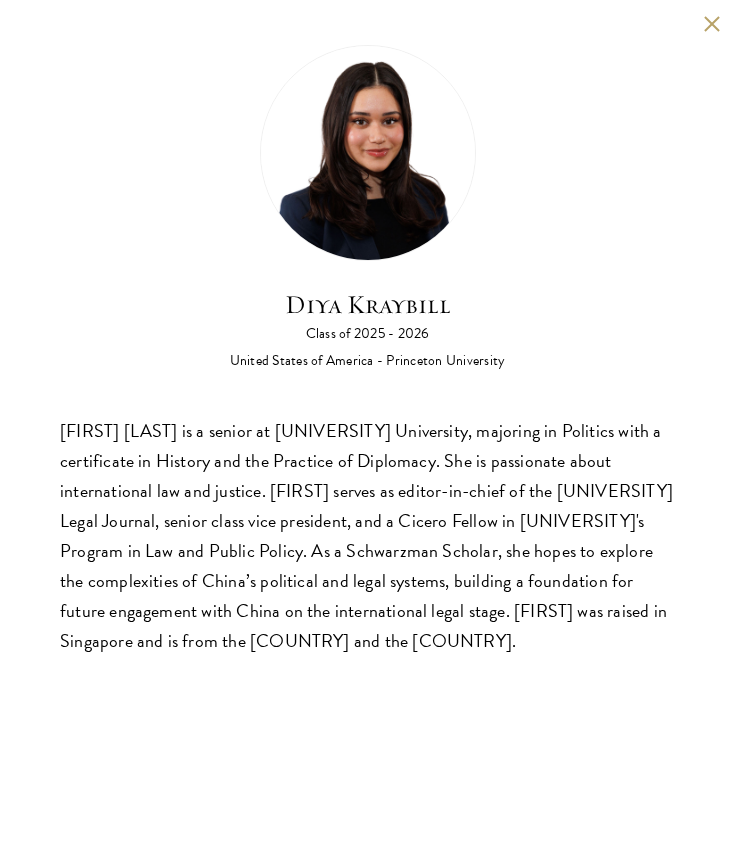 click on "Diya Kraybill is a senior at Princeton University, majoring in Politics with a certificate in History and the Practice of Diplomacy. She is passionate about international law and justice. Diya serves as editor-in-chief of the Princeton Legal Journal, senior class vice president, and a Cicero Fellow in Princeton’s Program in Law and Public Policy. As a Schwarzman Scholar, she hopes to explore the complexities of China’s political and legal systems, building a foundation for future engagement with China on the international legal stage. Diya was raised in Singapore and is from Bangladesh and the United States." at bounding box center (367, 536) 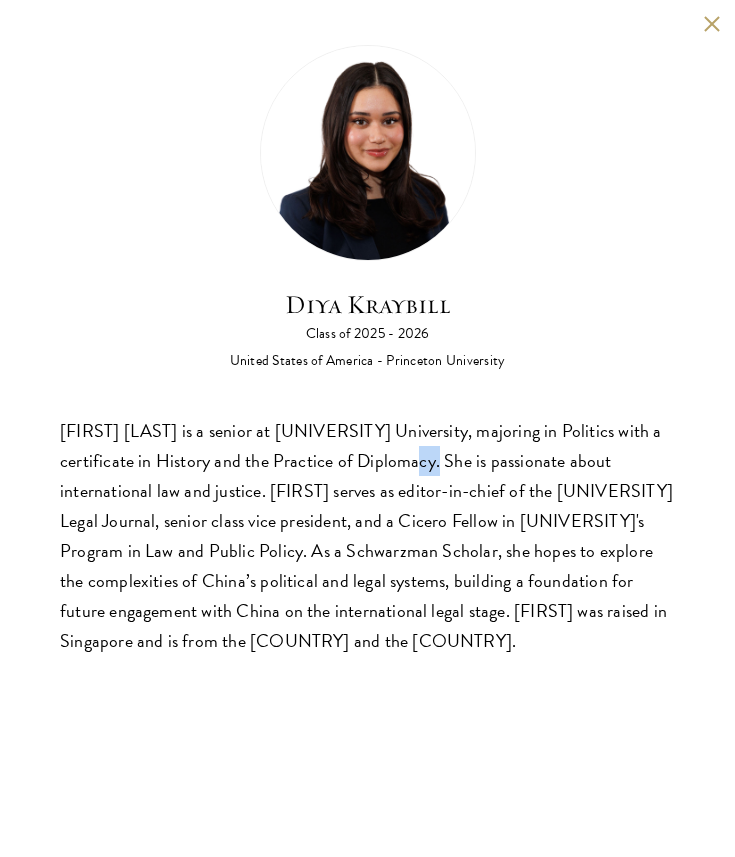click on "Diya Kraybill is a senior at Princeton University, majoring in Politics with a certificate in History and the Practice of Diplomacy. She is passionate about international law and justice. Diya serves as editor-in-chief of the Princeton Legal Journal, senior class vice president, and a Cicero Fellow in Princeton’s Program in Law and Public Policy. As a Schwarzman Scholar, she hopes to explore the complexities of China’s political and legal systems, building a foundation for future engagement with China on the international legal stage. Diya was raised in Singapore and is from Bangladesh and the United States." at bounding box center [367, 536] 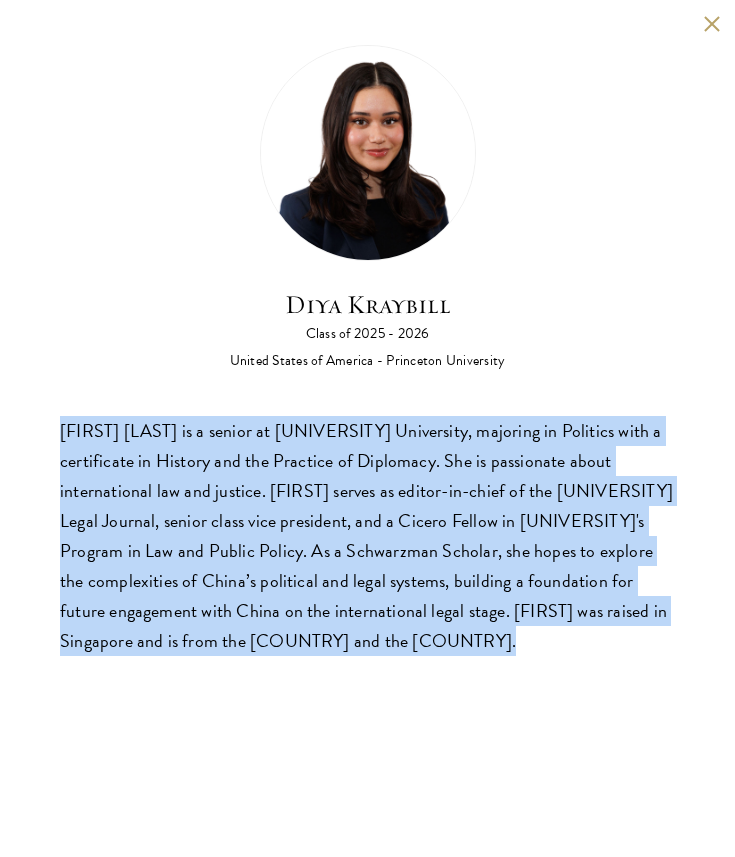 click on "Diya Kraybill is a senior at Princeton University, majoring in Politics with a certificate in History and the Practice of Diplomacy. She is passionate about international law and justice. Diya serves as editor-in-chief of the Princeton Legal Journal, senior class vice president, and a Cicero Fellow in Princeton’s Program in Law and Public Policy. As a Schwarzman Scholar, she hopes to explore the complexities of China’s political and legal systems, building a foundation for future engagement with China on the international legal stage. Diya was raised in Singapore and is from Bangladesh and the United States." at bounding box center [367, 536] 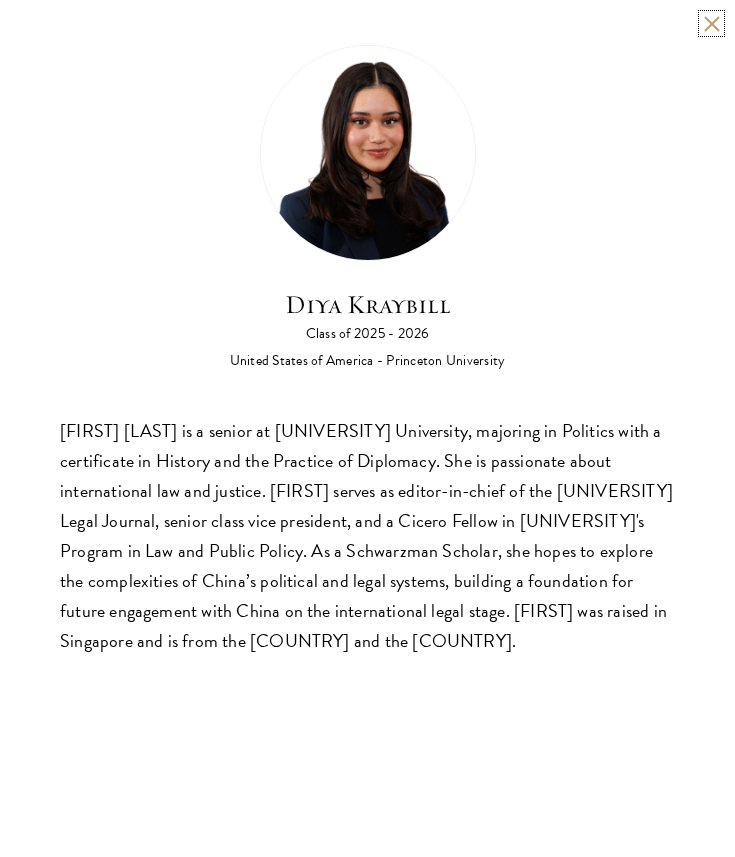 click at bounding box center [711, 23] 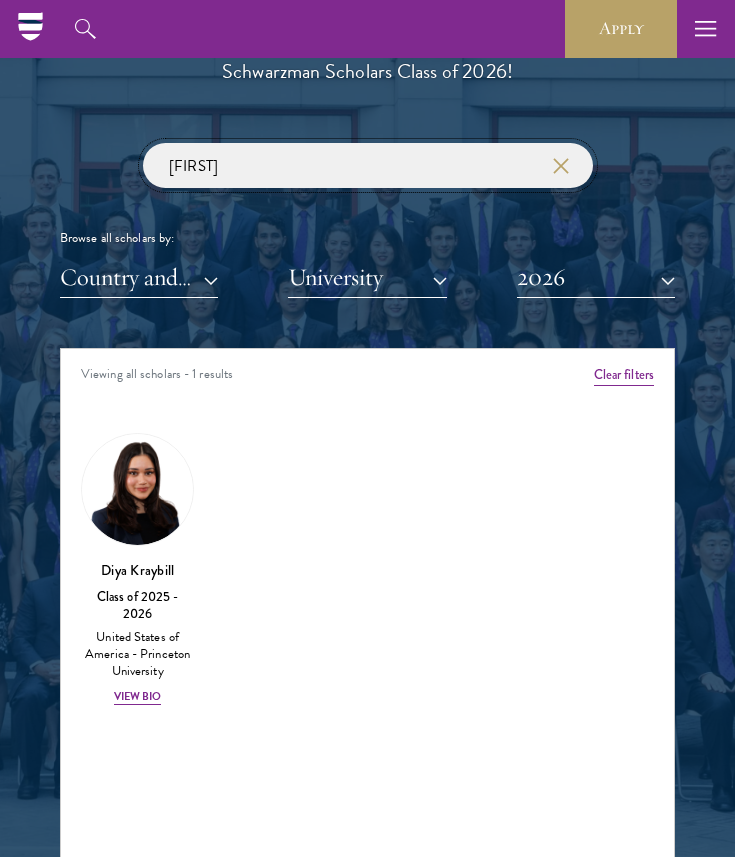 click on "Diya" at bounding box center [368, 165] 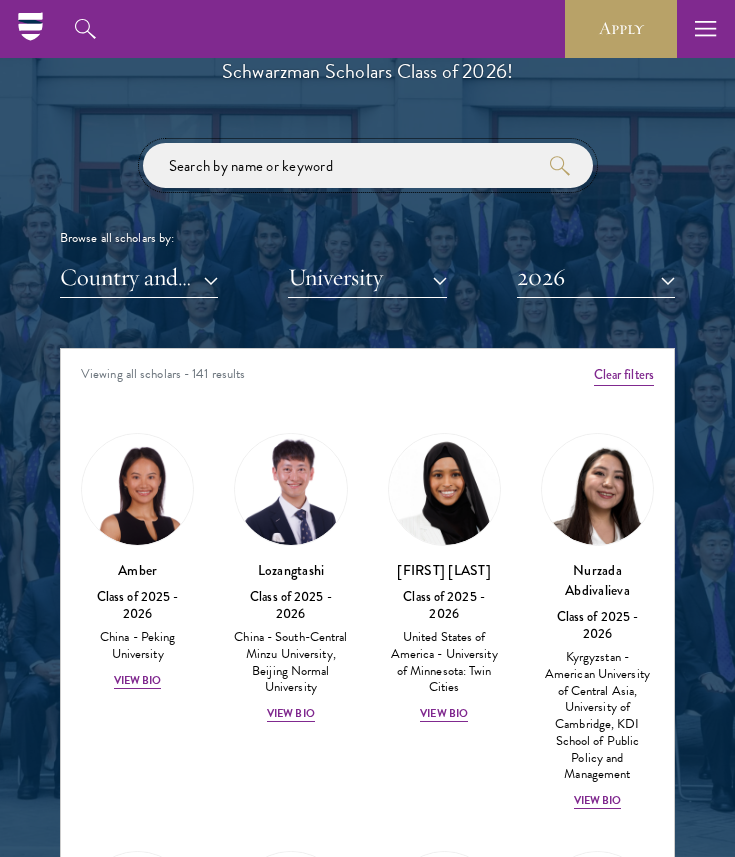 type 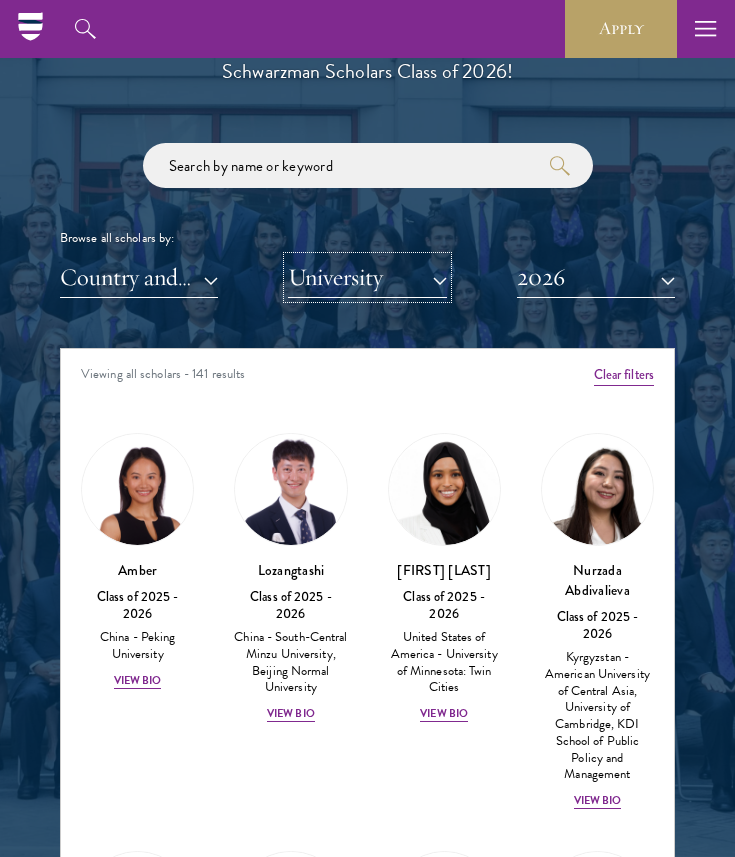 click on "University" at bounding box center [367, 277] 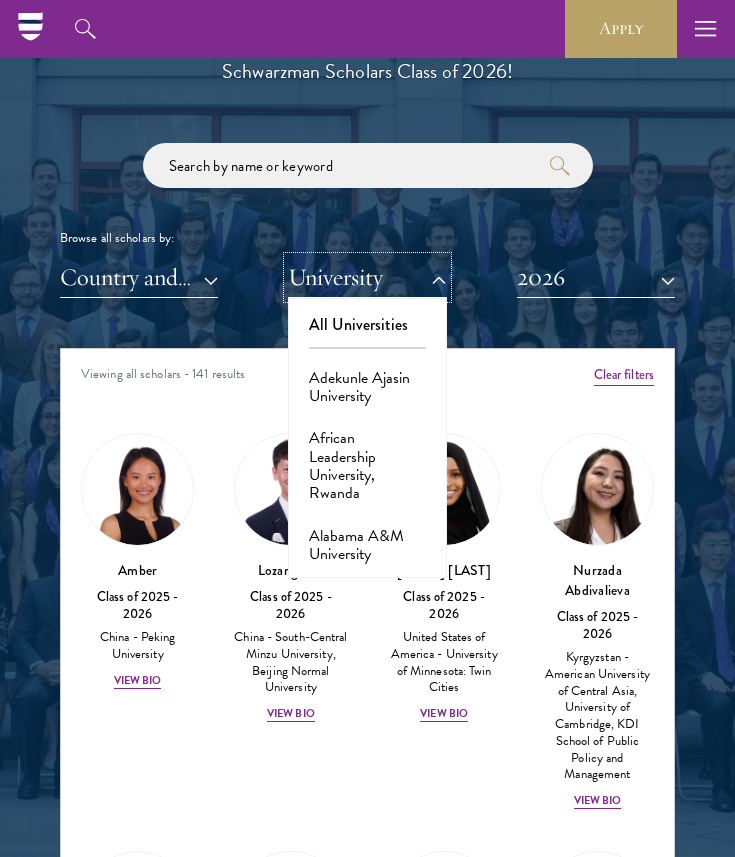 type 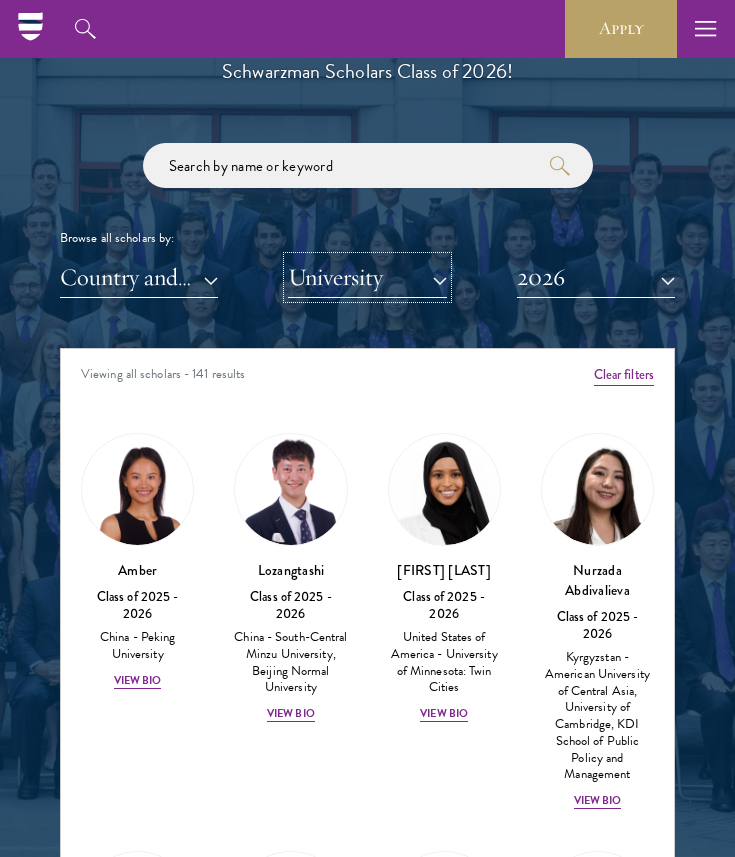 click on "University" at bounding box center (367, 277) 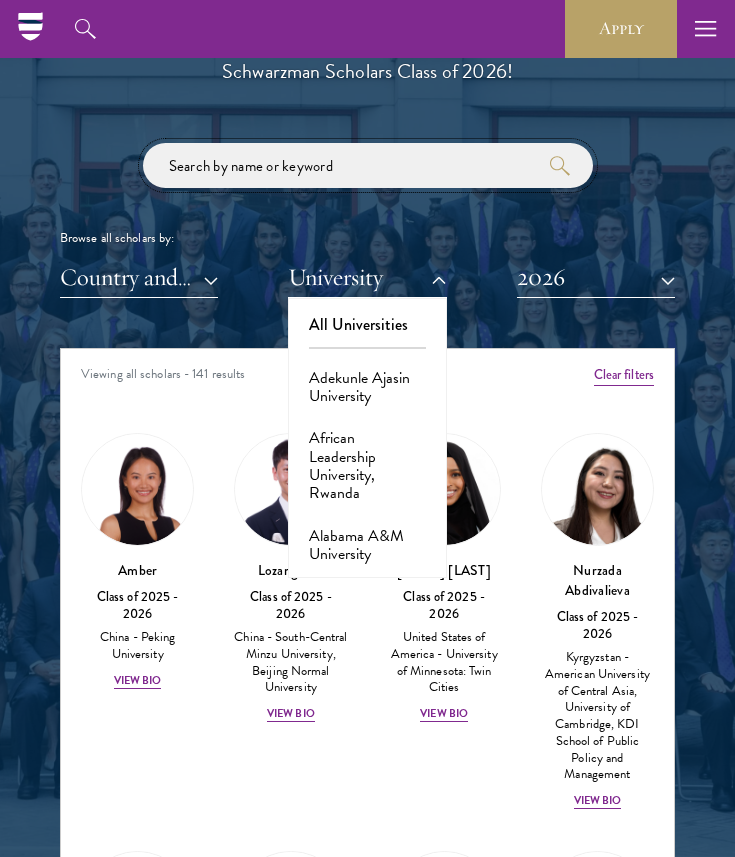 click at bounding box center [368, 165] 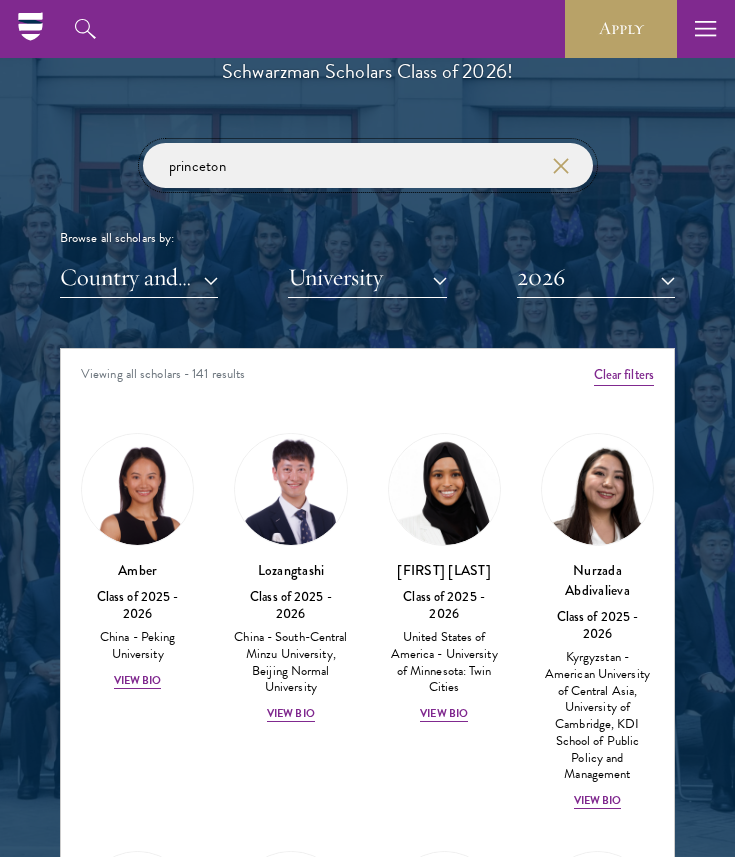 click at bounding box center (0, 0) 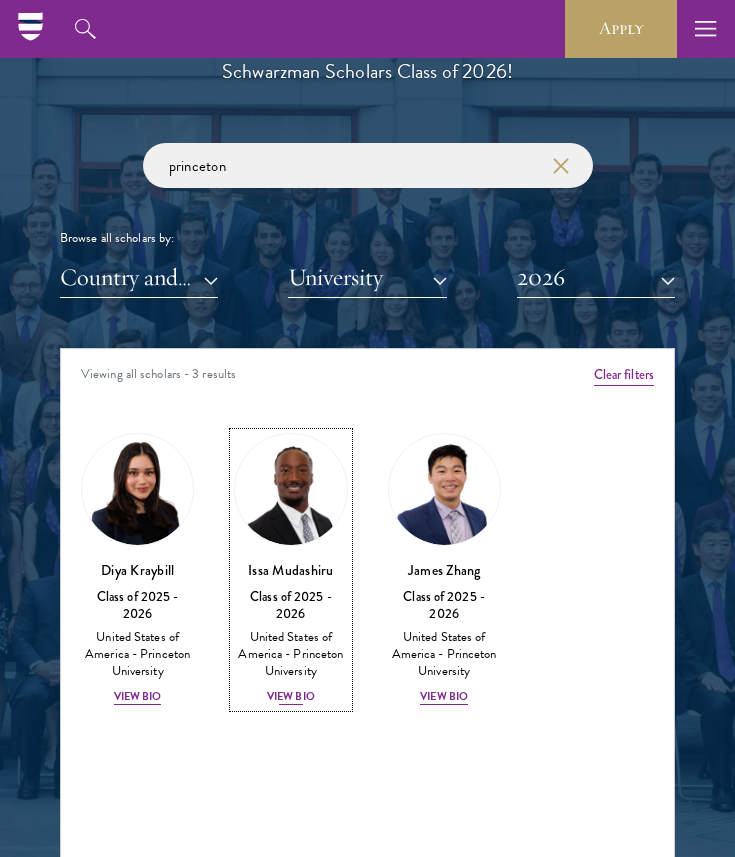 click at bounding box center [290, 489] 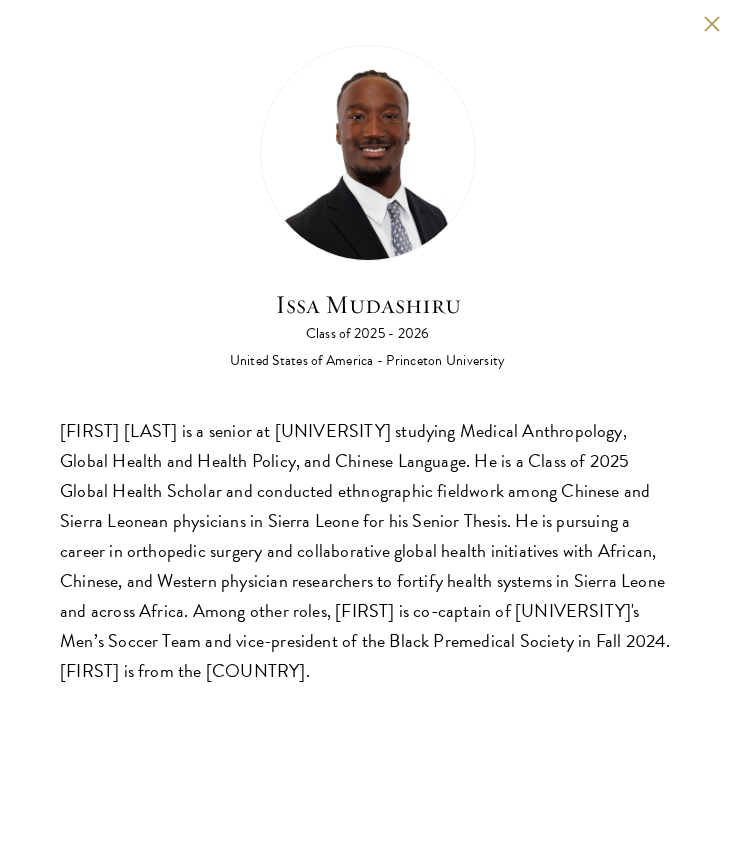 click on "Issa Mudashiru is a senior at Princeton studying Medical Anthropology, Global Health and Health Policy, and Chinese Language. He is a Class of 2025 Global Health Scholar and conducted ethnographic fieldwork among Chinese and Sierra Leonean physicians in Sierra Leone for his Senior Thesis. He is pursuing a career in orthopedic surgery and collaborative global health initiatives with African, Chinese, and Western physician researchers to fortify health systems in Sierra Leone and across Africa. Among other roles, Issa is co-captain of Princeton’s Men’s Soccer Team and vice-president of the Black Premedical Society in Fall 2024. Issa is from the United States." at bounding box center [367, 551] 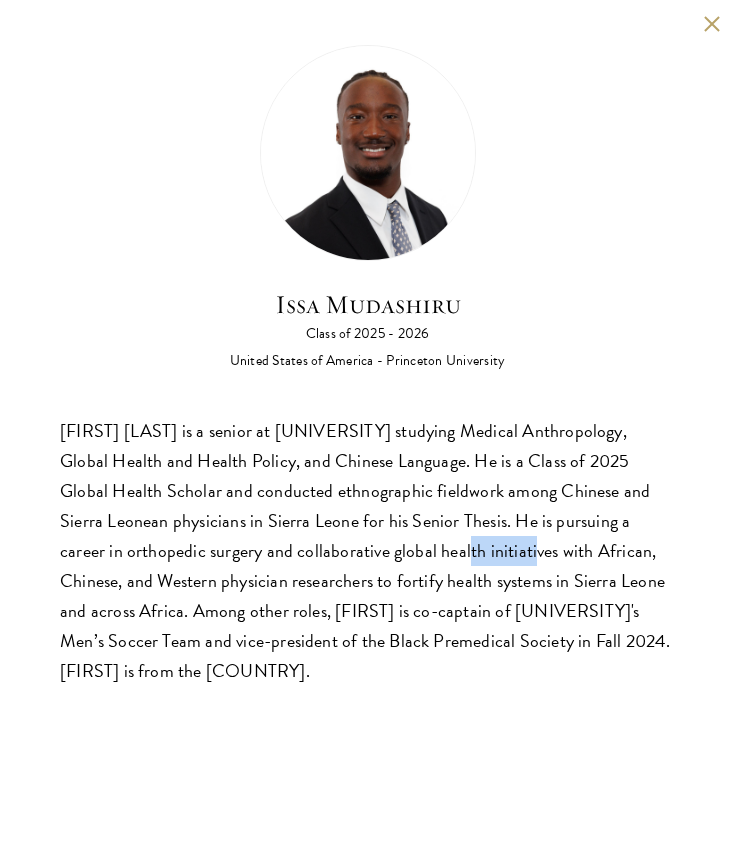 click on "Issa Mudashiru is a senior at Princeton studying Medical Anthropology, Global Health and Health Policy, and Chinese Language. He is a Class of 2025 Global Health Scholar and conducted ethnographic fieldwork among Chinese and Sierra Leonean physicians in Sierra Leone for his Senior Thesis. He is pursuing a career in orthopedic surgery and collaborative global health initiatives with African, Chinese, and Western physician researchers to fortify health systems in Sierra Leone and across Africa. Among other roles, Issa is co-captain of Princeton’s Men’s Soccer Team and vice-president of the Black Premedical Society in Fall 2024. Issa is from the United States." at bounding box center (367, 551) 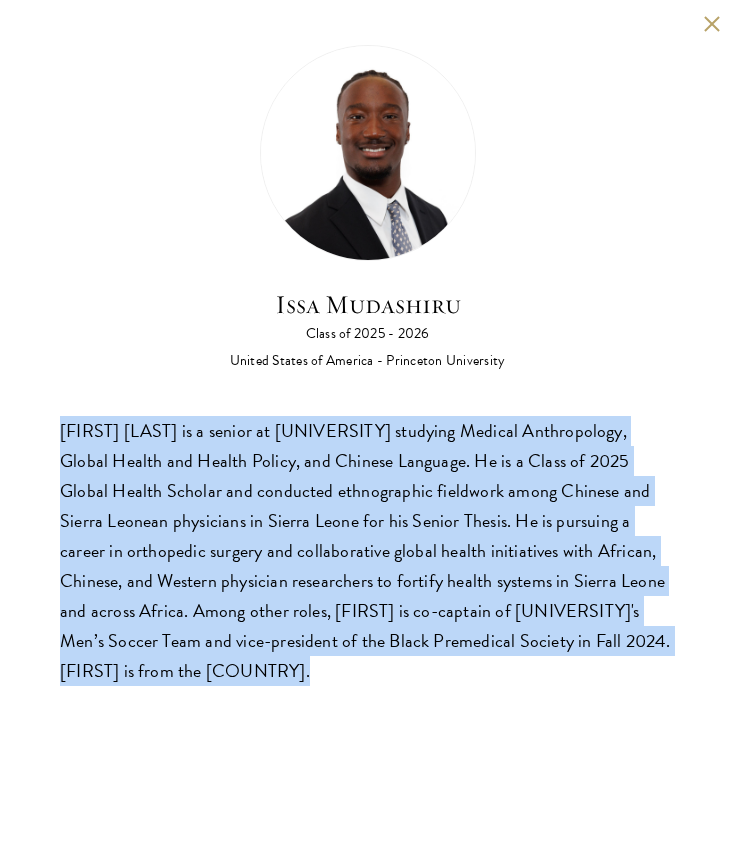 click on "Issa Mudashiru is a senior at Princeton studying Medical Anthropology, Global Health and Health Policy, and Chinese Language. He is a Class of 2025 Global Health Scholar and conducted ethnographic fieldwork among Chinese and Sierra Leonean physicians in Sierra Leone for his Senior Thesis. He is pursuing a career in orthopedic surgery and collaborative global health initiatives with African, Chinese, and Western physician researchers to fortify health systems in Sierra Leone and across Africa. Among other roles, Issa is co-captain of Princeton’s Men’s Soccer Team and vice-president of the Black Premedical Society in Fall 2024. Issa is from the United States." at bounding box center (367, 551) 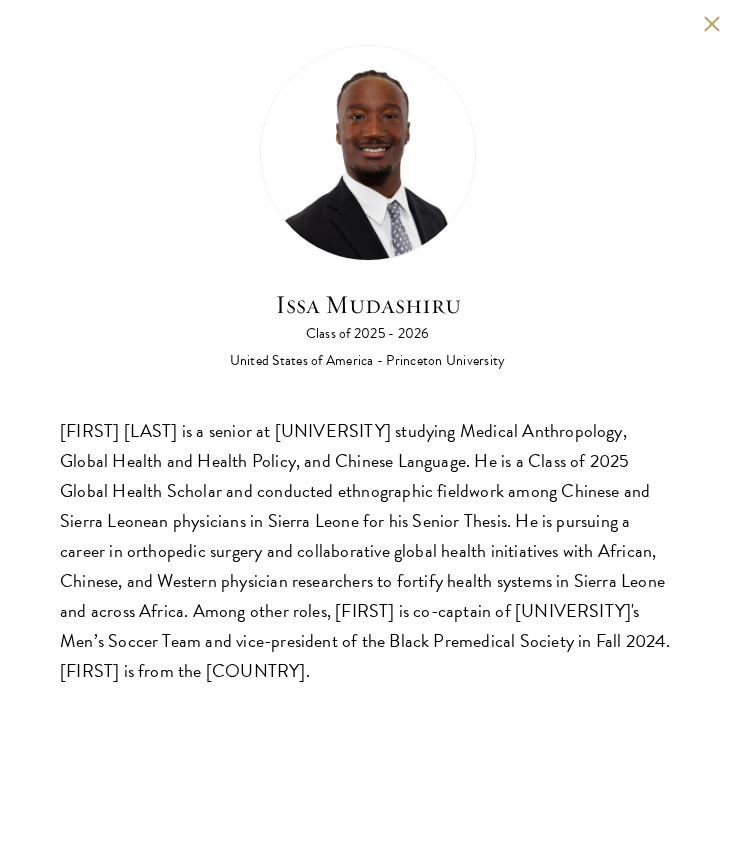 click on "Issa Mudashiru is a senior at Princeton studying Medical Anthropology, Global Health and Health Policy, and Chinese Language. He is a Class of 2025 Global Health Scholar and conducted ethnographic fieldwork among Chinese and Sierra Leonean physicians in Sierra Leone for his Senior Thesis. He is pursuing a career in orthopedic surgery and collaborative global health initiatives with African, Chinese, and Western physician researchers to fortify health systems in Sierra Leone and across Africa. Among other roles, Issa is co-captain of Princeton’s Men’s Soccer Team and vice-president of the Black Premedical Society in Fall 2024. Issa is from the United States." at bounding box center (367, 551) 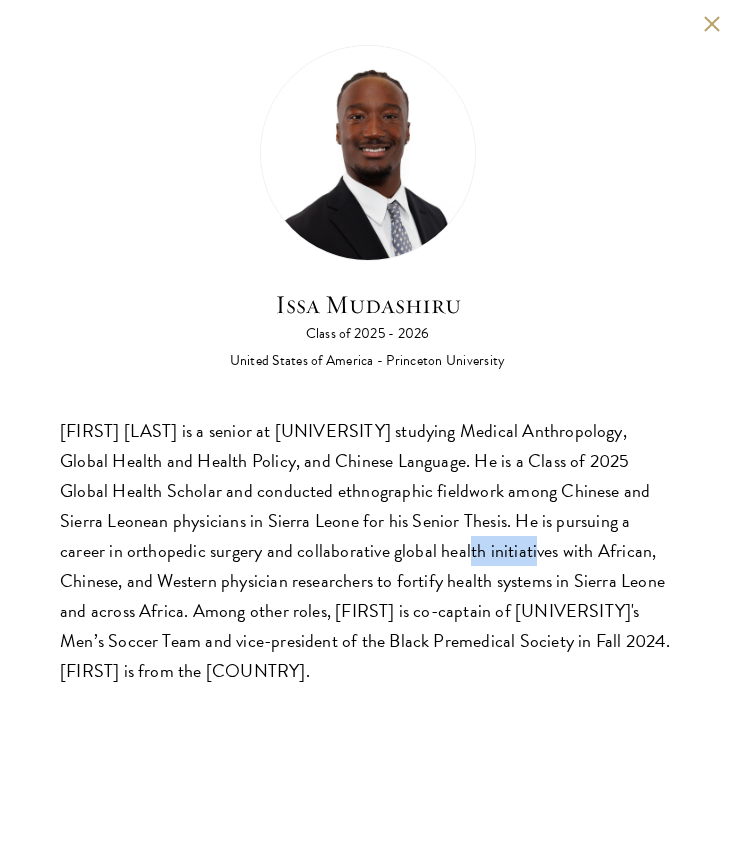 click on "Issa Mudashiru is a senior at Princeton studying Medical Anthropology, Global Health and Health Policy, and Chinese Language. He is a Class of 2025 Global Health Scholar and conducted ethnographic fieldwork among Chinese and Sierra Leonean physicians in Sierra Leone for his Senior Thesis. He is pursuing a career in orthopedic surgery and collaborative global health initiatives with African, Chinese, and Western physician researchers to fortify health systems in Sierra Leone and across Africa. Among other roles, Issa is co-captain of Princeton’s Men’s Soccer Team and vice-president of the Black Premedical Society in Fall 2024. Issa is from the United States." at bounding box center (367, 551) 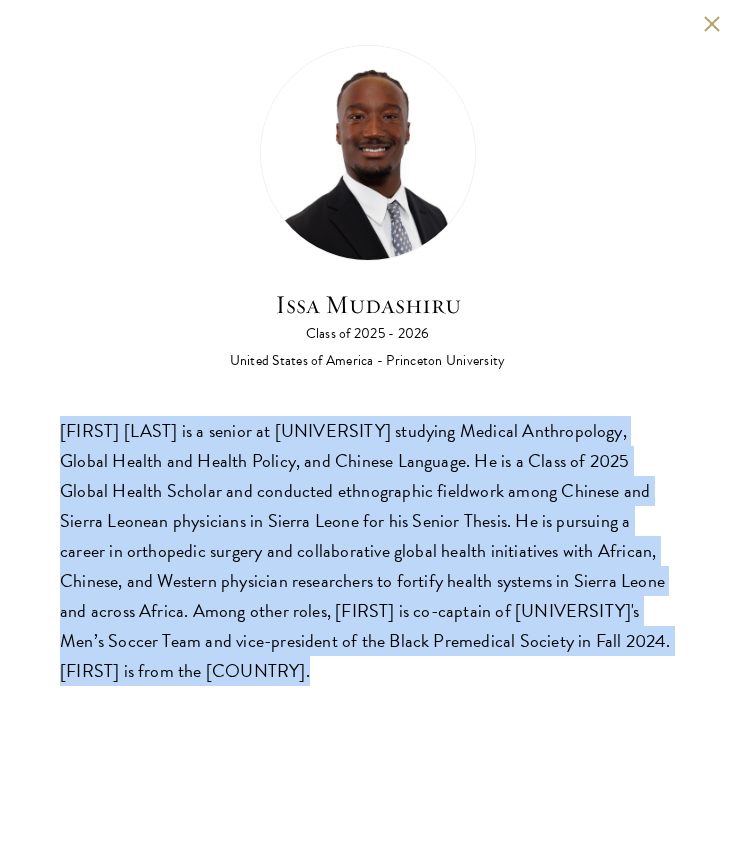 click on "Issa Mudashiru is a senior at Princeton studying Medical Anthropology, Global Health and Health Policy, and Chinese Language. He is a Class of 2025 Global Health Scholar and conducted ethnographic fieldwork among Chinese and Sierra Leonean physicians in Sierra Leone for his Senior Thesis. He is pursuing a career in orthopedic surgery and collaborative global health initiatives with African, Chinese, and Western physician researchers to fortify health systems in Sierra Leone and across Africa. Among other roles, Issa is co-captain of Princeton’s Men’s Soccer Team and vice-president of the Black Premedical Society in Fall 2024. Issa is from the United States." at bounding box center [367, 551] 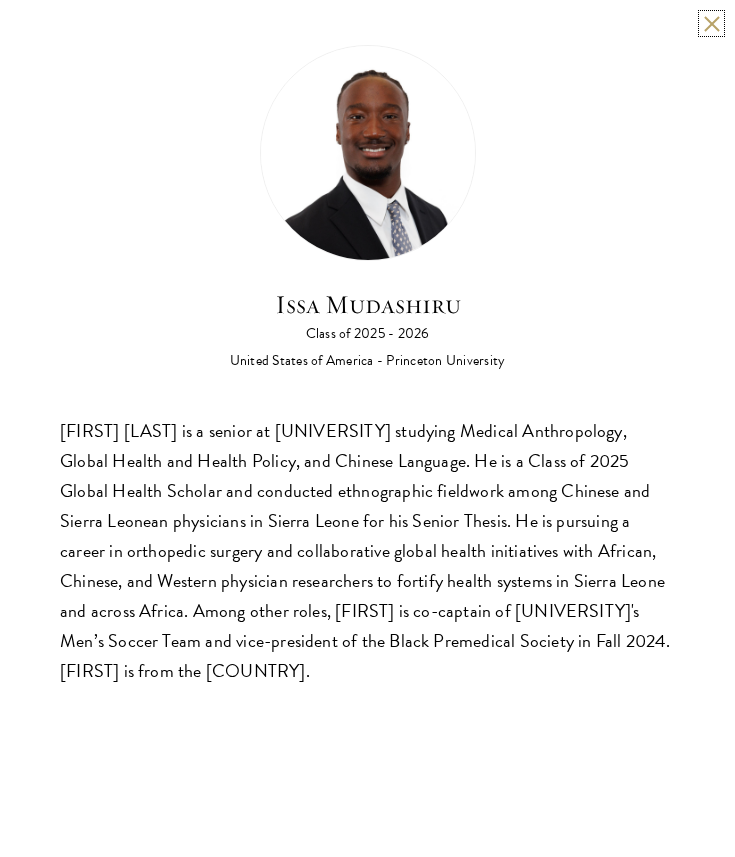click at bounding box center [711, 23] 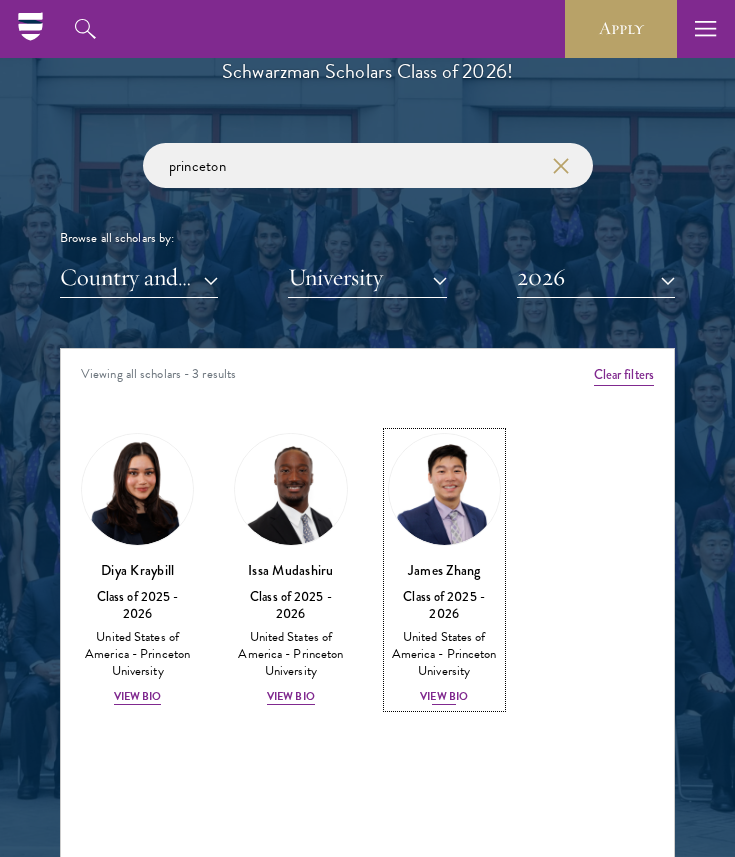 click on "James Zhang" at bounding box center [444, 570] 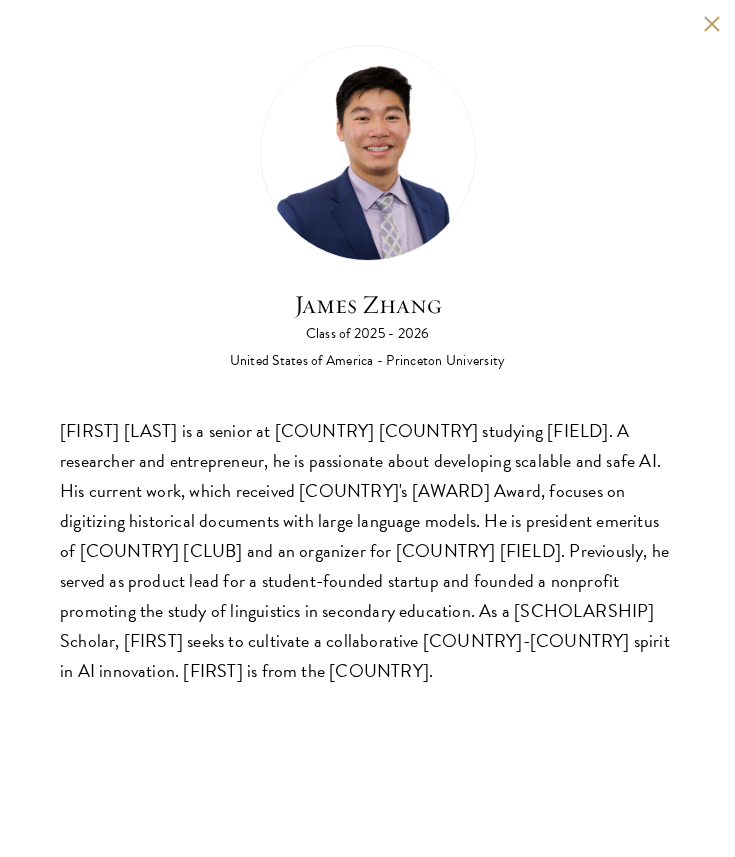 click on "James Zhang is a senior at Princeton University studying Computer Science. A researcher and entrepreneur, he is passionate about developing scalable and safe AI. His current work, which received Princeton’s Campus Impact Award, focuses on digitizing historical documents with large language models. He is president emeritus of Princeton Entrepreneurship Club and an organizer for Princeton AI Alignment. Previously, he served as product lead for a student-founded startup and founded a nonprofit promoting the study of linguistics in secondary education. As a Schwarzman Scholar, James seeks to cultivate a collaborative China-U.S. spirit in AI innovation. James is from the United States." at bounding box center [367, 551] 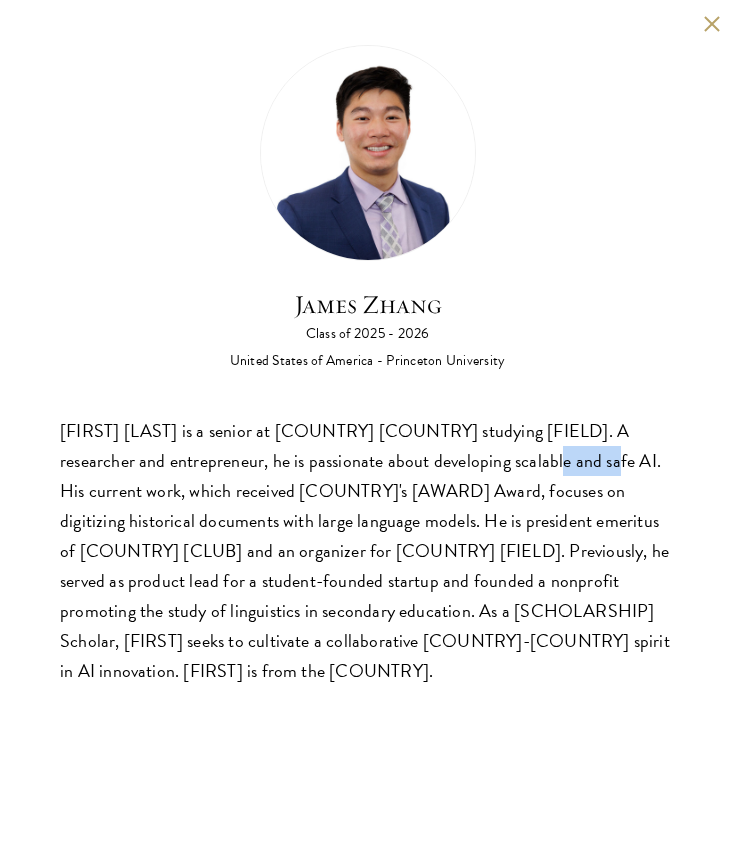 click on "James Zhang is a senior at Princeton University studying Computer Science. A researcher and entrepreneur, he is passionate about developing scalable and safe AI. His current work, which received Princeton’s Campus Impact Award, focuses on digitizing historical documents with large language models. He is president emeritus of Princeton Entrepreneurship Club and an organizer for Princeton AI Alignment. Previously, he served as product lead for a student-founded startup and founded a nonprofit promoting the study of linguistics in secondary education. As a Schwarzman Scholar, James seeks to cultivate a collaborative China-U.S. spirit in AI innovation. James is from the United States." at bounding box center (367, 551) 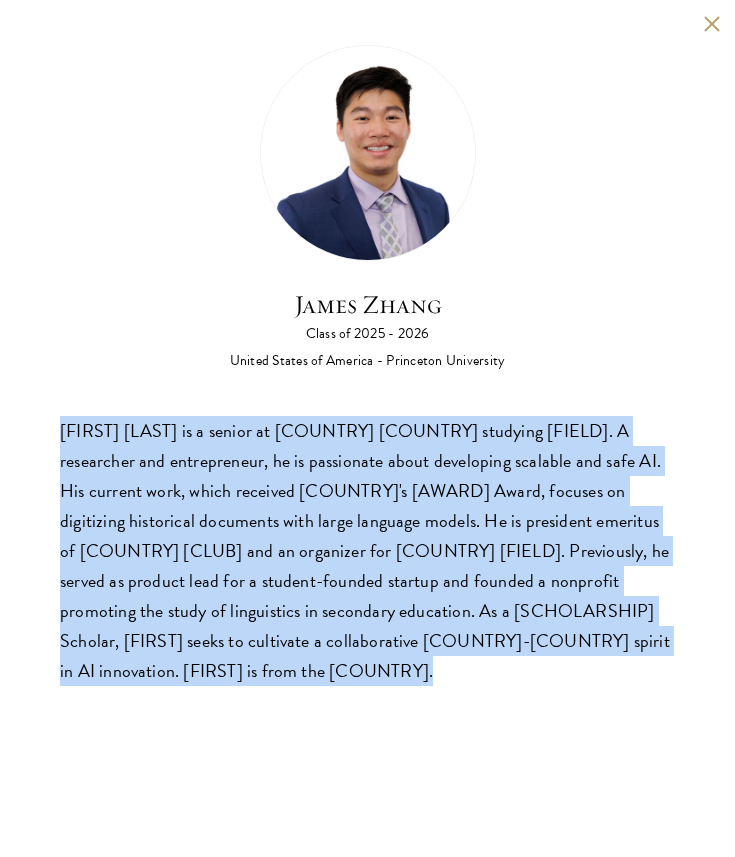 click on "James Zhang is a senior at Princeton University studying Computer Science. A researcher and entrepreneur, he is passionate about developing scalable and safe AI. His current work, which received Princeton’s Campus Impact Award, focuses on digitizing historical documents with large language models. He is president emeritus of Princeton Entrepreneurship Club and an organizer for Princeton AI Alignment. Previously, he served as product lead for a student-founded startup and founded a nonprofit promoting the study of linguistics in secondary education. As a Schwarzman Scholar, James seeks to cultivate a collaborative China-U.S. spirit in AI innovation. James is from the United States." at bounding box center [367, 551] 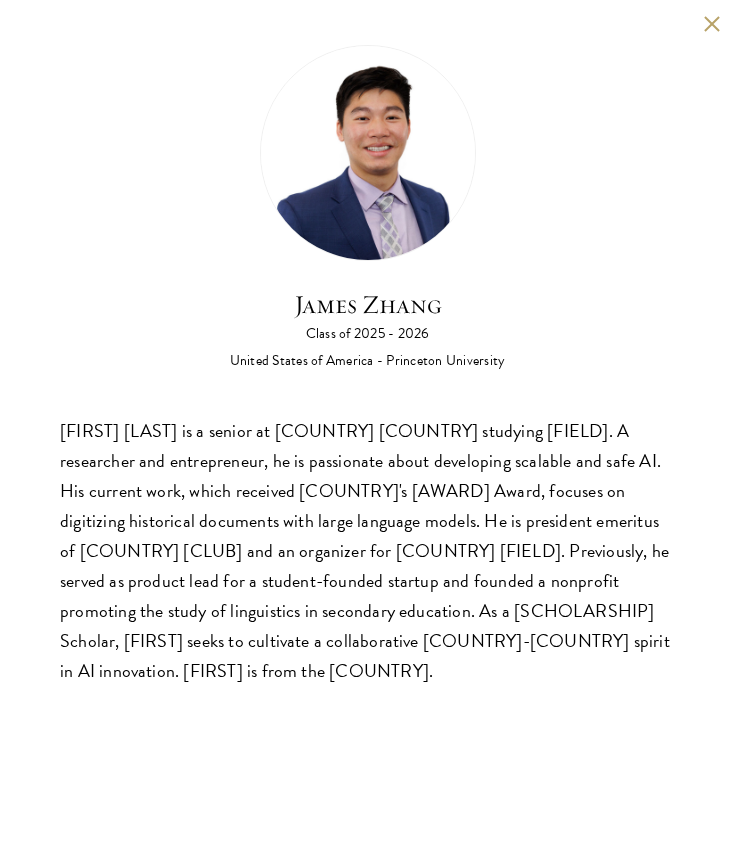 click on "James Zhang is a senior at Princeton University studying Computer Science. A researcher and entrepreneur, he is passionate about developing scalable and safe AI. His current work, which received Princeton’s Campus Impact Award, focuses on digitizing historical documents with large language models. He is president emeritus of Princeton Entrepreneurship Club and an organizer for Princeton AI Alignment. Previously, he served as product lead for a student-founded startup and founded a nonprofit promoting the study of linguistics in secondary education. As a Schwarzman Scholar, James seeks to cultivate a collaborative China-U.S. spirit in AI innovation. James is from the United States." at bounding box center [367, 551] 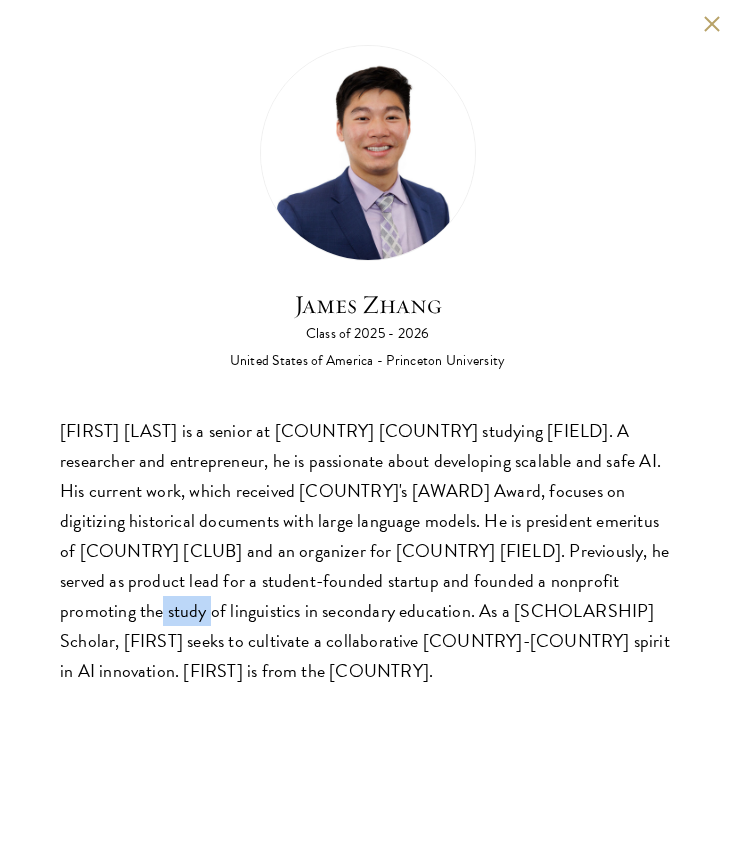 click on "James Zhang is a senior at Princeton University studying Computer Science. A researcher and entrepreneur, he is passionate about developing scalable and safe AI. His current work, which received Princeton’s Campus Impact Award, focuses on digitizing historical documents with large language models. He is president emeritus of Princeton Entrepreneurship Club and an organizer for Princeton AI Alignment. Previously, he served as product lead for a student-founded startup and founded a nonprofit promoting the study of linguistics in secondary education. As a Schwarzman Scholar, James seeks to cultivate a collaborative China-U.S. spirit in AI innovation. James is from the United States." at bounding box center [367, 551] 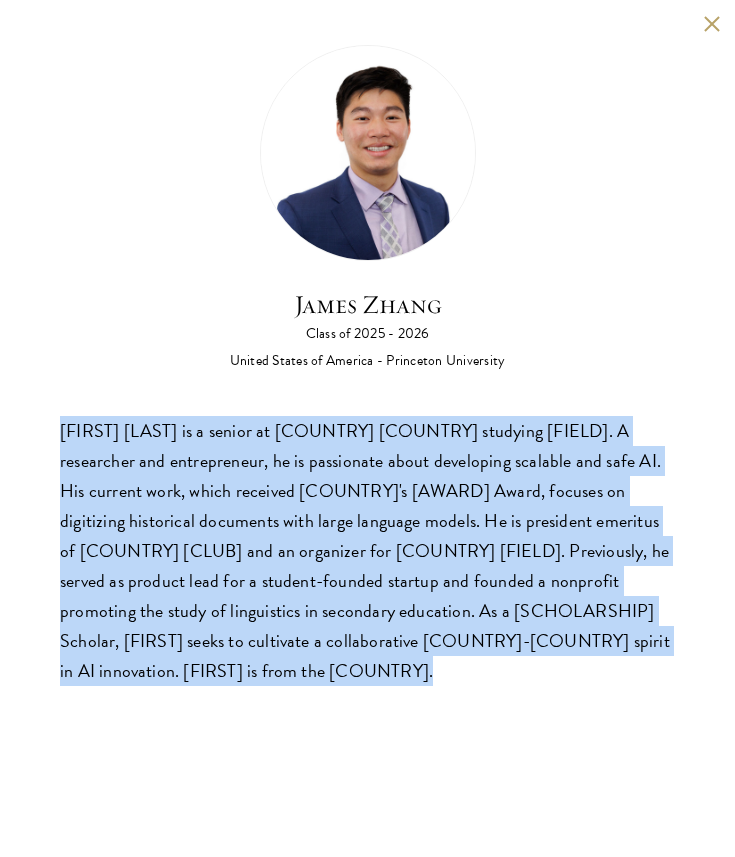 click on "James Zhang is a senior at Princeton University studying Computer Science. A researcher and entrepreneur, he is passionate about developing scalable and safe AI. His current work, which received Princeton’s Campus Impact Award, focuses on digitizing historical documents with large language models. He is president emeritus of Princeton Entrepreneurship Club and an organizer for Princeton AI Alignment. Previously, he served as product lead for a student-founded startup and founded a nonprofit promoting the study of linguistics in secondary education. As a Schwarzman Scholar, James seeks to cultivate a collaborative China-U.S. spirit in AI innovation. James is from the United States." at bounding box center [367, 551] 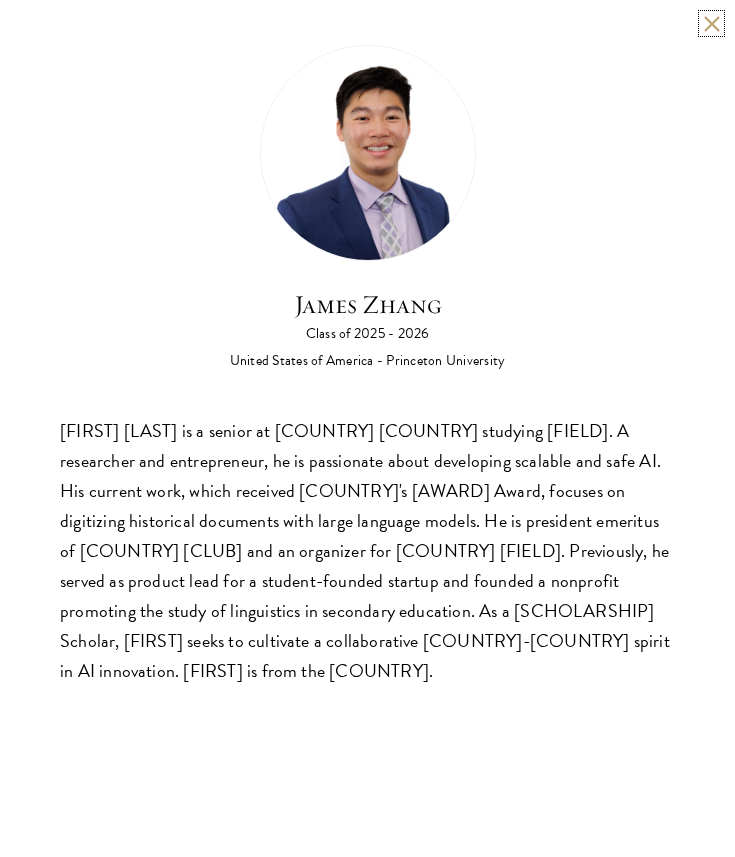 click at bounding box center [711, 23] 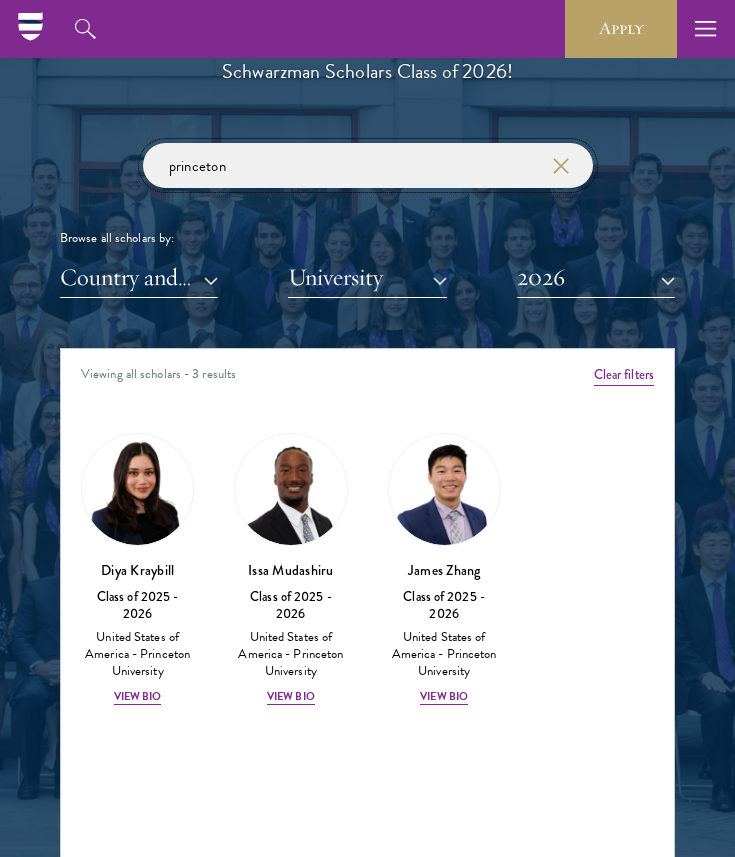 click on "princeton" at bounding box center [368, 165] 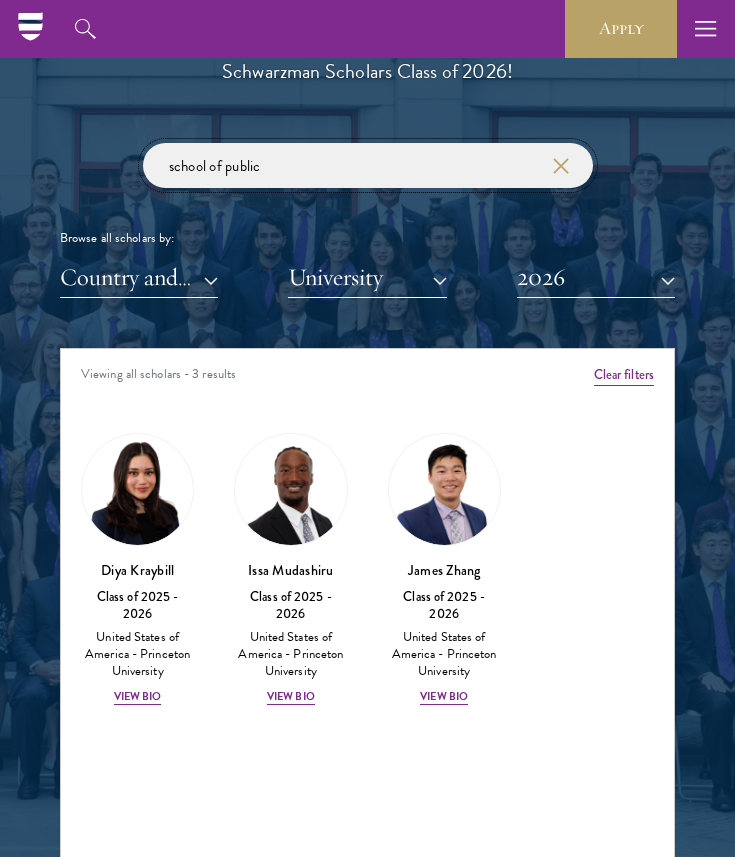 click at bounding box center (0, 0) 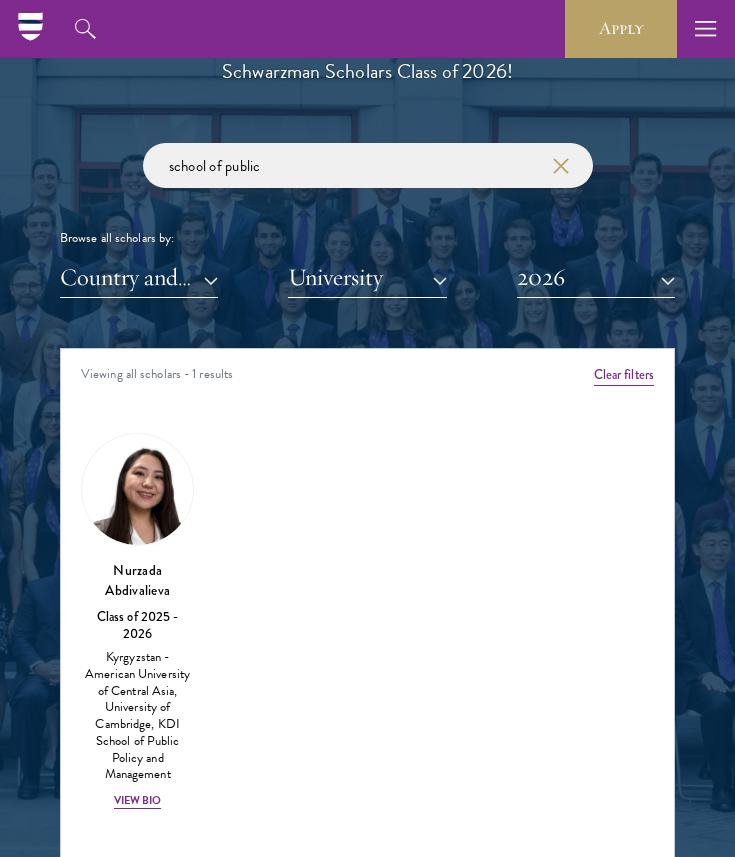 click on "Scholar Directory
Congratulations and welcome to the
Schwarzman Scholars Class of 2026!
school of public
Browse all scholars by:
Country and Region
All Countries and Regions
Afghanistan
Antigua and Barbuda
Argentina
Armenia
Australia
Austria
Azerbaijan
Bangladesh
Belarus
Benin
Bosnia and Herzegovina
Botswana
Brazil
Burkina Faso
Burundi
Cameroon
Canada
Chile
China
Colombia
Cote D'Ivoire
Croatia
Iraq" at bounding box center (367, 450) 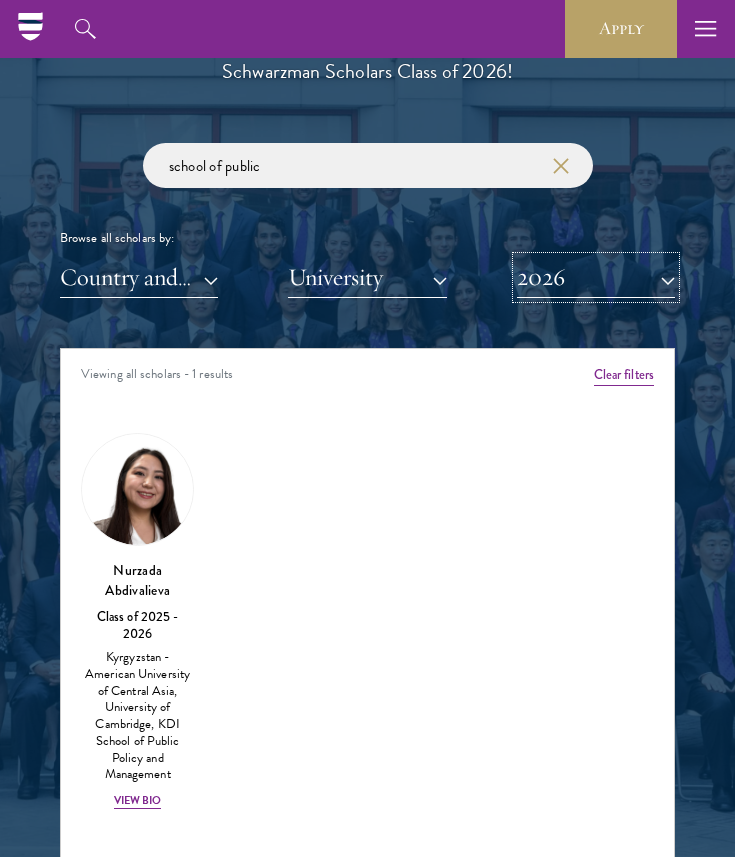 click on "2026" at bounding box center (596, 277) 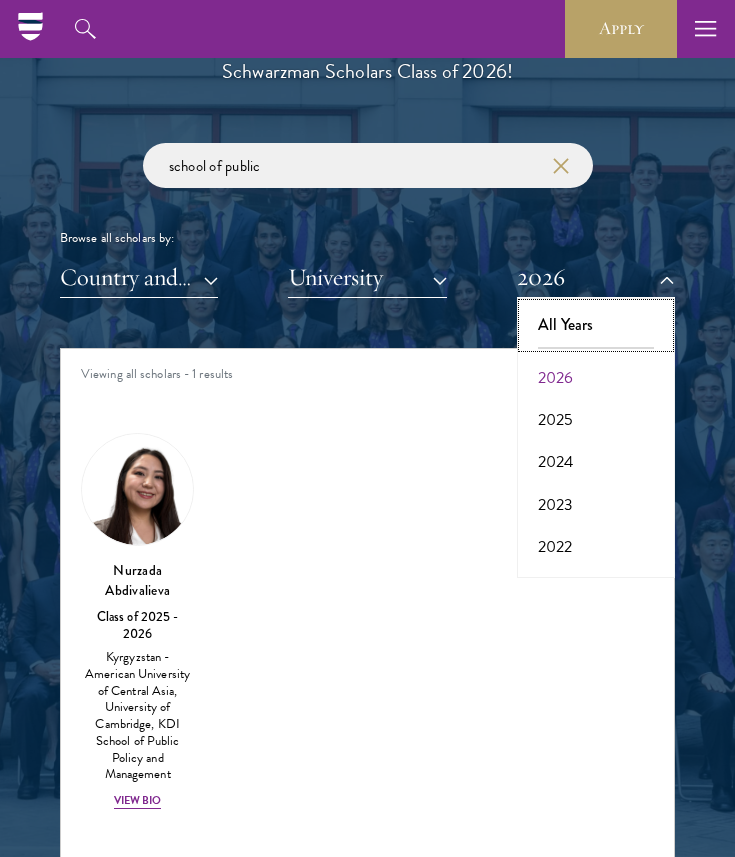 click on "All Years" at bounding box center [596, 325] 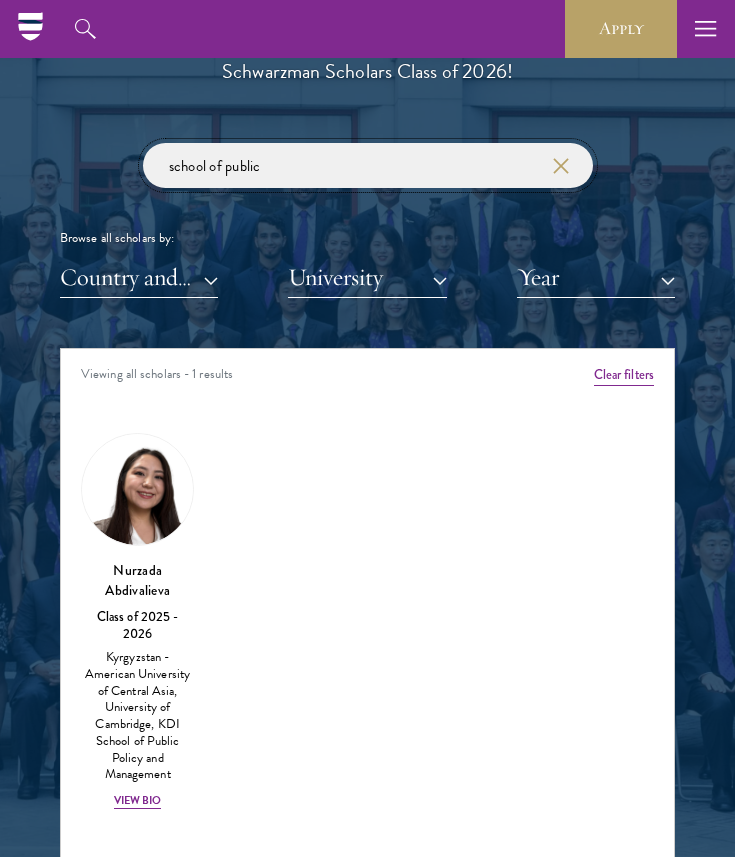 click on "school of public" at bounding box center (368, 165) 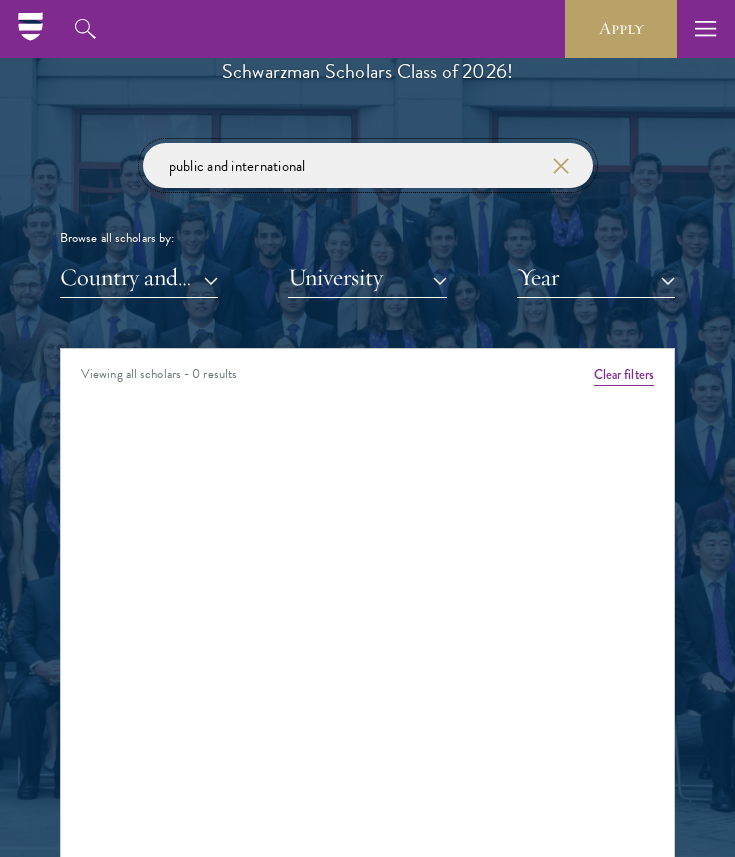 click at bounding box center (0, 0) 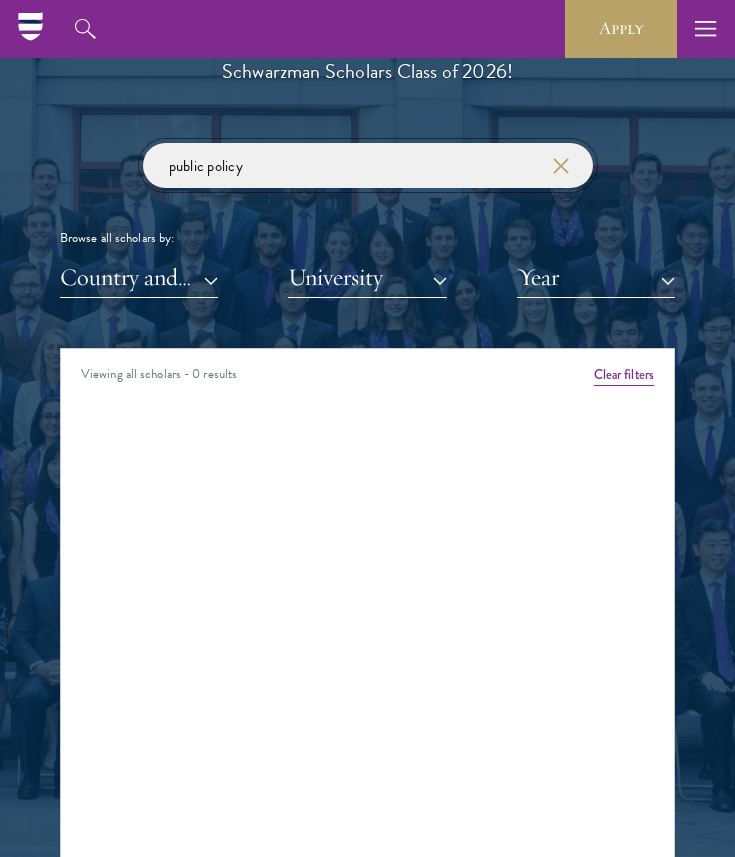 click at bounding box center (0, 0) 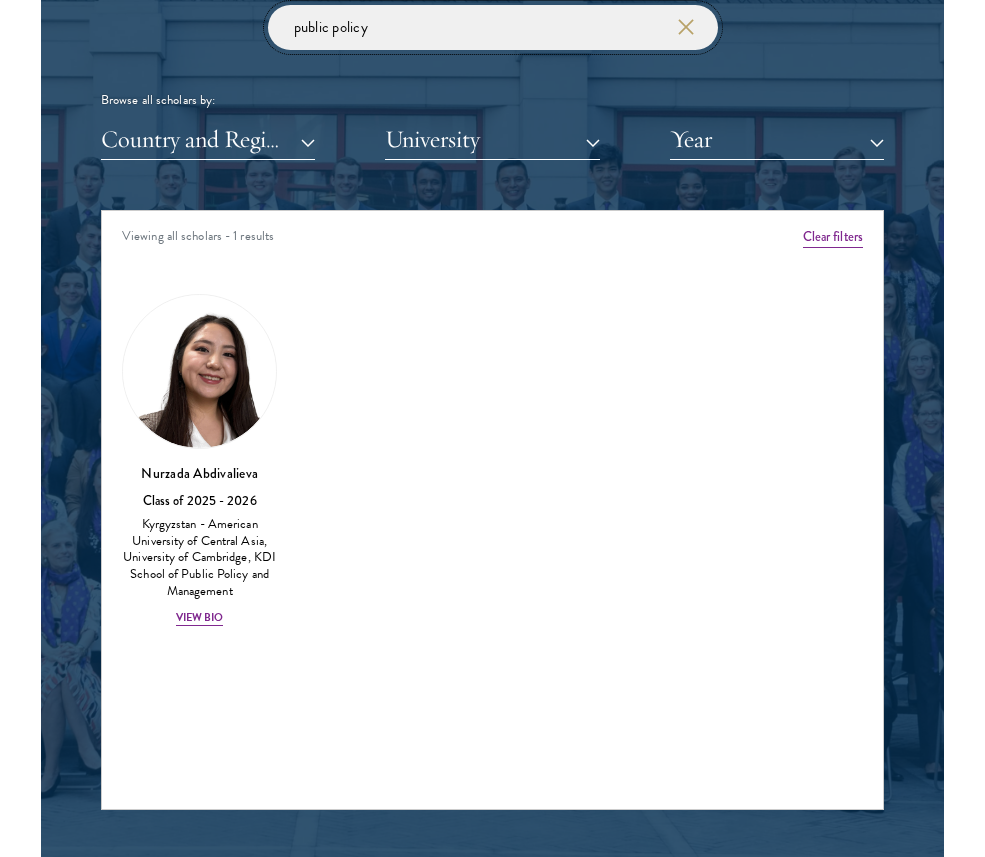 scroll, scrollTop: 2454, scrollLeft: 0, axis: vertical 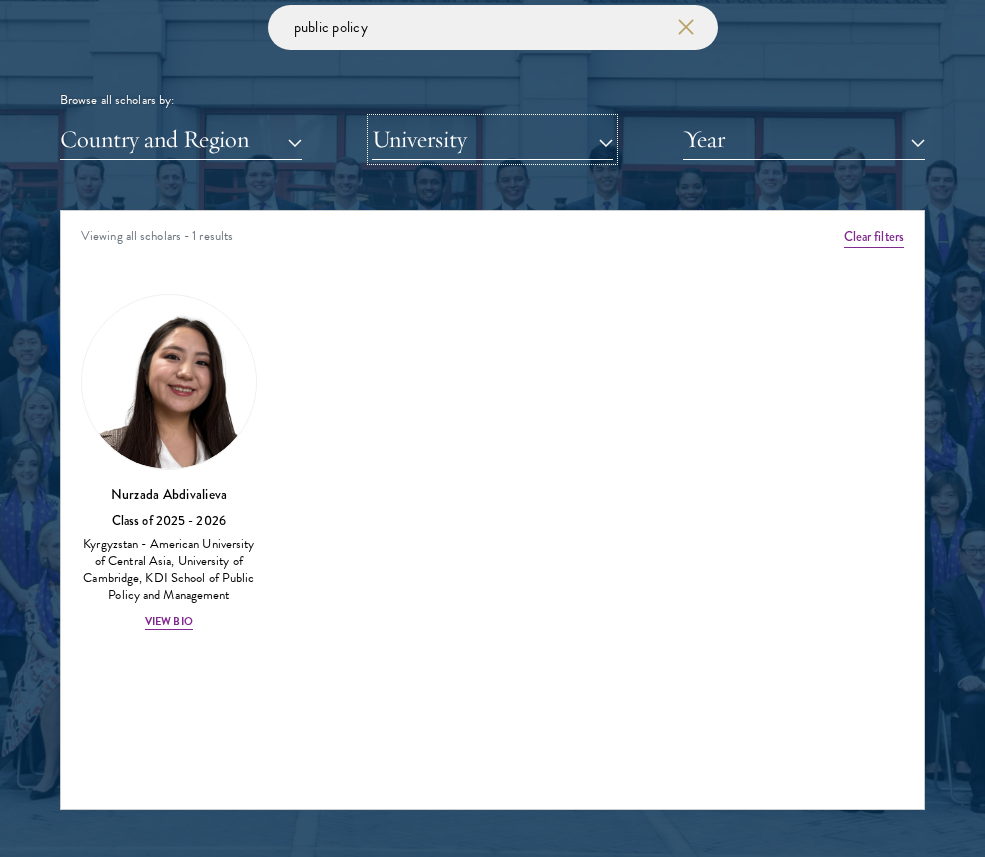 click on "University" at bounding box center [493, 139] 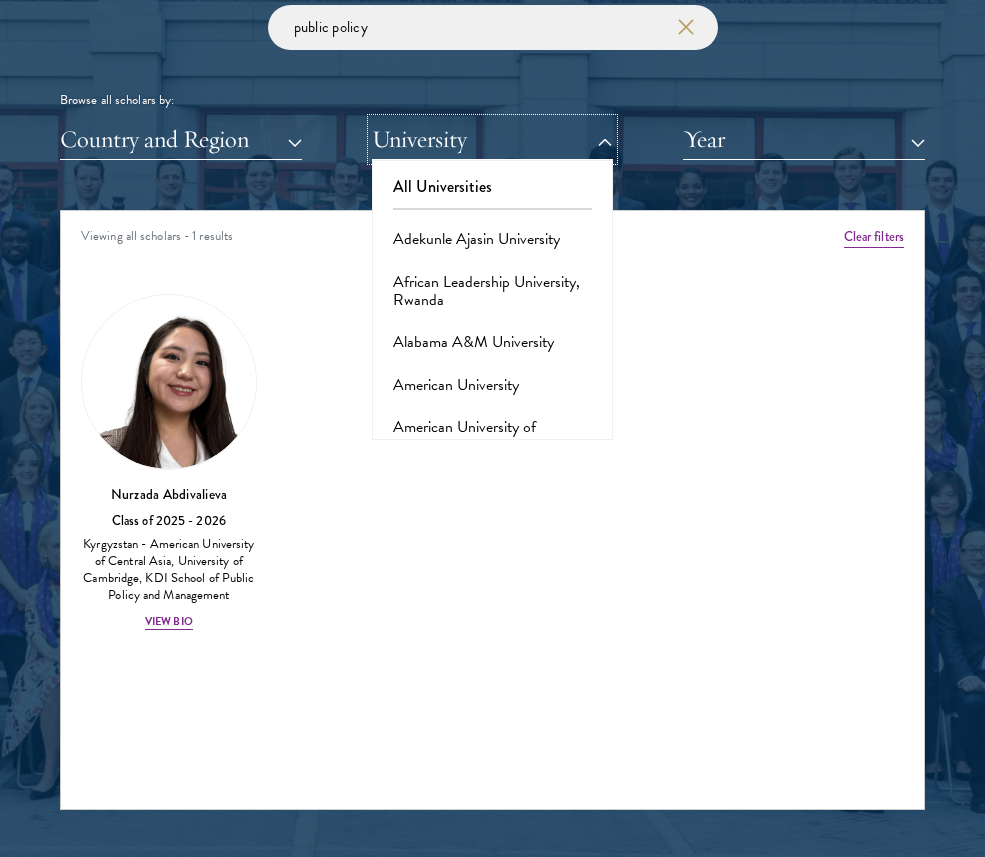click on "University" at bounding box center (493, 139) 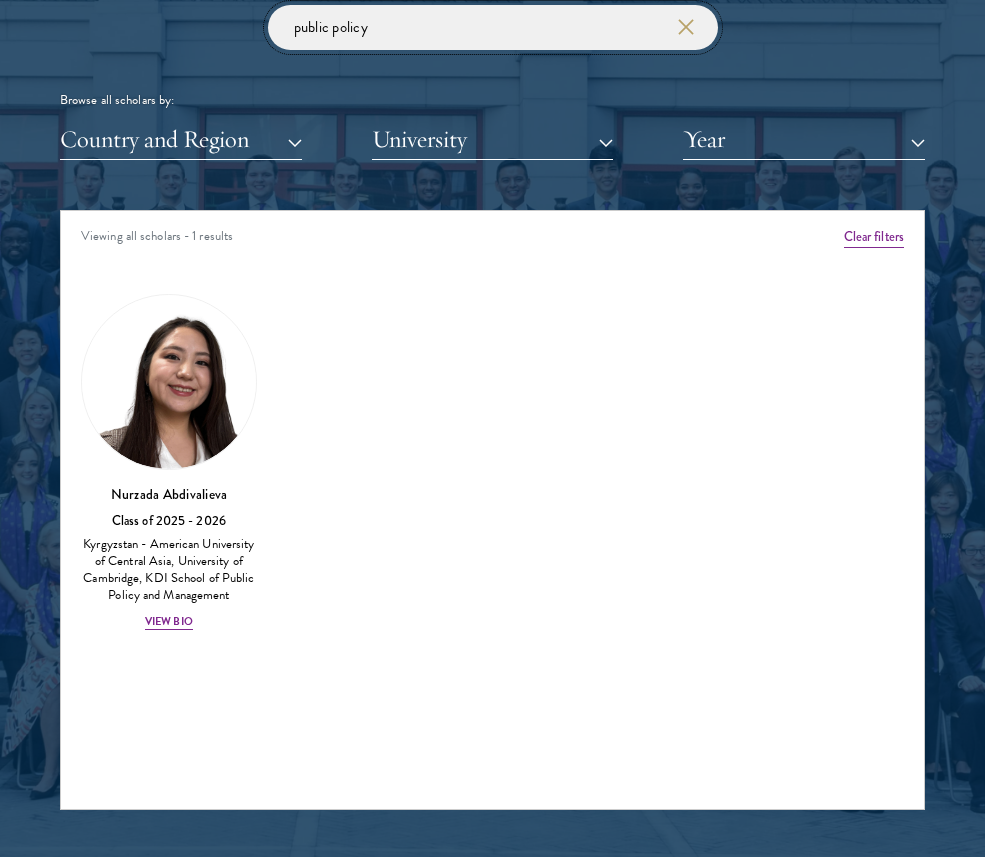 click on "public policy" at bounding box center (493, 27) 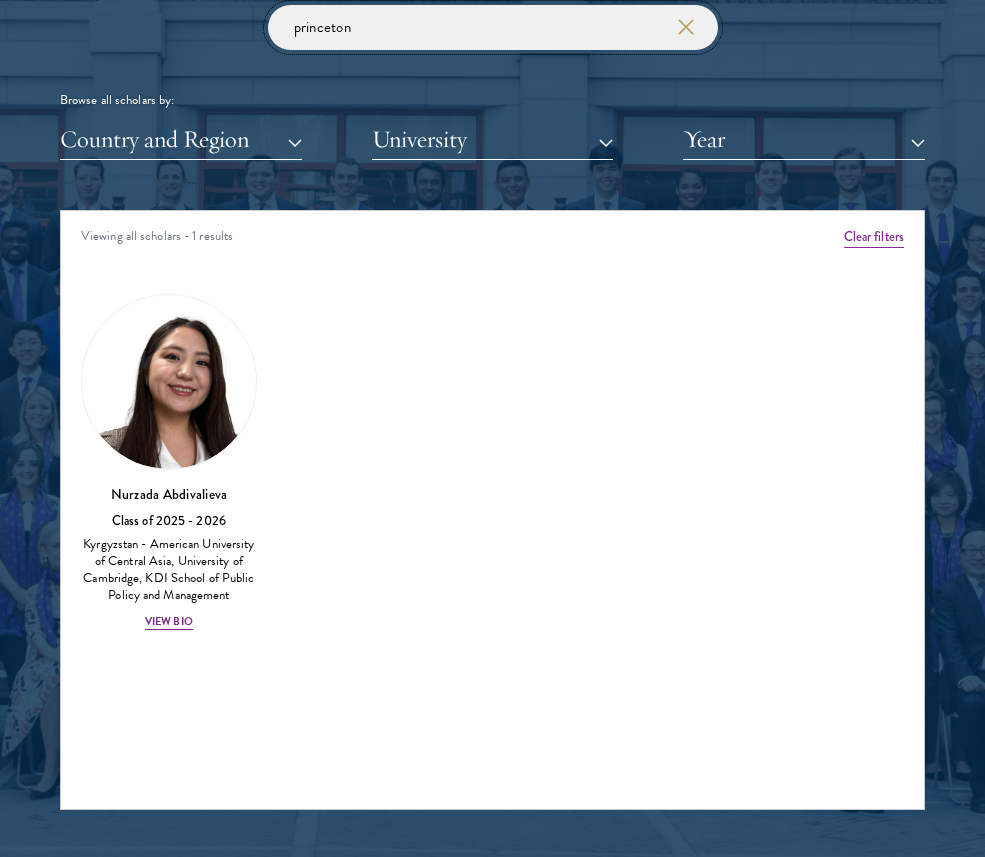 type on "princeton" 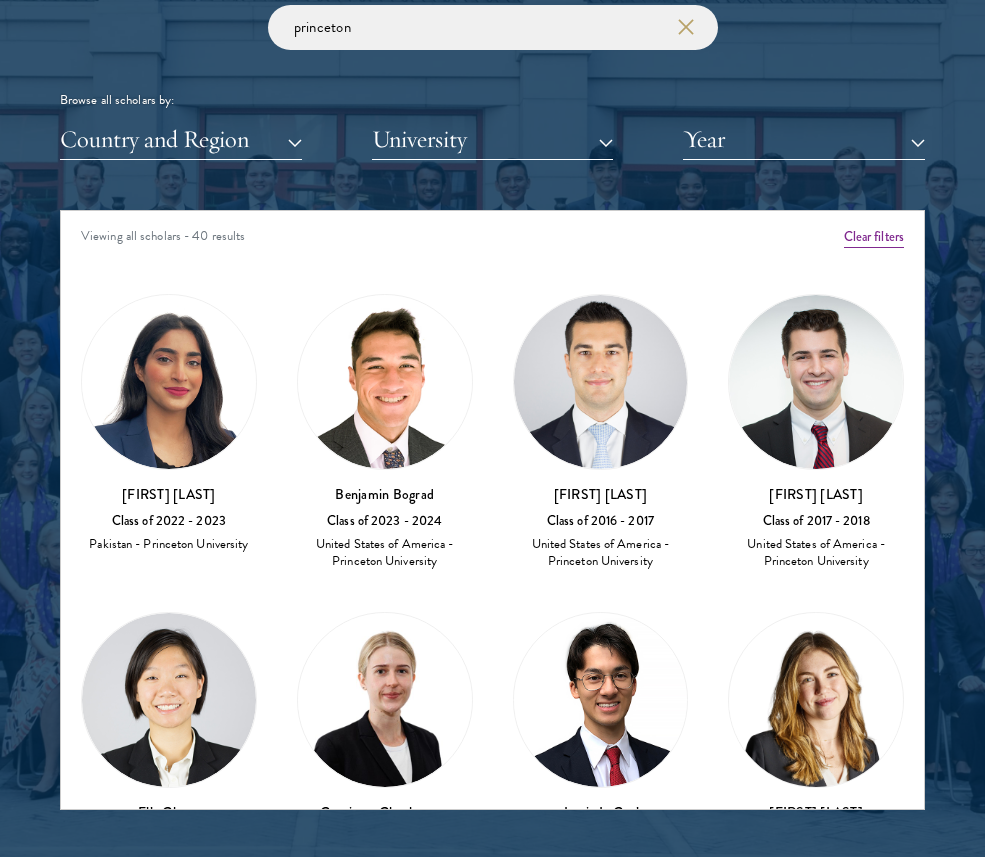 click at bounding box center (385, 382) 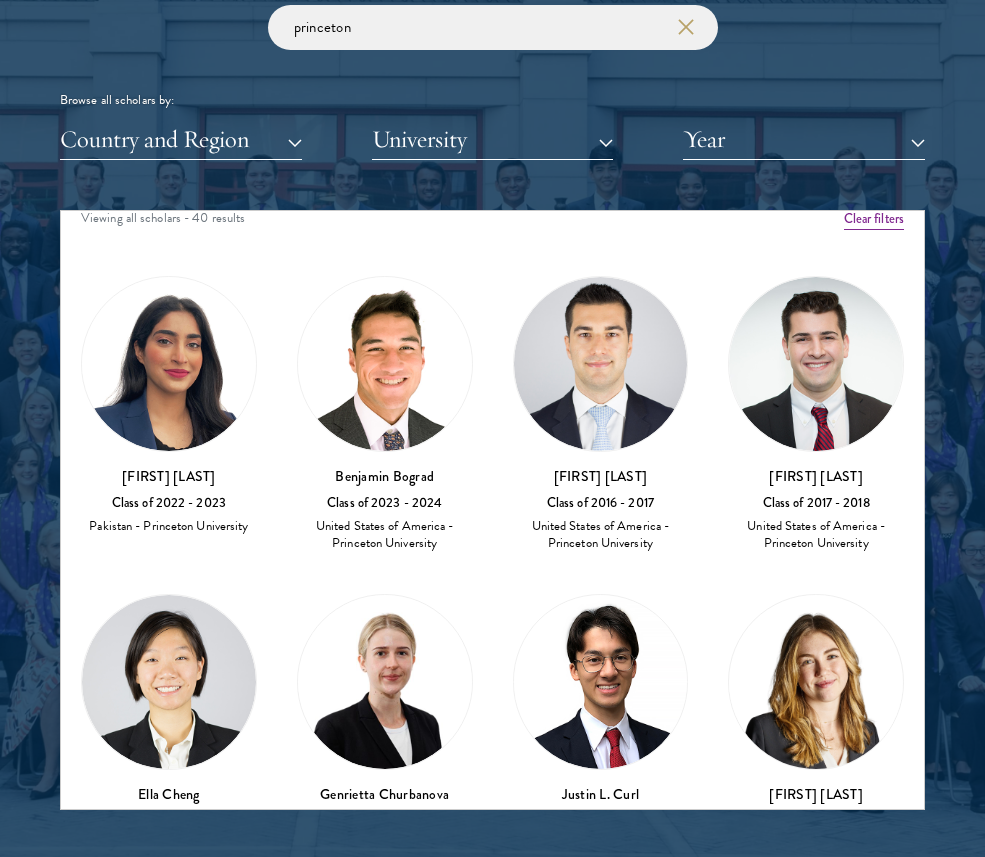 scroll, scrollTop: 5, scrollLeft: 0, axis: vertical 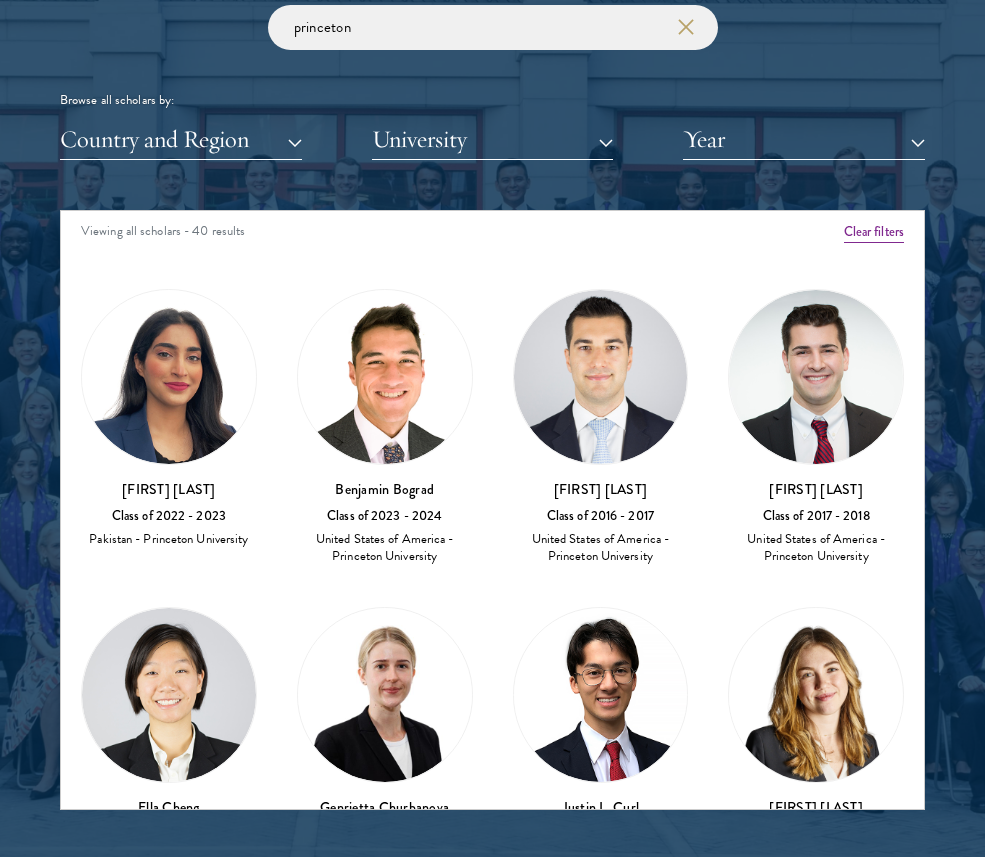 click on "[FIRST] [LAST]" at bounding box center (601, 489) 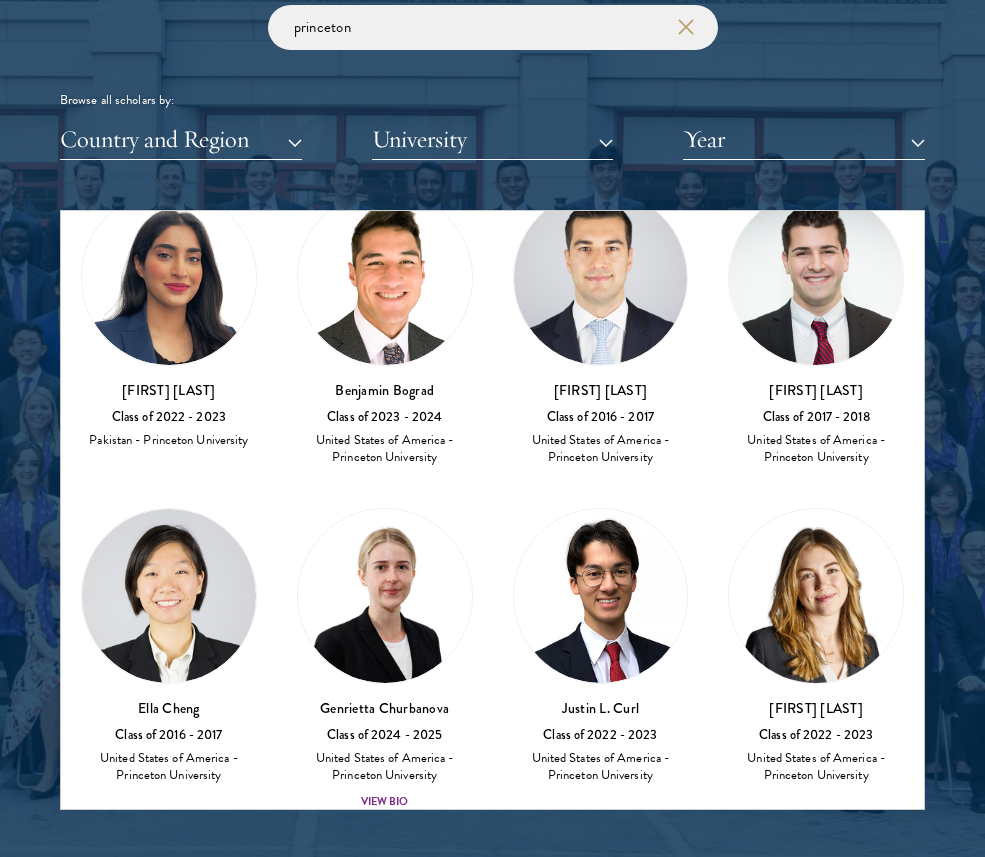 scroll, scrollTop: 0, scrollLeft: 0, axis: both 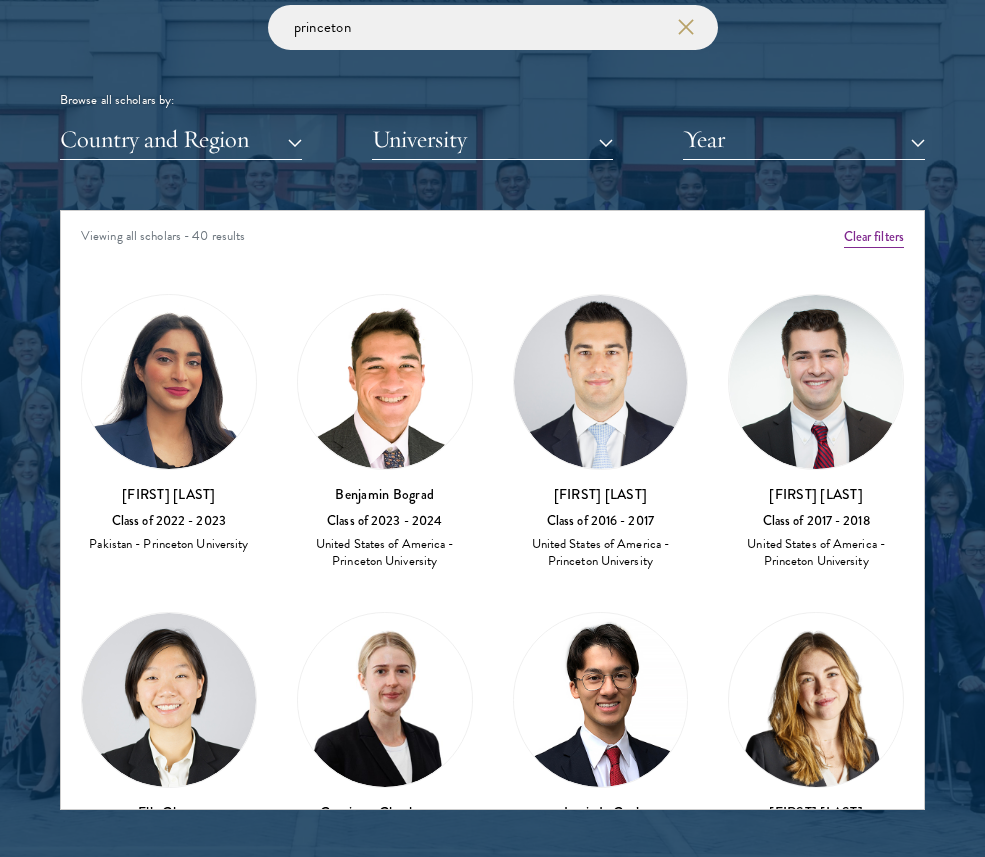 click on "[FIRST] [LAST]" at bounding box center (169, 494) 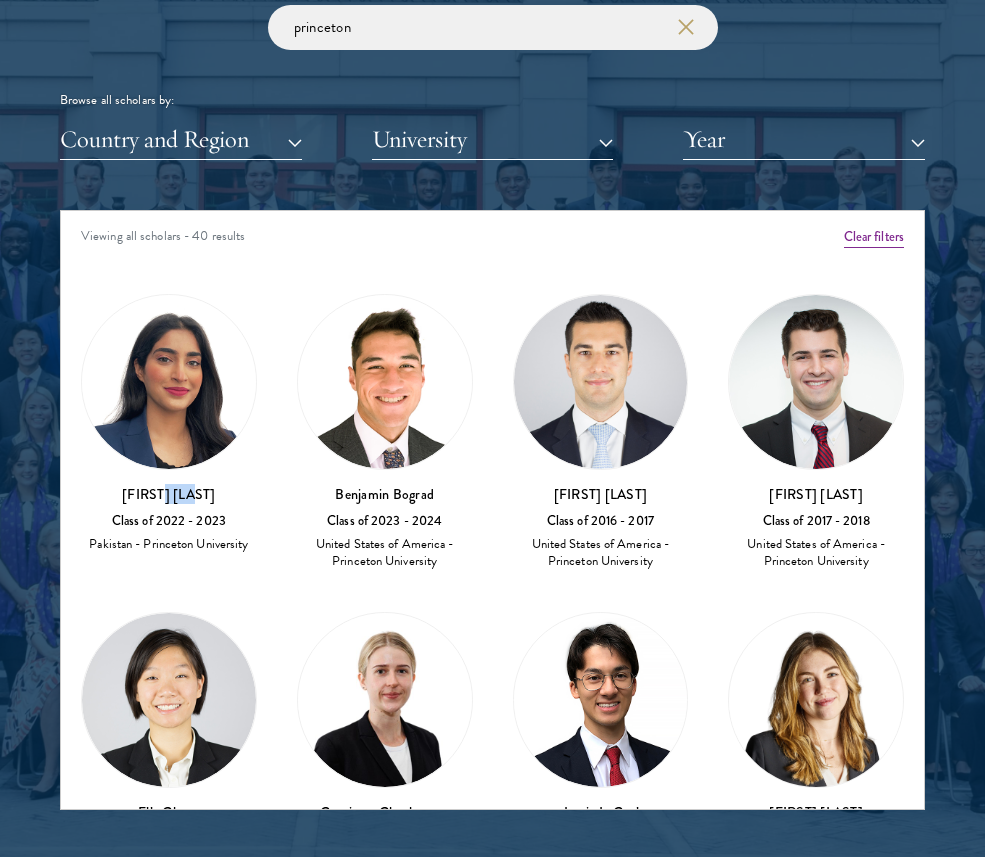 click on "[FIRST] [LAST]" at bounding box center (169, 494) 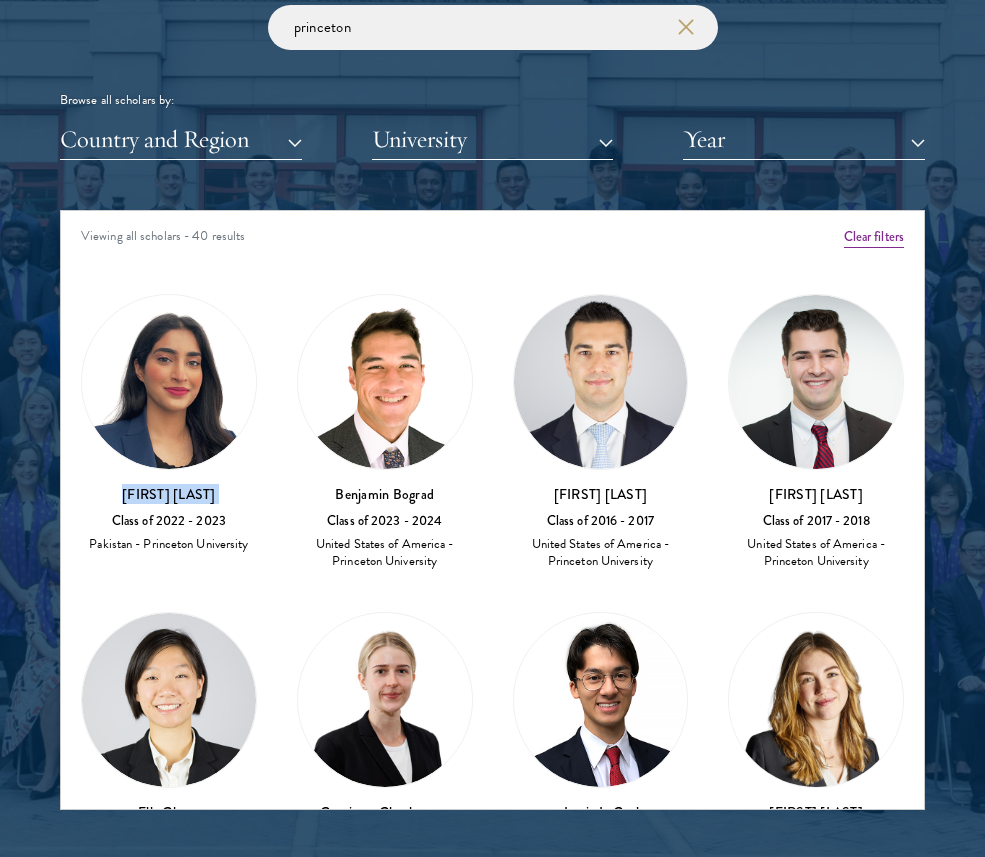 click on "[FIRST] [LAST]" at bounding box center (169, 494) 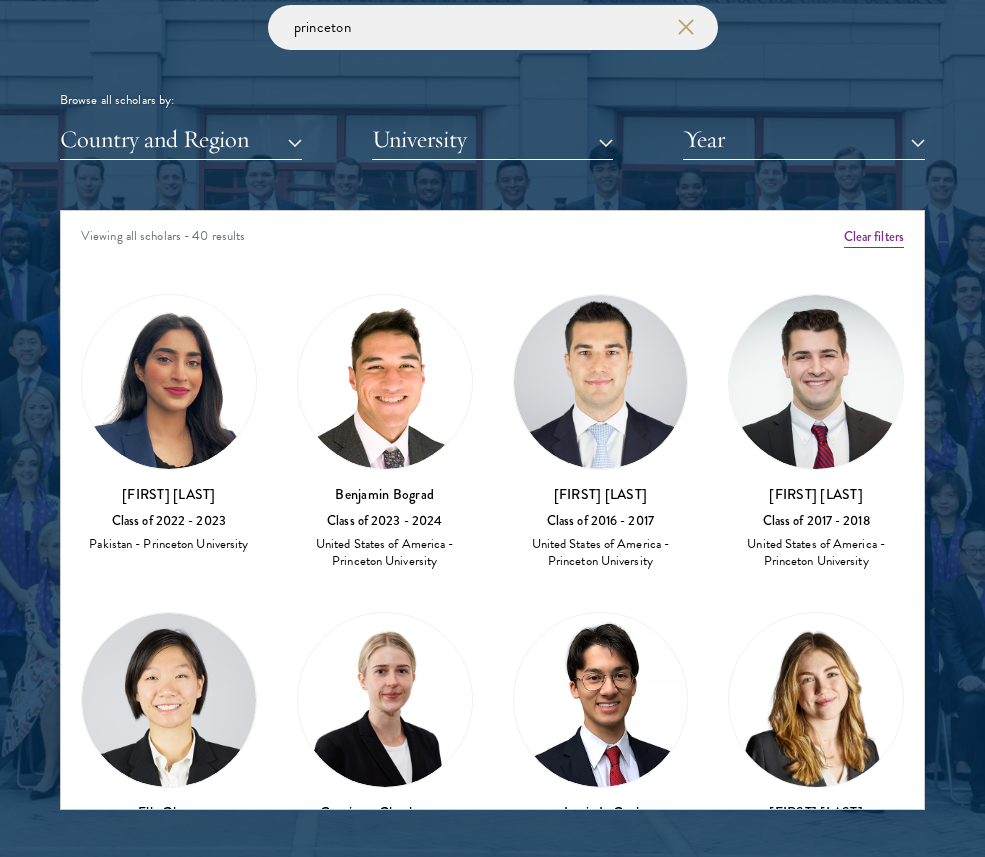 click on "Benjamin Bograd" at bounding box center [385, 494] 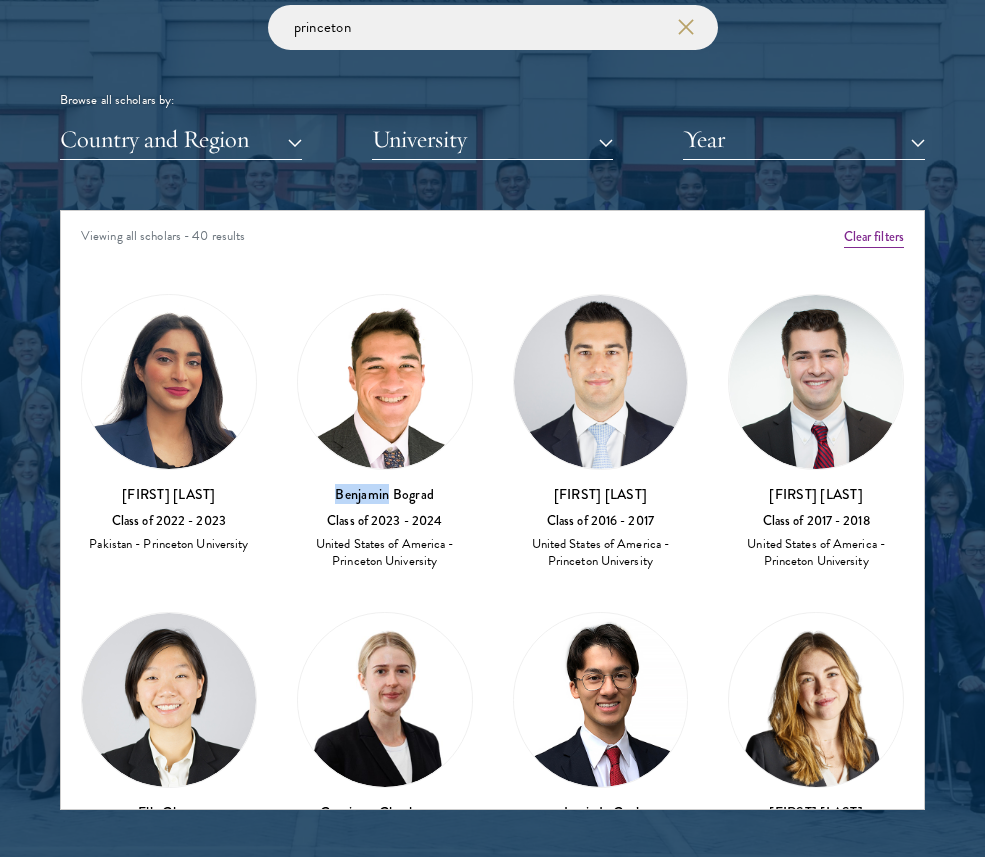 click on "Benjamin Bograd" at bounding box center (385, 494) 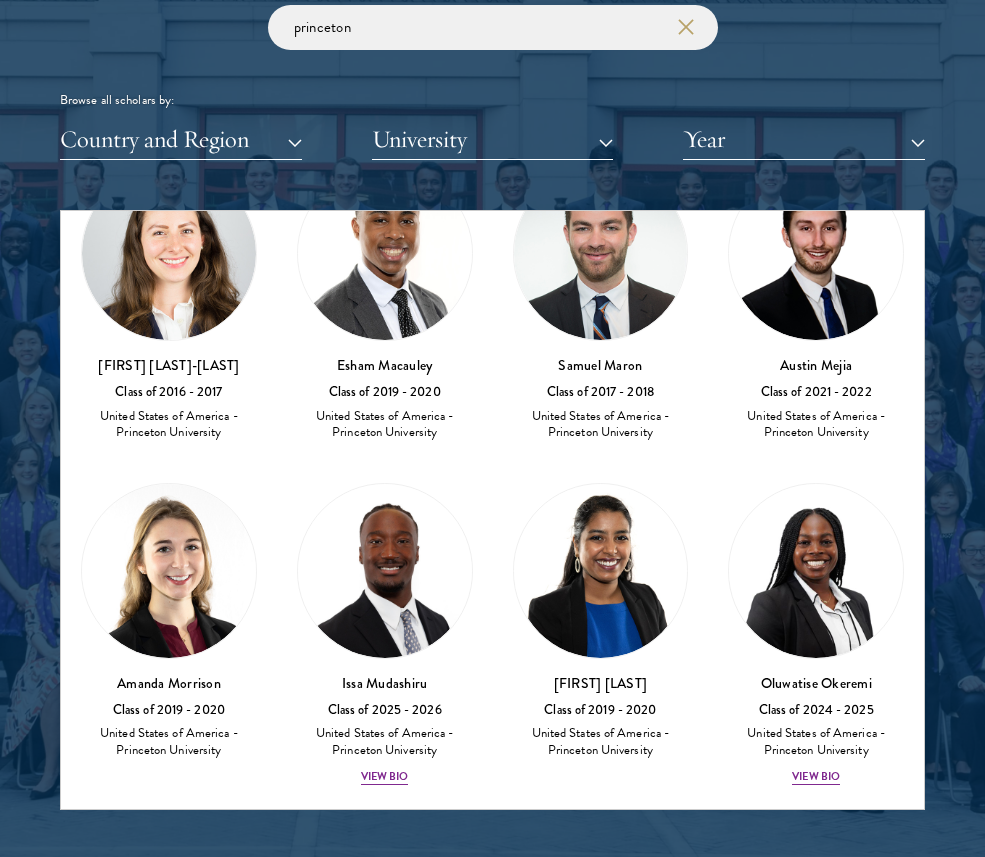 scroll, scrollTop: 2025, scrollLeft: 0, axis: vertical 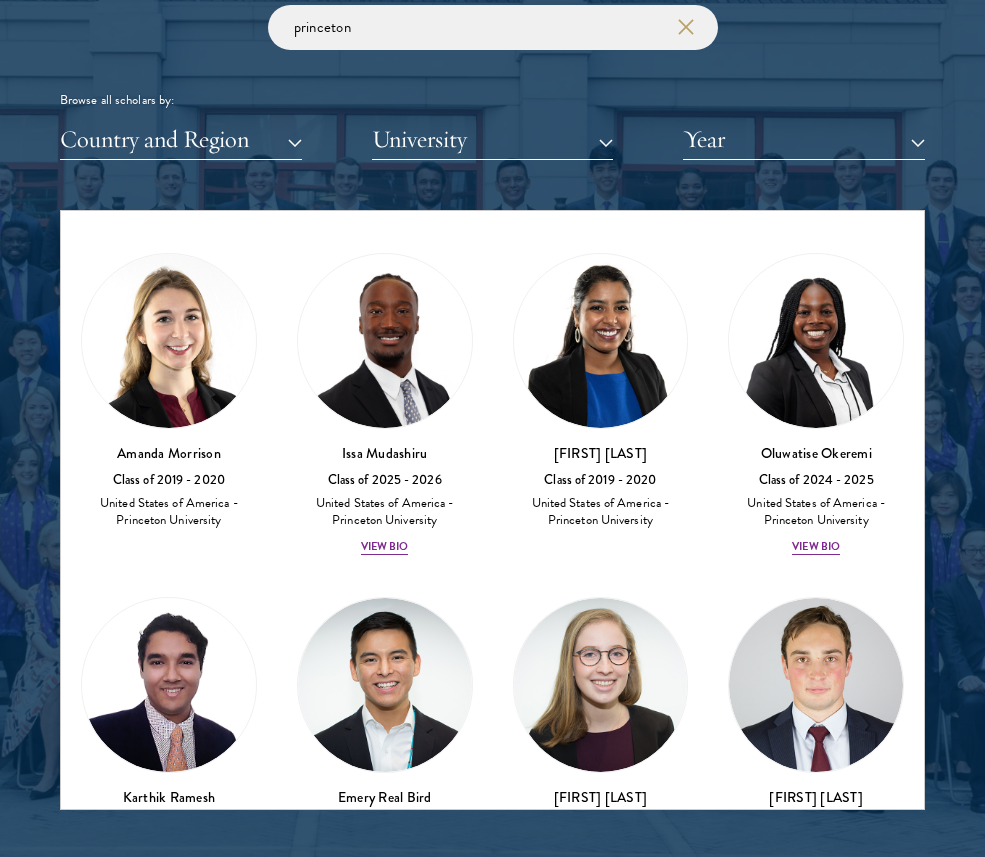 click at bounding box center (601, 341) 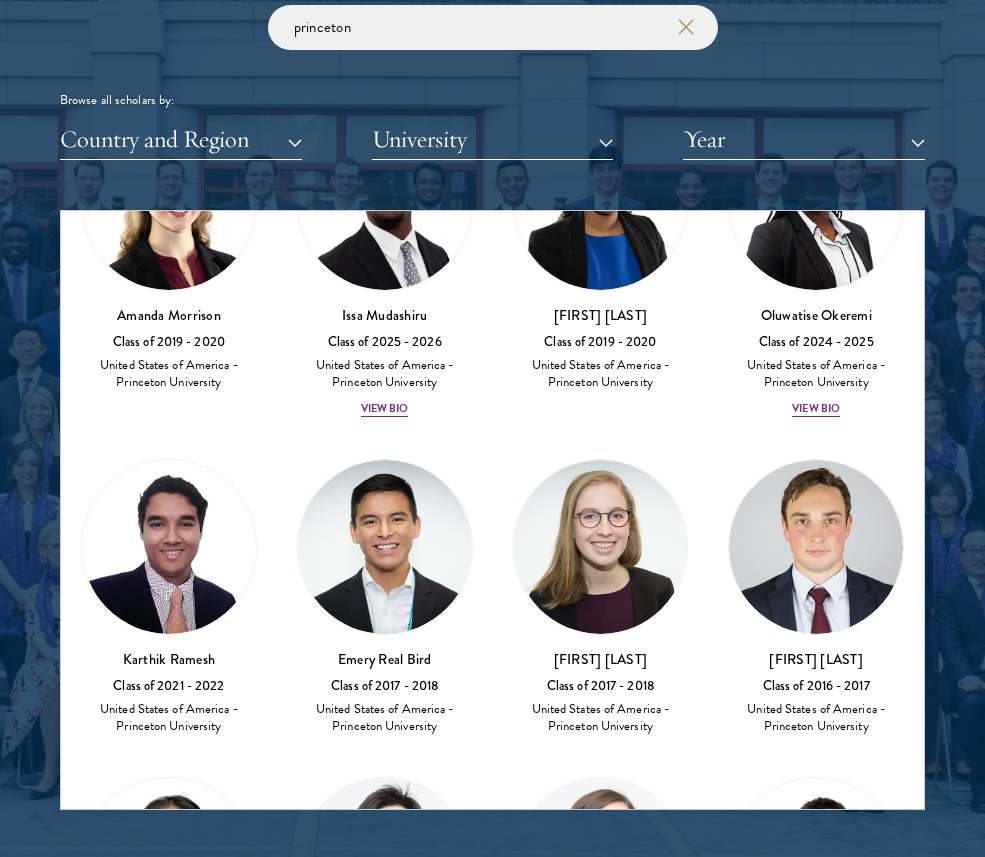 scroll, scrollTop: 2150, scrollLeft: 0, axis: vertical 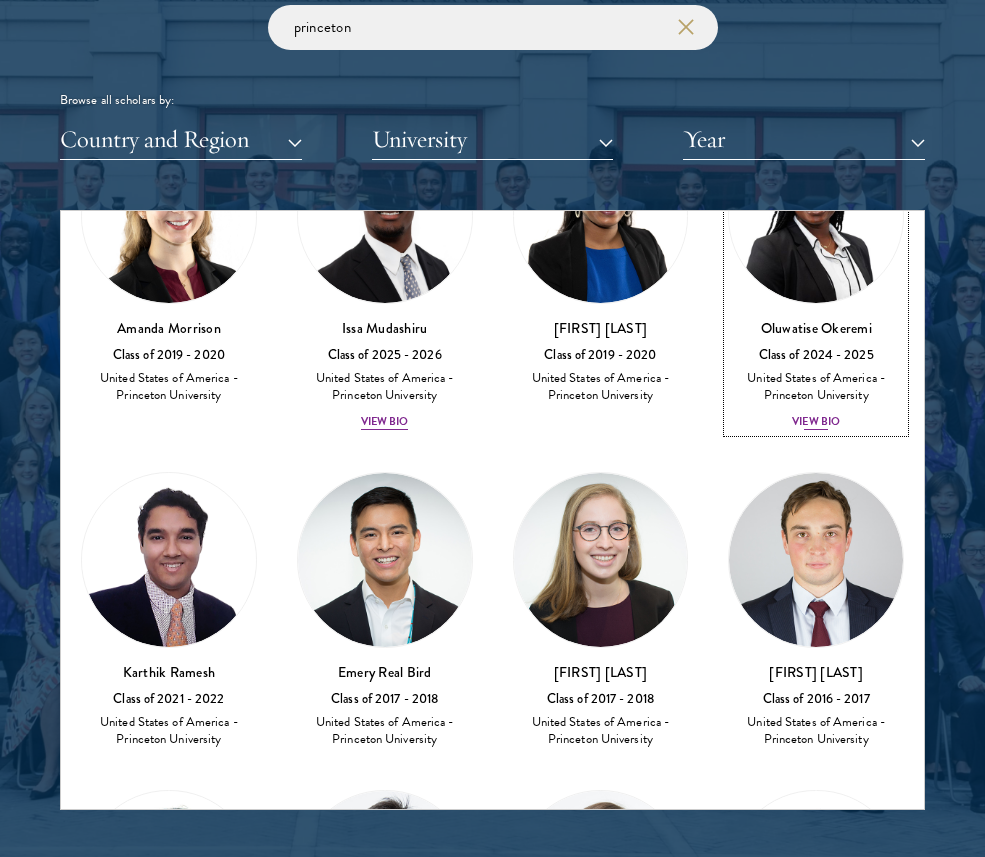 click on "View Bio" at bounding box center [816, 422] 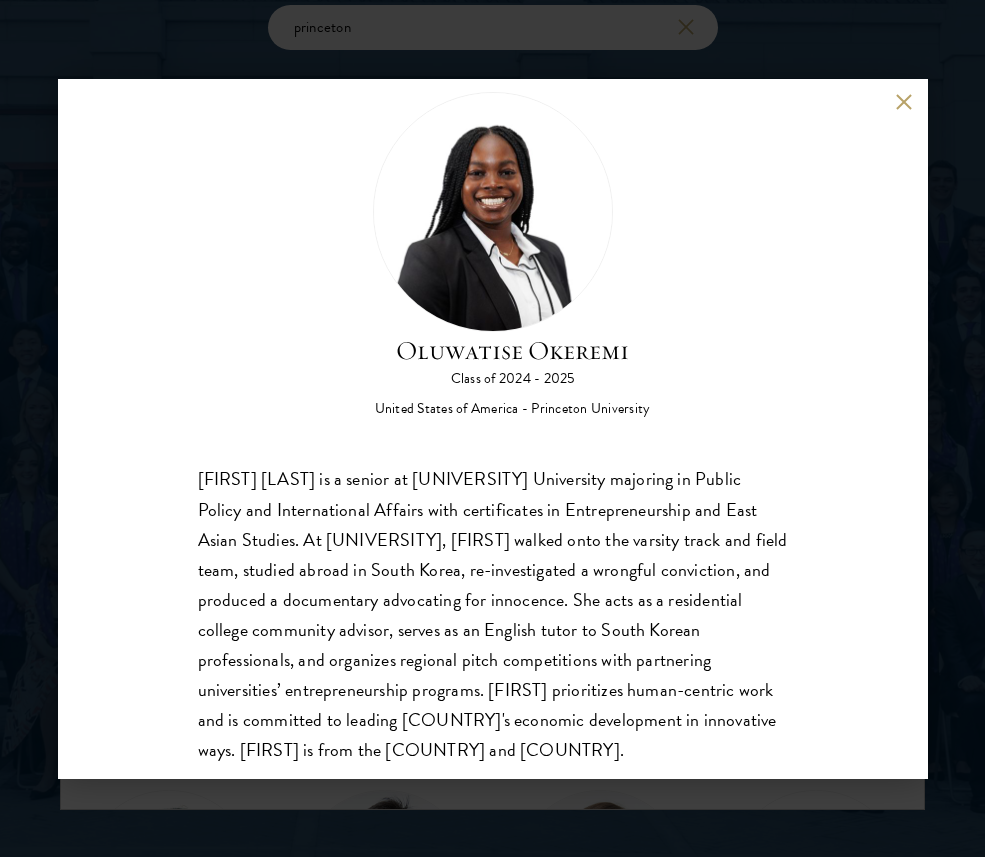 scroll, scrollTop: 51, scrollLeft: 0, axis: vertical 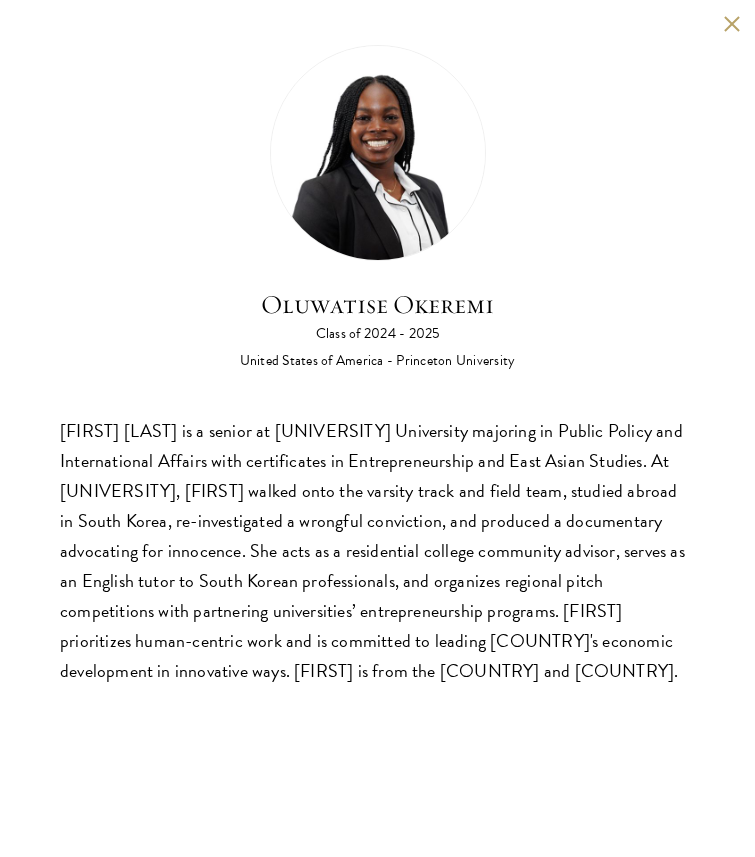 click on "[FIRST] [LAST] is a senior at [UNIVERSITY] majoring in Public Policy and International Affairs with certificates in Entrepreneurship and East Asian Studies. At [UNIVERSITY], [FIRST] walked onto the varsity track and field team, studied abroad in [COUNTRY], re-investigated a wrongful conviction, and produced a documentary advocating for innocence. She acts as a residential college community advisor, serves as an English tutor to South Korean professionals, and organizes regional pitch competitions with partnering universities’ entrepreneurship programs. [FIRST] prioritizes human-centric work and is committed to leading [COUNTRY]'s economic development in innovative ways. [FIRST] is from the [COUNTRY] and [COUNTRY]." at bounding box center (377, 551) 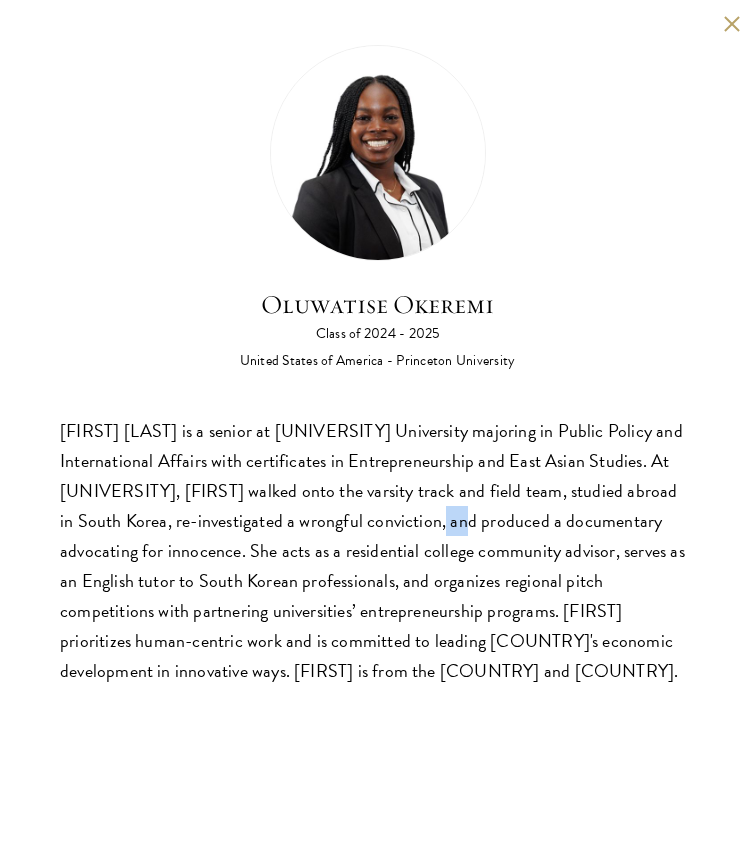 click on "[FIRST] [LAST] is a senior at [UNIVERSITY] majoring in Public Policy and International Affairs with certificates in Entrepreneurship and East Asian Studies. At [UNIVERSITY], [FIRST] walked onto the varsity track and field team, studied abroad in [COUNTRY], re-investigated a wrongful conviction, and produced a documentary advocating for innocence. She acts as a residential college community advisor, serves as an English tutor to South Korean professionals, and organizes regional pitch competitions with partnering universities’ entrepreneurship programs. [FIRST] prioritizes human-centric work and is committed to leading [COUNTRY]'s economic development in innovative ways. [FIRST] is from the [COUNTRY] and [COUNTRY]." at bounding box center (377, 551) 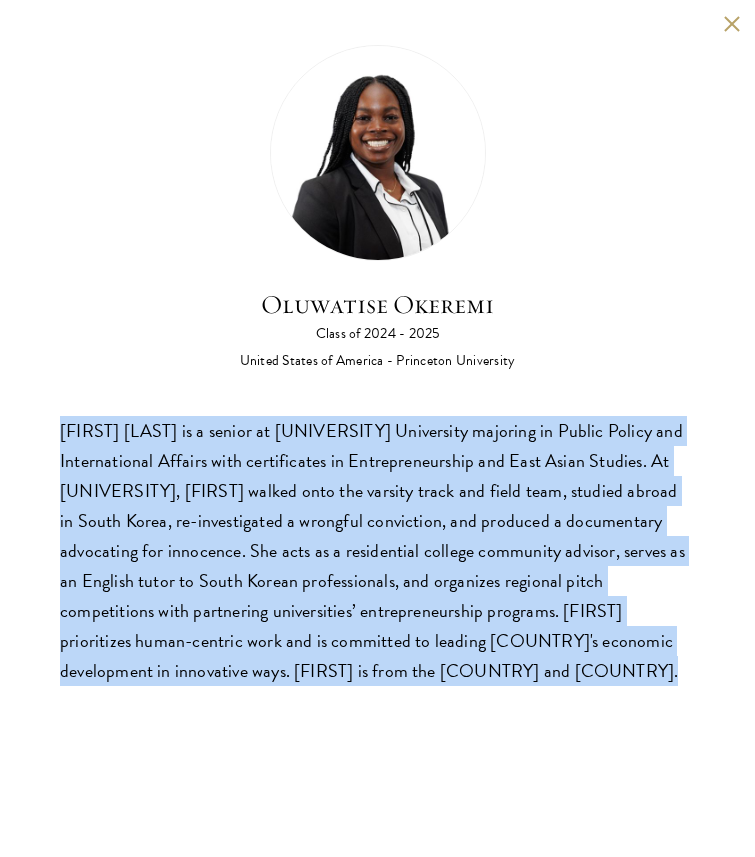 click on "[FIRST] [LAST] is a senior at [UNIVERSITY] majoring in Public Policy and International Affairs with certificates in Entrepreneurship and East Asian Studies. At [UNIVERSITY], [FIRST] walked onto the varsity track and field team, studied abroad in [COUNTRY], re-investigated a wrongful conviction, and produced a documentary advocating for innocence. She acts as a residential college community advisor, serves as an English tutor to South Korean professionals, and organizes regional pitch competitions with partnering universities’ entrepreneurship programs. [FIRST] prioritizes human-centric work and is committed to leading [COUNTRY]'s economic development in innovative ways. [FIRST] is from the [COUNTRY] and [COUNTRY]." at bounding box center [377, 551] 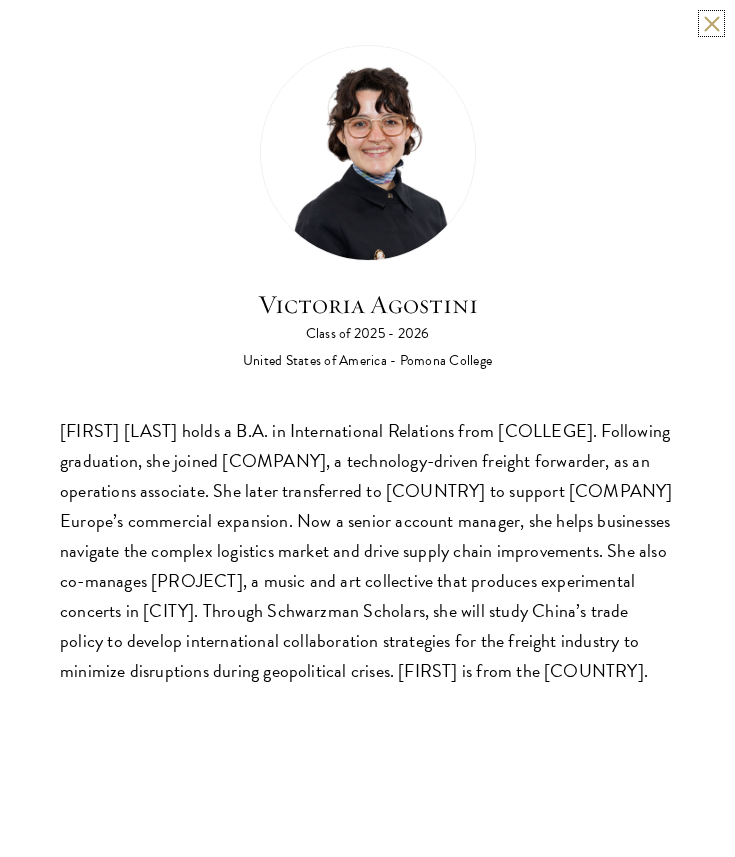 scroll, scrollTop: 0, scrollLeft: 0, axis: both 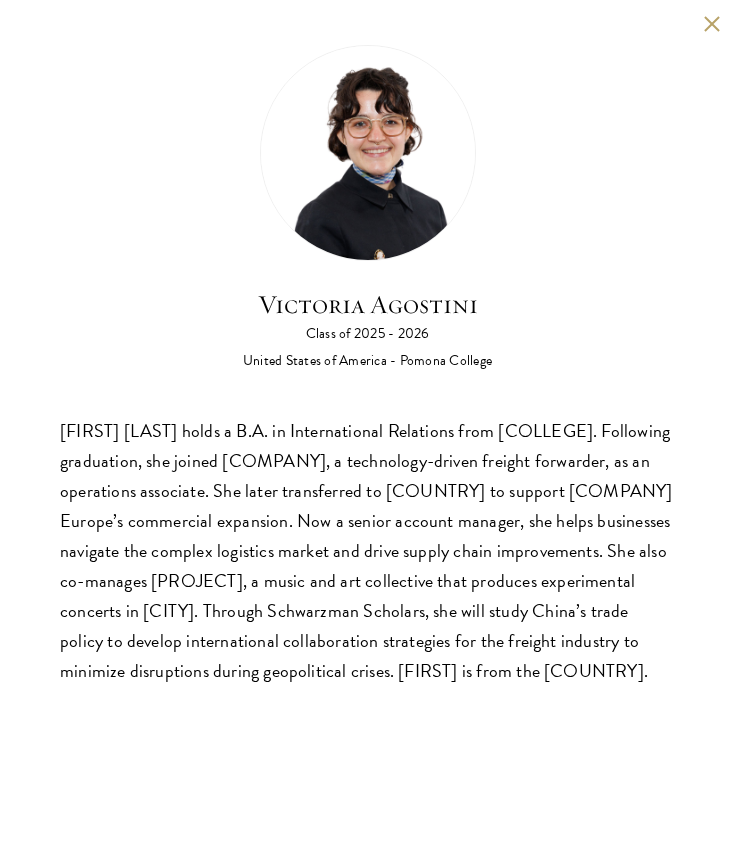 click on "Victoria Agostini holds a B.A. in International Relations from Pomona College. Following graduation, she joined Flexport, a technology-driven freight forwarder, as an operations associate. She later transferred to Denmark to support Flexport Europe’s commercial expansion. Now a senior account manager, she helps businesses navigate the complex logistics market and drive supply chain improvements. She also co-manages Affected, a music and art collective that produces experimental concerts in Copenhagen. Through Schwarzman Scholars, she will study China’s trade policy to develop international collaboration strategies for the freight industry to minimize disruptions during geopolitical crises. Tori is from the United States." at bounding box center (367, 551) 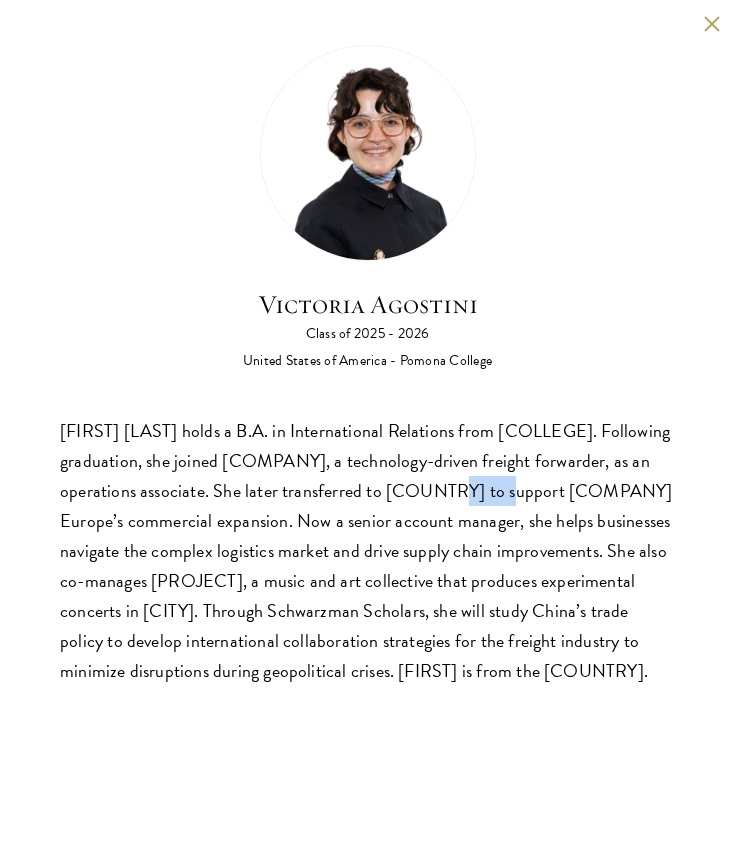 click on "Victoria Agostini holds a B.A. in International Relations from Pomona College. Following graduation, she joined Flexport, a technology-driven freight forwarder, as an operations associate. She later transferred to Denmark to support Flexport Europe’s commercial expansion. Now a senior account manager, she helps businesses navigate the complex logistics market and drive supply chain improvements. She also co-manages Affected, a music and art collective that produces experimental concerts in Copenhagen. Through Schwarzman Scholars, she will study China’s trade policy to develop international collaboration strategies for the freight industry to minimize disruptions during geopolitical crises. Tori is from the United States." at bounding box center (367, 551) 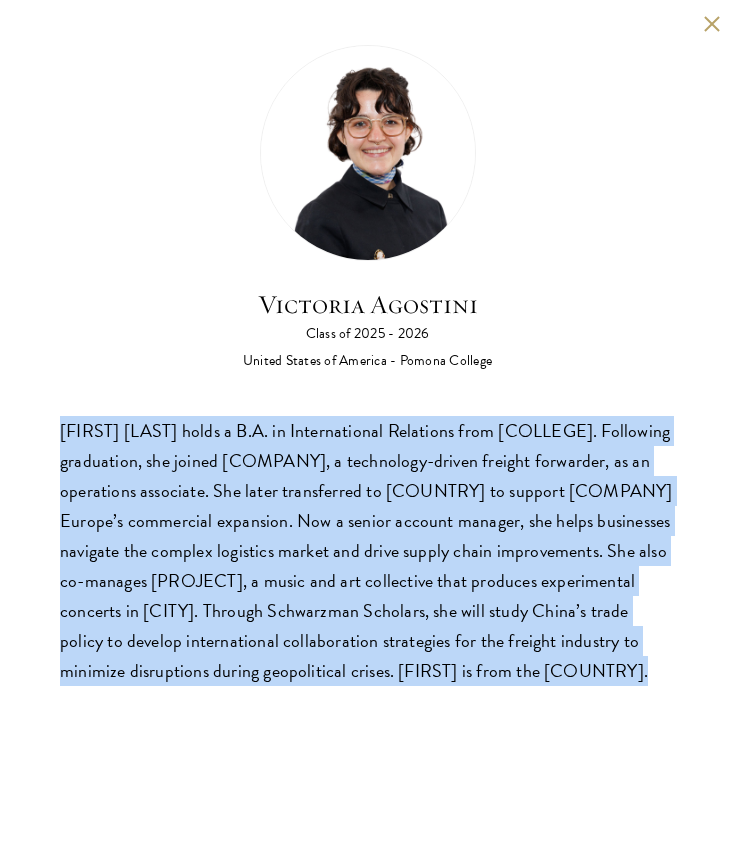 click on "Victoria Agostini holds a B.A. in International Relations from Pomona College. Following graduation, she joined Flexport, a technology-driven freight forwarder, as an operations associate. She later transferred to Denmark to support Flexport Europe’s commercial expansion. Now a senior account manager, she helps businesses navigate the complex logistics market and drive supply chain improvements. She also co-manages Affected, a music and art collective that produces experimental concerts in Copenhagen. Through Schwarzman Scholars, she will study China’s trade policy to develop international collaboration strategies for the freight industry to minimize disruptions during geopolitical crises. Tori is from the United States." at bounding box center (367, 551) 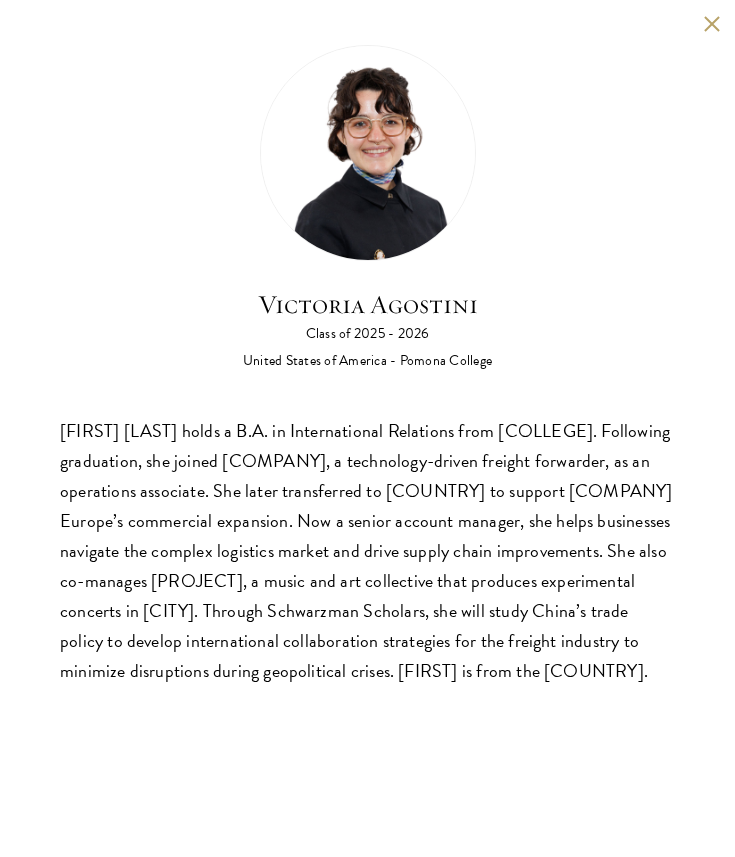 click on "Victoria Agostini holds a B.A. in International Relations from Pomona College. Following graduation, she joined Flexport, a technology-driven freight forwarder, as an operations associate. She later transferred to Denmark to support Flexport Europe’s commercial expansion. Now a senior account manager, she helps businesses navigate the complex logistics market and drive supply chain improvements. She also co-manages Affected, a music and art collective that produces experimental concerts in Copenhagen. Through Schwarzman Scholars, she will study China’s trade policy to develop international collaboration strategies for the freight industry to minimize disruptions during geopolitical crises. Tori is from the United States." at bounding box center [367, 551] 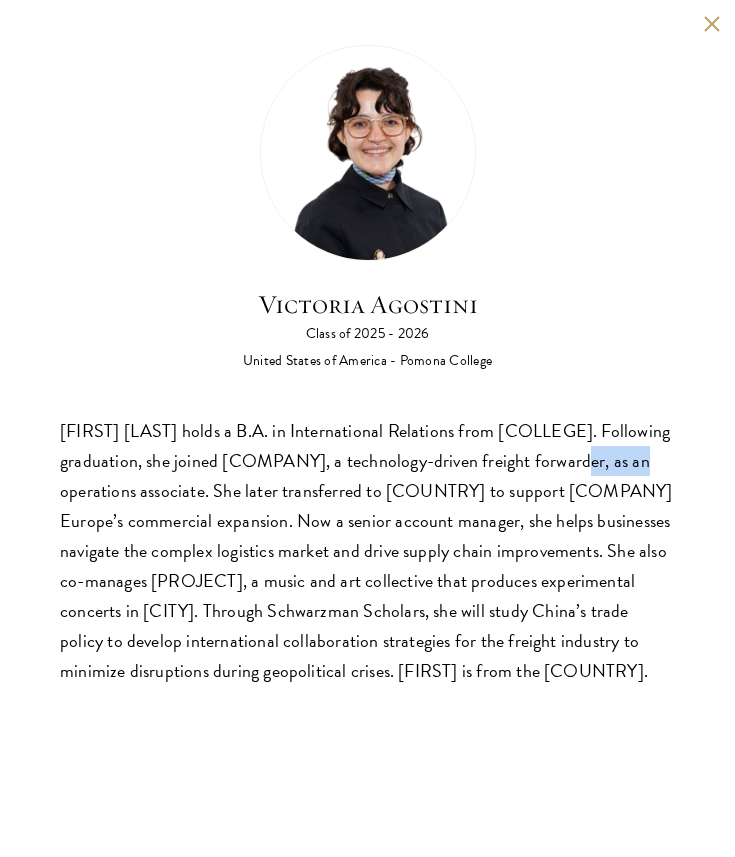 click on "Victoria Agostini holds a B.A. in International Relations from Pomona College. Following graduation, she joined Flexport, a technology-driven freight forwarder, as an operations associate. She later transferred to Denmark to support Flexport Europe’s commercial expansion. Now a senior account manager, she helps businesses navigate the complex logistics market and drive supply chain improvements. She also co-manages Affected, a music and art collective that produces experimental concerts in Copenhagen. Through Schwarzman Scholars, she will study China’s trade policy to develop international collaboration strategies for the freight industry to minimize disruptions during geopolitical crises. Tori is from the United States." at bounding box center (367, 551) 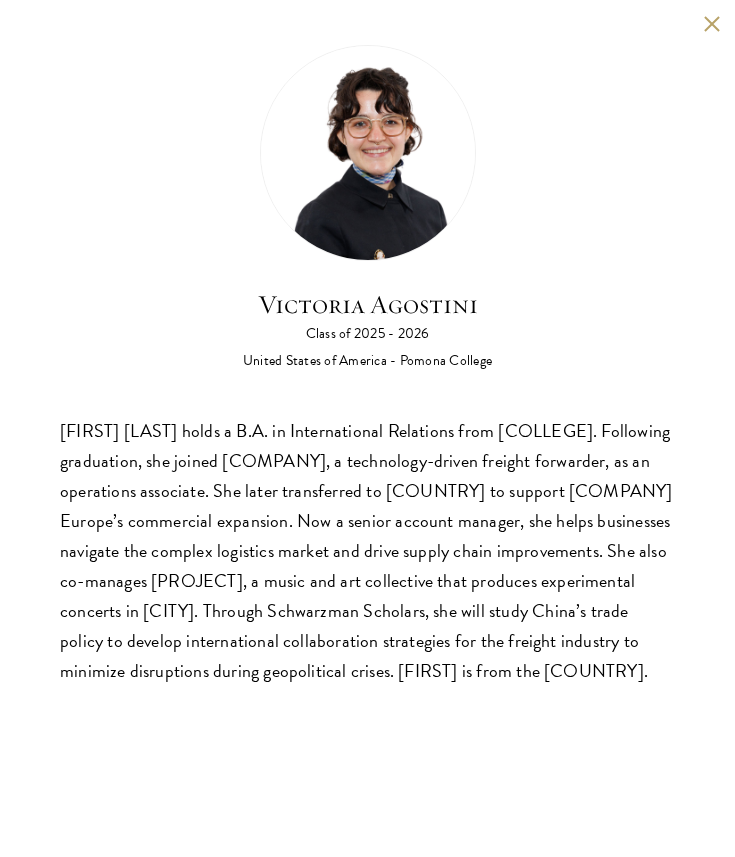 click on "Victoria Agostini
Class of 2025 - 2026
United States of America - Pomona College
Victoria Agostini holds a B.A. in International Relations from Pomona College. Following graduation, she joined Flexport, a technology-driven freight forwarder, as an operations associate. She later transferred to Denmark to support Flexport Europe’s commercial expansion. Now a senior account manager, she helps businesses navigate the complex logistics market and drive supply chain improvements. She also co-manages Affected, a music and art collective that produces experimental concerts in Copenhagen. Through Schwarzman Scholars, she will study China’s trade policy to develop international collaboration strategies for the freight industry to minimize disruptions during geopolitical crises. Tori is from the United States." at bounding box center [367, 365] 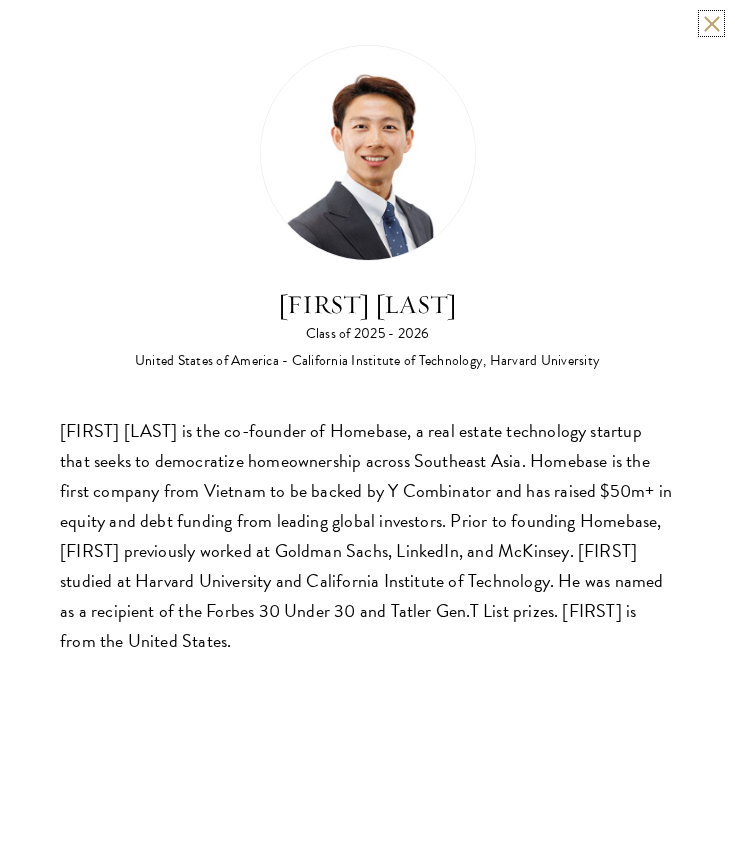 scroll, scrollTop: 0, scrollLeft: 0, axis: both 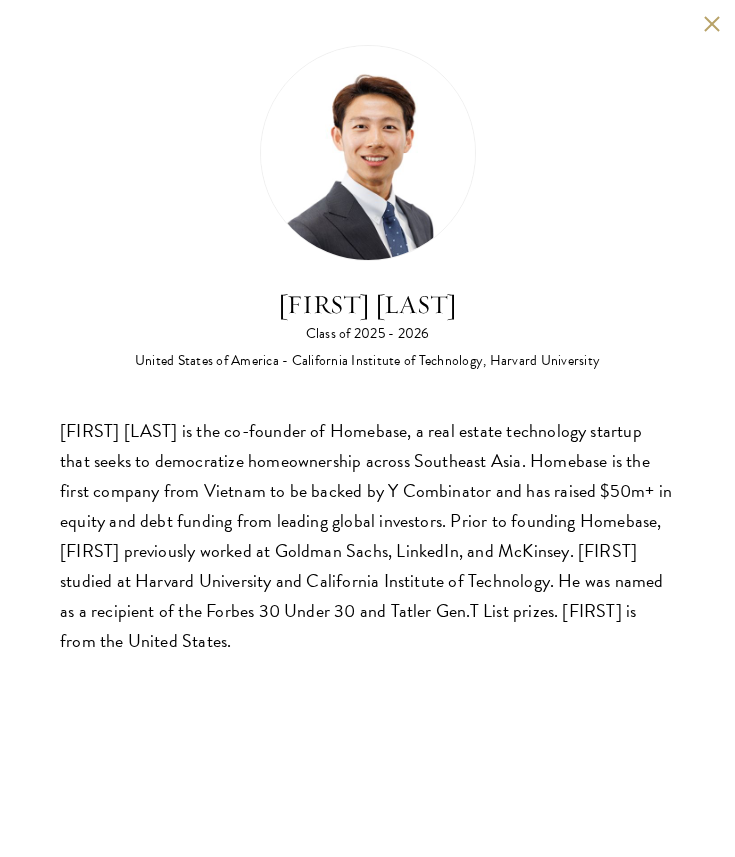 click on "[FIRST] [LAST] is the co-founder of Homebase, a real estate technology startup that seeks to democratize homeownership across Southeast Asia. Homebase is the first company from Vietnam to be backed by Y Combinator and has raised $50m+ in equity and debt funding from leading global investors. Prior to founding Homebase, [FIRST] previously worked at Goldman Sachs, LinkedIn, and McKinsey. [FIRST] studied at Harvard University and California Institute of Technology. He was named as a recipient of the Forbes 30 Under 30 and Tatler Gen.T List prizes. [FIRST] is from the United States." at bounding box center (367, 536) 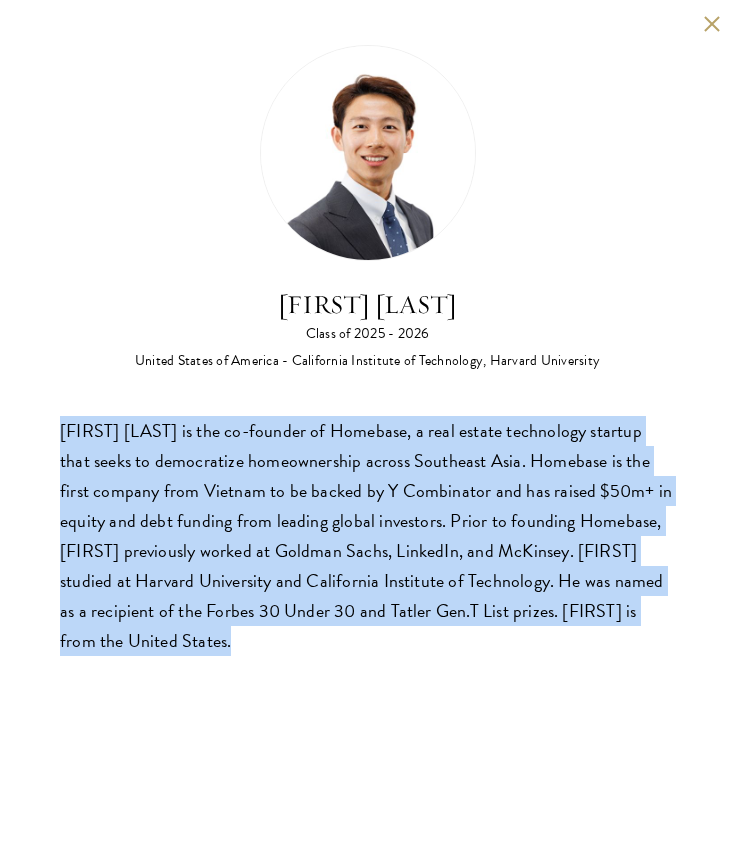 click on "Guangning (Phillip) An is the co-founder of Homebase, a real estate technology startup that seeks to democratize homeownership across Southeast Asia. Homebase is the first company from Vietnam to be backed by Y Combinator and has raised $50m+ in equity and debt funding from leading global investors. Prior to founding Homebase, Phillip previously worked at Goldman Sachs, LinkedIn, and McKinsey. Phillip studied at Harvard University and California Institute of Technology. He was named as a recipient of the Forbes 30 Under 30 and Tatler Gen.T List prizes. Phillip is from the United States." at bounding box center (367, 536) 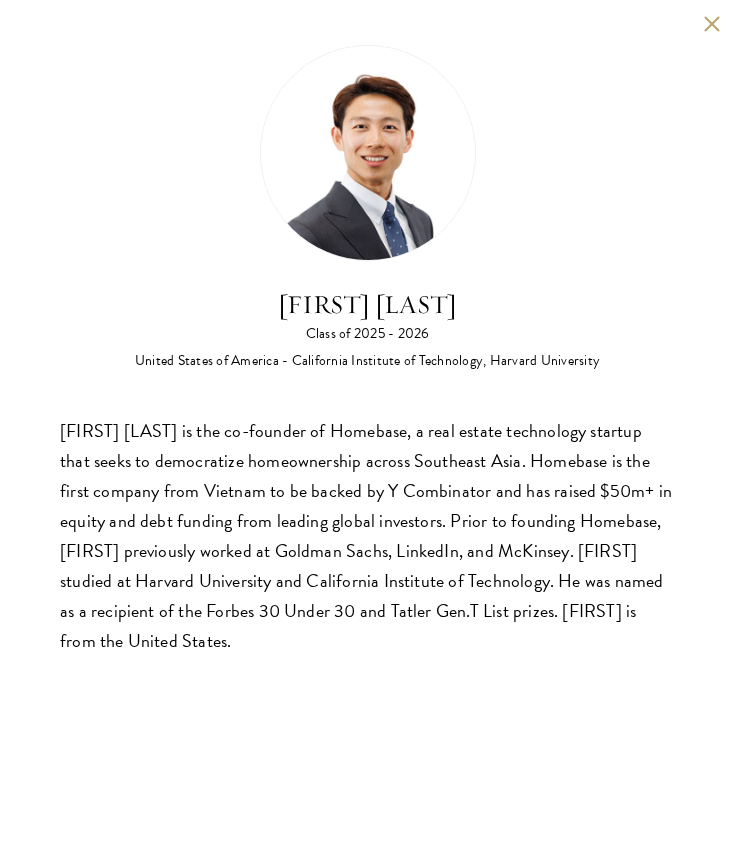 drag, startPoint x: 514, startPoint y: 650, endPoint x: 560, endPoint y: 415, distance: 239.45981 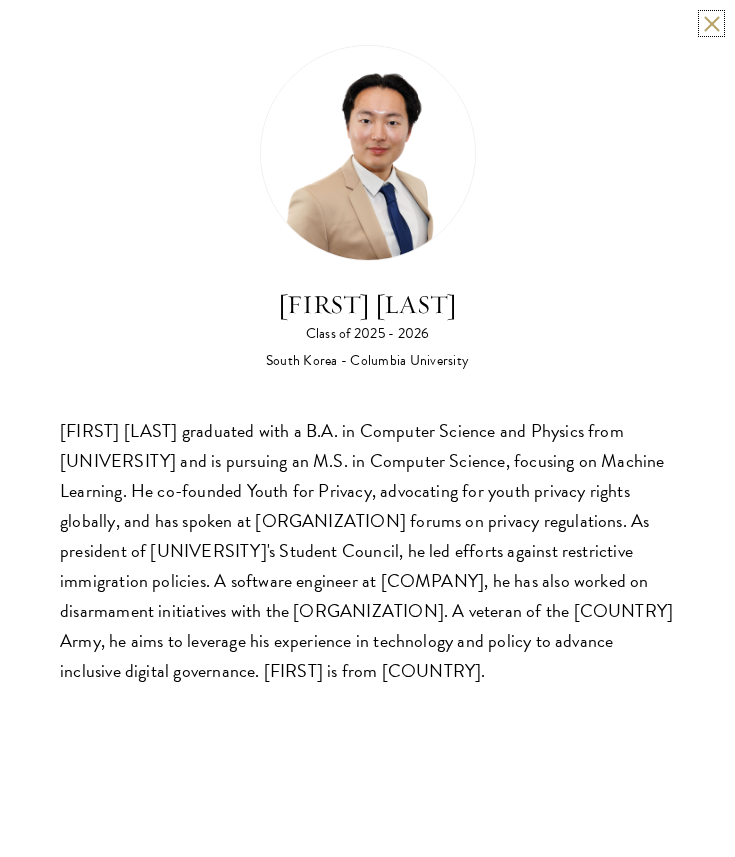 scroll, scrollTop: 0, scrollLeft: 0, axis: both 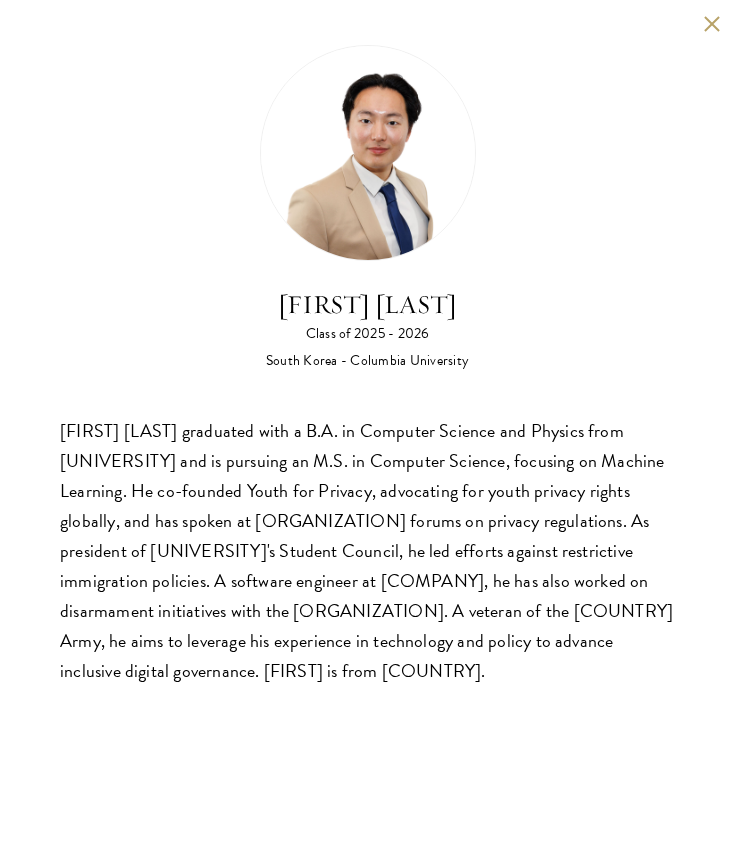click on "[FIRST] [LAST]
Class of 2025 - 2026
[COUNTRY] - [UNIVERSITY]
[FIRST] [LAST] graduated with a B.A. in Computer Science and Physics from [UNIVERSITY] and is pursuing an M.S. in Computer Science, focusing on Machine Learning. He co-founded Youth for Privacy, advocating for youth privacy rights globally, and has spoken at UN forums on privacy regulations. As president of [UNIVERSITY]'s Student Council, he led efforts against restrictive immigration policies. A software engineer at Google, [FIRST] has also worked on disarmament initiatives with the UN. A veteran of the Korean Army, he aims to leverage his experience in technology and policy to advance inclusive digital governance. [FIRST] is from [COUNTRY]." at bounding box center (367, 365) 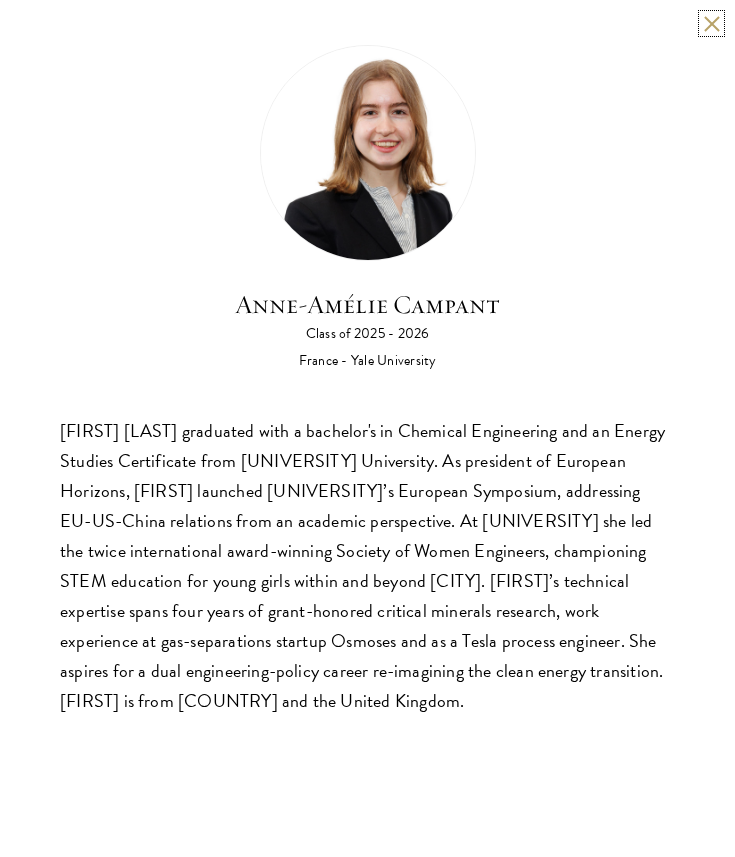 type 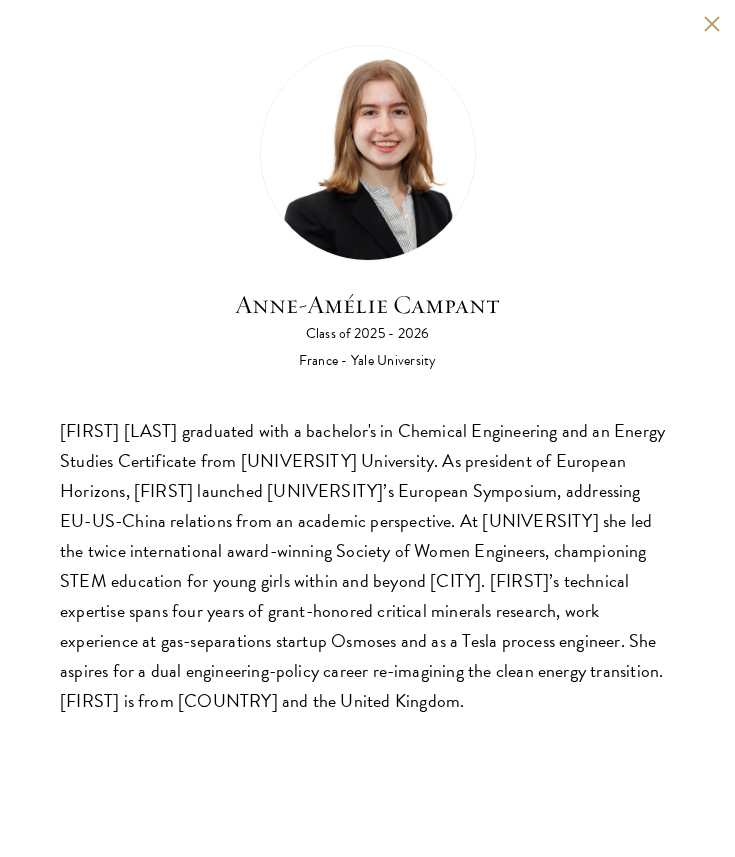 click on "Anne-Amélie Campant graduated with a bachelor's in Chemical Engineering and an Energy Studies Certificate from Yale University. As president of European Horizons, Anne-Amélie launched Yale’s European Symposium, addressing EU-US-China relations from an academic perspective. At Yale she led the twice international award-winning Society of Women Engineers, championing STEM education for young girls within and beyond New Haven. Anne-Amélie’s technical expertise spans four years of grant-honored critical minerals research, work experience at gas-separations startup Osmoses and as a Tesla process engineer. She aspires for a dual engineering-policy career re-imagining the clean energy transition. Anne-Amélie is from France and the United Kingdom." at bounding box center (367, 566) 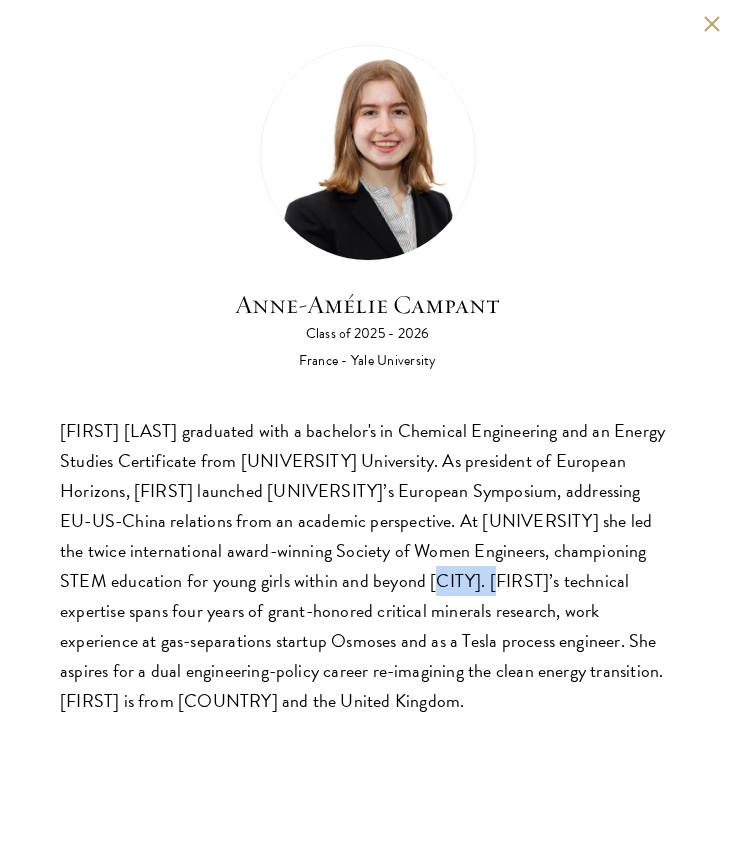click on "Anne-Amélie Campant graduated with a bachelor's in Chemical Engineering and an Energy Studies Certificate from Yale University. As president of European Horizons, Anne-Amélie launched Yale’s European Symposium, addressing EU-US-China relations from an academic perspective. At Yale she led the twice international award-winning Society of Women Engineers, championing STEM education for young girls within and beyond New Haven. Anne-Amélie’s technical expertise spans four years of grant-honored critical minerals research, work experience at gas-separations startup Osmoses and as a Tesla process engineer. She aspires for a dual engineering-policy career re-imagining the clean energy transition. Anne-Amélie is from France and the United Kingdom." at bounding box center [367, 566] 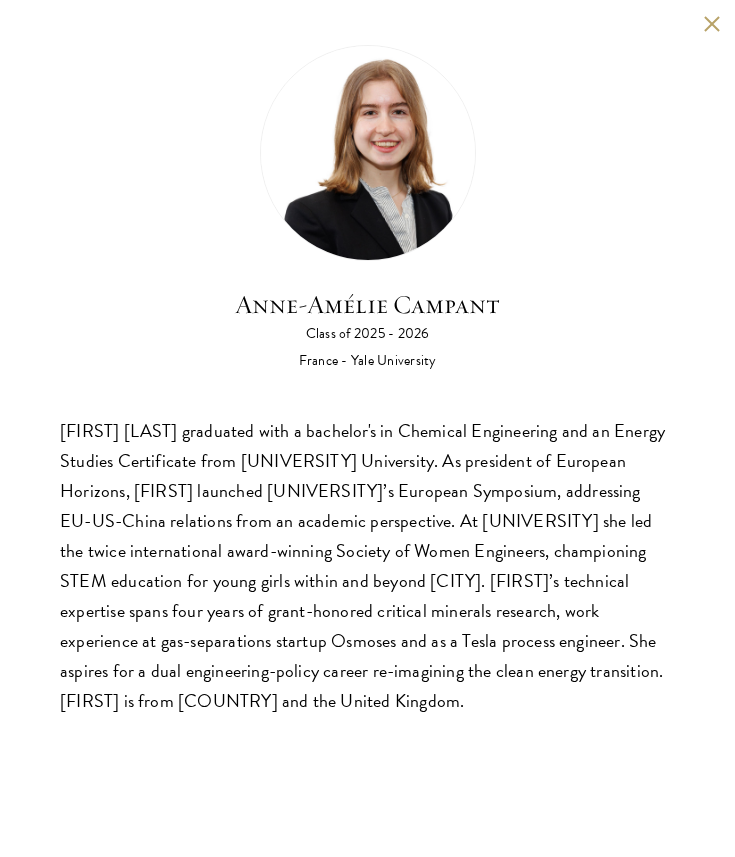 click on "Anne-Amélie Campant graduated with a bachelor's in Chemical Engineering and an Energy Studies Certificate from Yale University. As president of European Horizons, Anne-Amélie launched Yale’s European Symposium, addressing EU-US-China relations from an academic perspective. At Yale she led the twice international award-winning Society of Women Engineers, championing STEM education for young girls within and beyond New Haven. Anne-Amélie’s technical expertise spans four years of grant-honored critical minerals research, work experience at gas-separations startup Osmoses and as a Tesla process engineer. She aspires for a dual engineering-policy career re-imagining the clean energy transition. Anne-Amélie is from France and the United Kingdom." at bounding box center (367, 566) 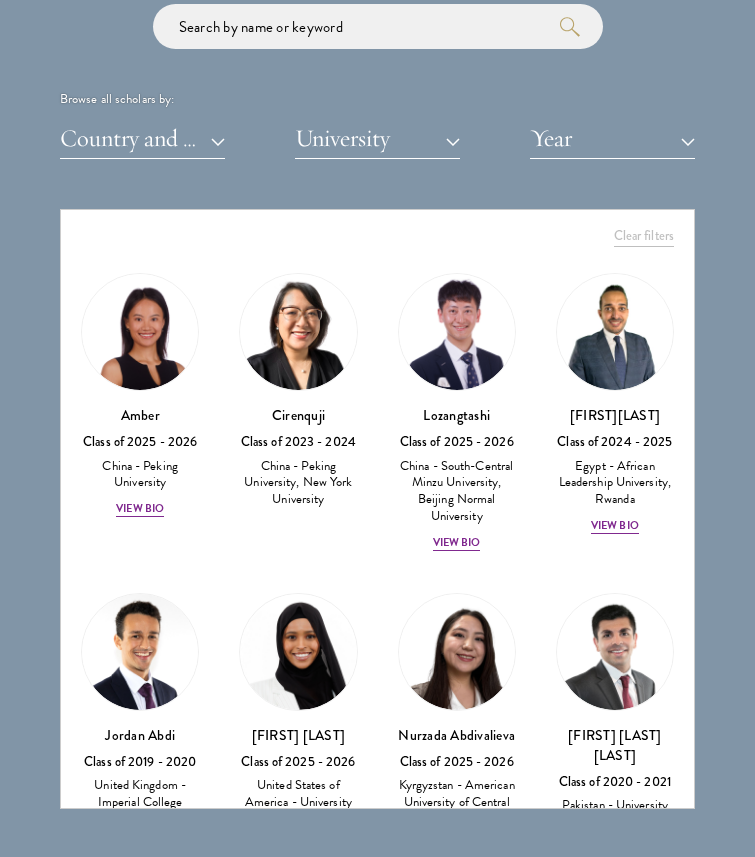 type on "princeton" 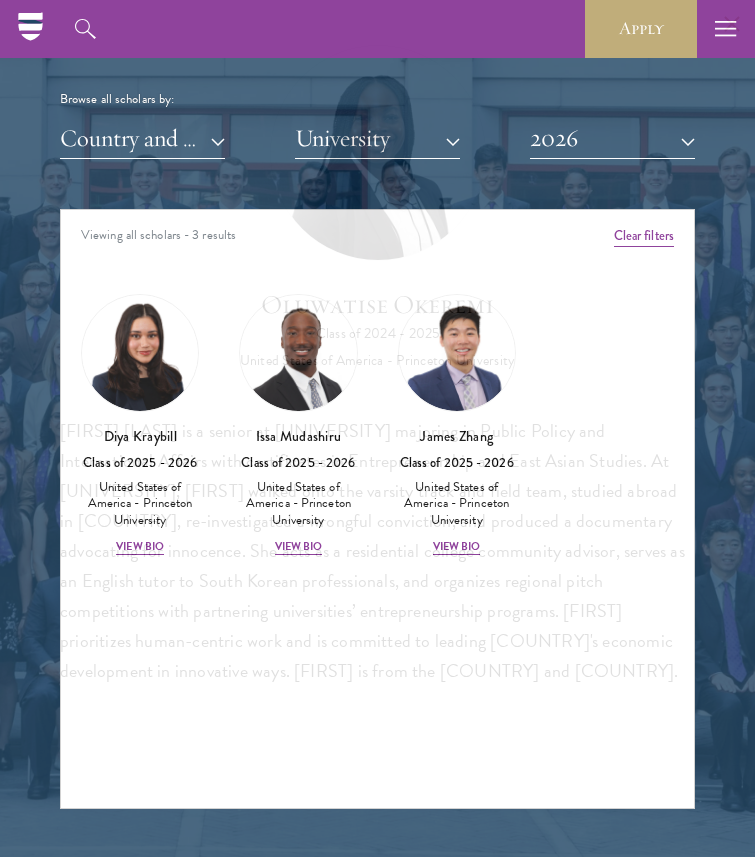 scroll, scrollTop: 2361, scrollLeft: 0, axis: vertical 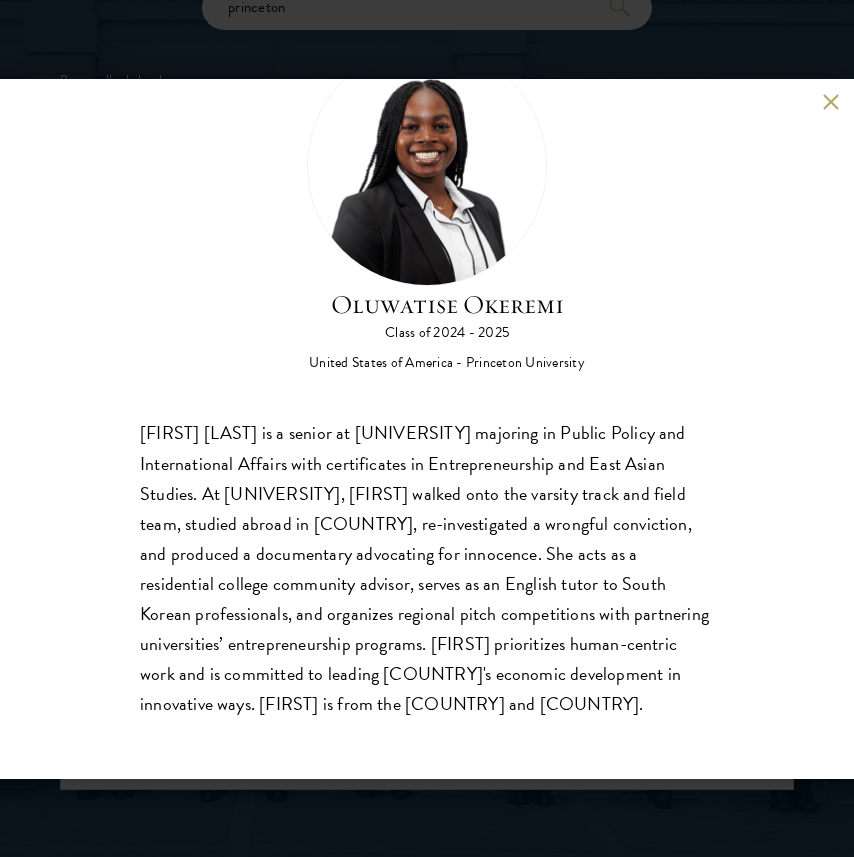 click on "[FIRST] [LAST] is a senior at [UNIVERSITY] majoring in Public Policy and International Affairs with certificates in Entrepreneurship and East Asian Studies. At [UNIVERSITY], [FIRST] walked onto the varsity track and field team, studied abroad in [COUNTRY], re-investigated a wrongful conviction, and produced a documentary advocating for innocence. She acts as a residential college community advisor, serves as an English tutor to South Korean professionals, and organizes regional pitch competitions with partnering universities’ entrepreneurship programs. [FIRST] prioritizes human-centric work and is committed to leading [COUNTRY]'s economic development in innovative ways. [FIRST] is from the [COUNTRY] and [COUNTRY]." at bounding box center (427, 568) 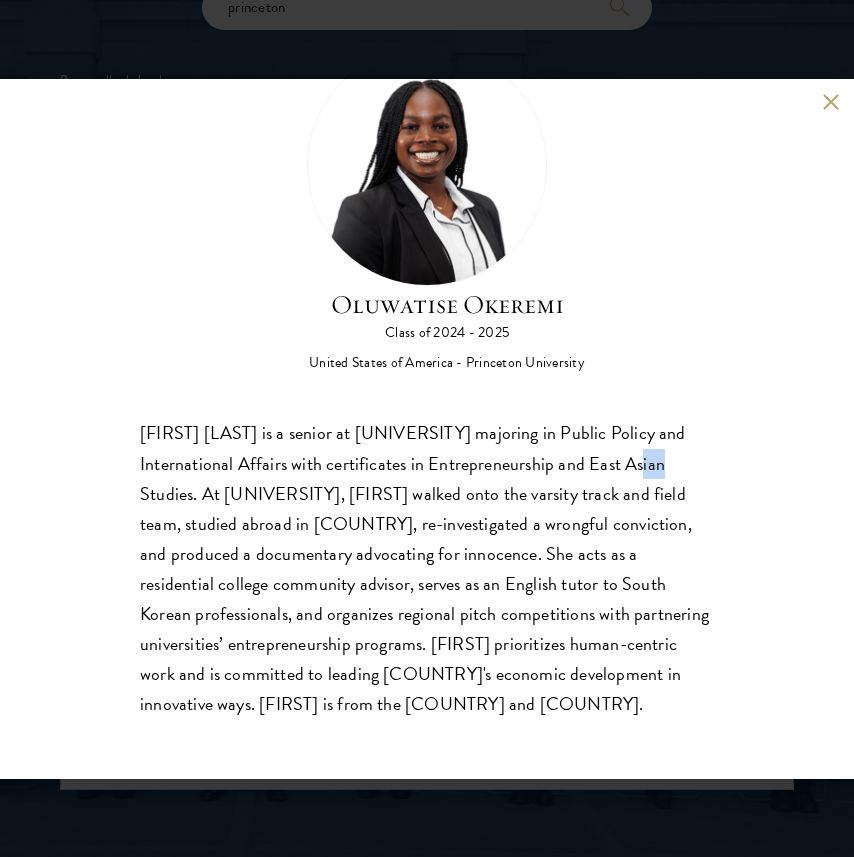 click on "[FIRST] [LAST] is a senior at [UNIVERSITY] majoring in Public Policy and International Affairs with certificates in Entrepreneurship and East Asian Studies. At [UNIVERSITY], [FIRST] walked onto the varsity track and field team, studied abroad in [COUNTRY], re-investigated a wrongful conviction, and produced a documentary advocating for innocence. She acts as a residential college community advisor, serves as an English tutor to South Korean professionals, and organizes regional pitch competitions with partnering universities’ entrepreneurship programs. [FIRST] prioritizes human-centric work and is committed to leading [COUNTRY]'s economic development in innovative ways. [FIRST] is from the [COUNTRY] and [COUNTRY]." at bounding box center [427, 568] 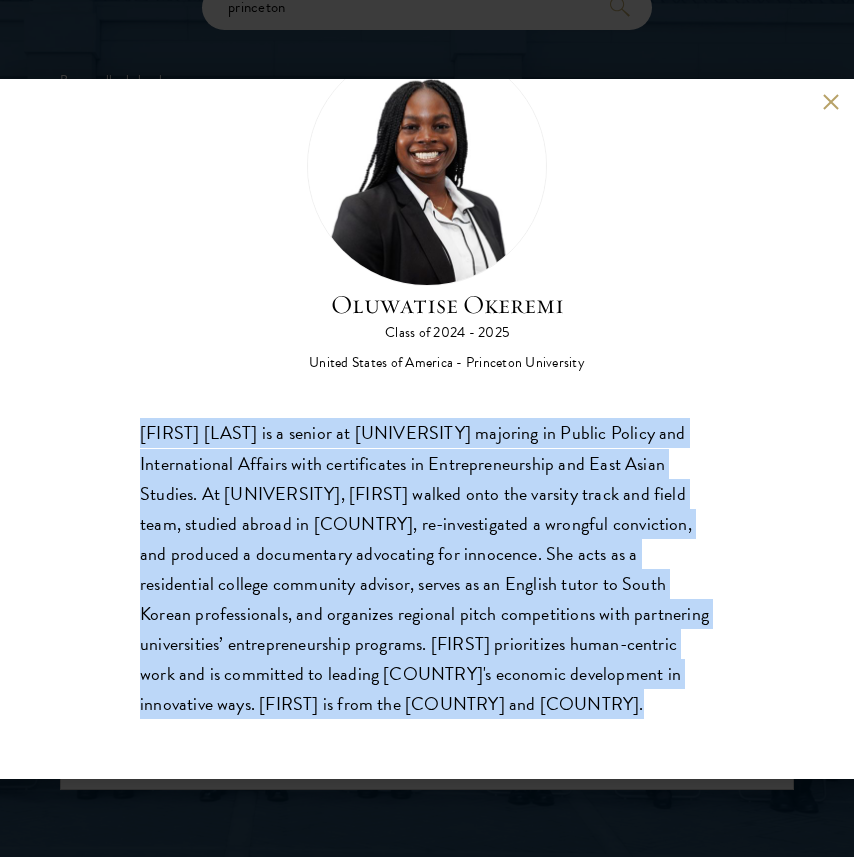 click on "[FIRST] [LAST] is a senior at [UNIVERSITY] majoring in Public Policy and International Affairs with certificates in Entrepreneurship and East Asian Studies. At [UNIVERSITY], [FIRST] walked onto the varsity track and field team, studied abroad in [COUNTRY], re-investigated a wrongful conviction, and produced a documentary advocating for innocence. She acts as a residential college community advisor, serves as an English tutor to South Korean professionals, and organizes regional pitch competitions with partnering universities’ entrepreneurship programs. [FIRST] prioritizes human-centric work and is committed to leading [COUNTRY]'s economic development in innovative ways. [FIRST] is from the [COUNTRY] and [COUNTRY]." at bounding box center (427, 568) 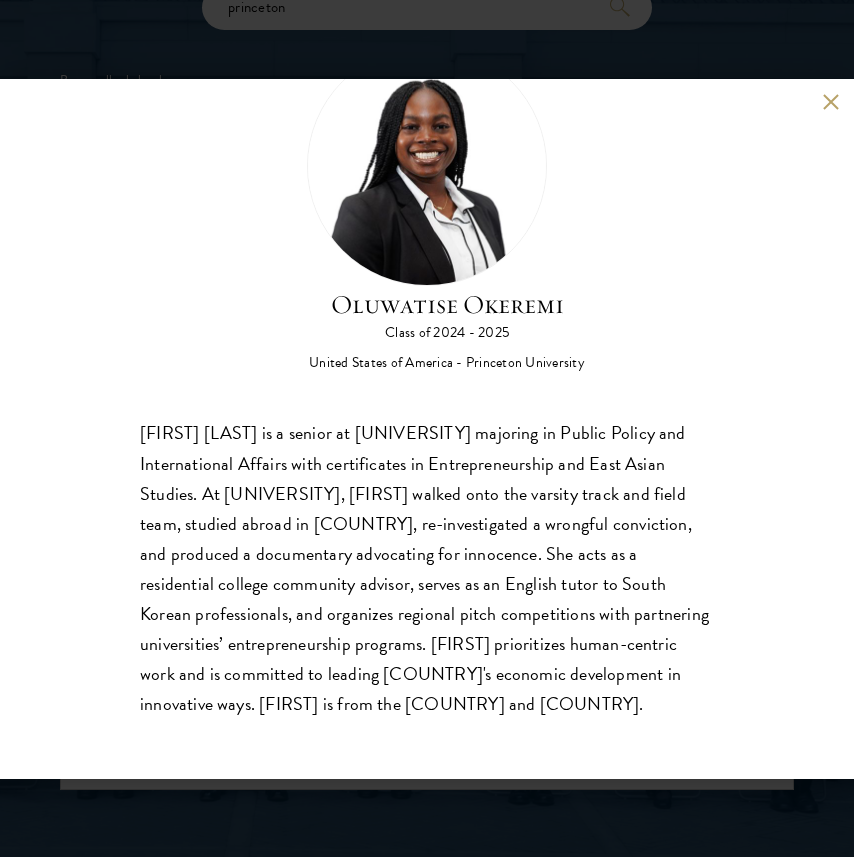 click on "[FIRST] [LAST] is a senior at [UNIVERSITY] majoring in Public Policy and International Affairs with certificates in Entrepreneurship and East Asian Studies. At [UNIVERSITY], [FIRST] walked onto the varsity track and field team, studied abroad in [COUNTRY], re-investigated a wrongful conviction, and produced a documentary advocating for innocence. She acts as a residential college community advisor, serves as an English tutor to South Korean professionals, and organizes regional pitch competitions with partnering universities’ entrepreneurship programs. [FIRST] prioritizes human-centric work and is committed to leading [COUNTRY]'s economic development in innovative ways. [FIRST] is from the [COUNTRY] and [COUNTRY]." at bounding box center [427, 568] 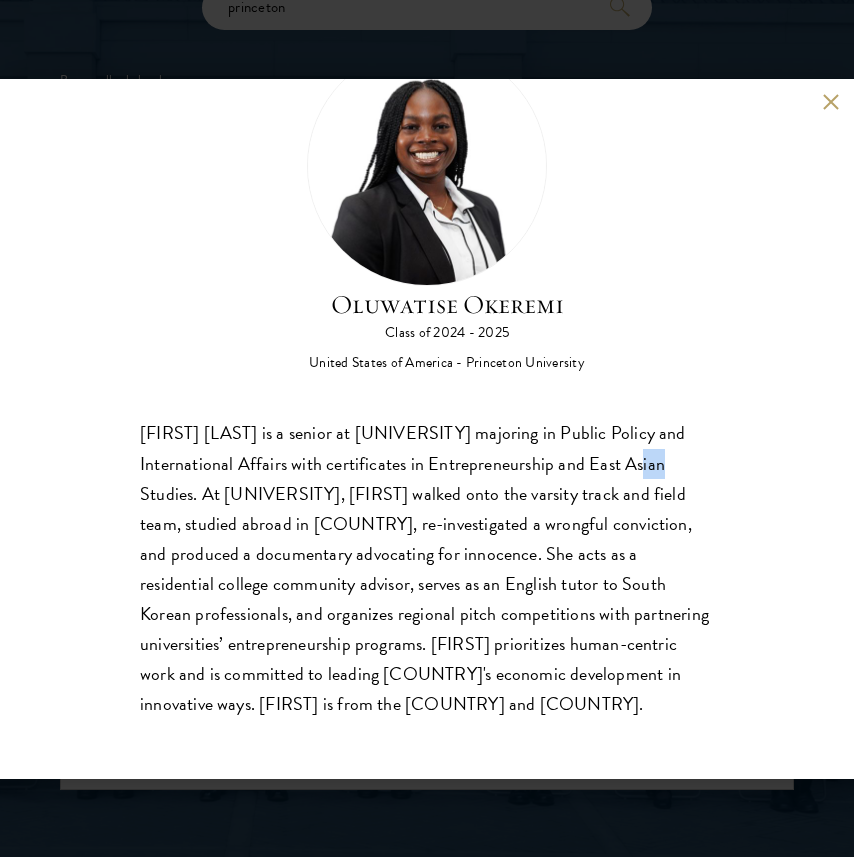click on "[FIRST] [LAST] is a senior at [UNIVERSITY] majoring in Public Policy and International Affairs with certificates in Entrepreneurship and East Asian Studies. At [UNIVERSITY], [FIRST] walked onto the varsity track and field team, studied abroad in [COUNTRY], re-investigated a wrongful conviction, and produced a documentary advocating for innocence. She acts as a residential college community advisor, serves as an English tutor to South Korean professionals, and organizes regional pitch competitions with partnering universities’ entrepreneurship programs. [FIRST] prioritizes human-centric work and is committed to leading [COUNTRY]'s economic development in innovative ways. [FIRST] is from the [COUNTRY] and [COUNTRY]." at bounding box center (427, 568) 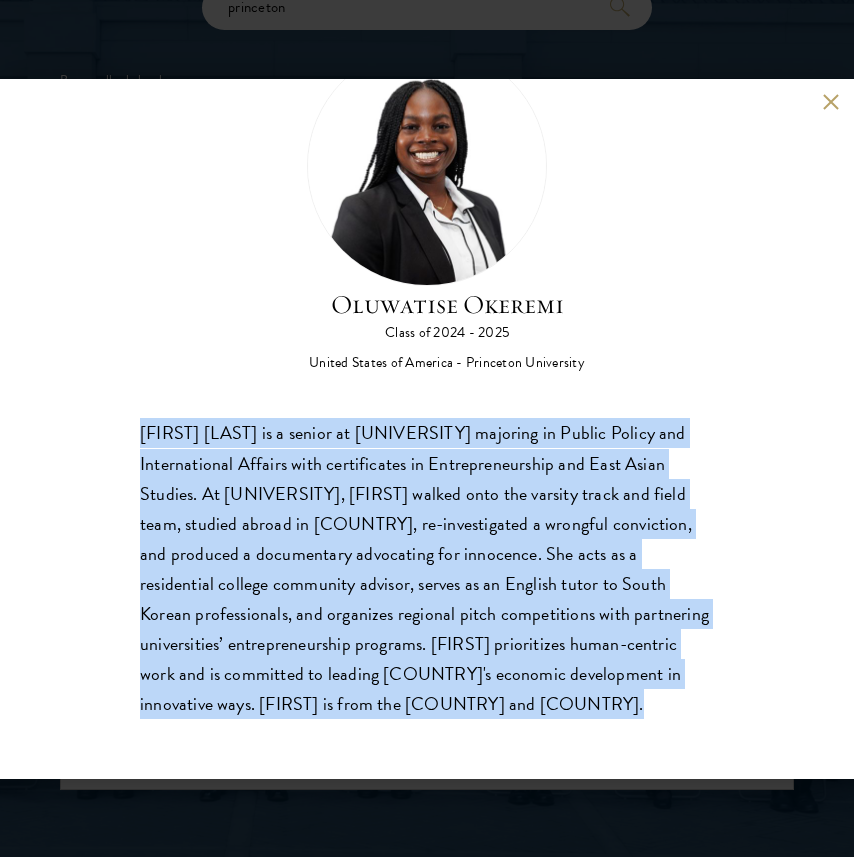 click on "[FIRST] [LAST] is a senior at [UNIVERSITY] majoring in Public Policy and International Affairs with certificates in Entrepreneurship and East Asian Studies. At [UNIVERSITY], [FIRST] walked onto the varsity track and field team, studied abroad in [COUNTRY], re-investigated a wrongful conviction, and produced a documentary advocating for innocence. She acts as a residential college community advisor, serves as an English tutor to South Korean professionals, and organizes regional pitch competitions with partnering universities’ entrepreneurship programs. [FIRST] prioritizes human-centric work and is committed to leading [COUNTRY]'s economic development in innovative ways. [FIRST] is from the [COUNTRY] and [COUNTRY]." at bounding box center [427, 568] 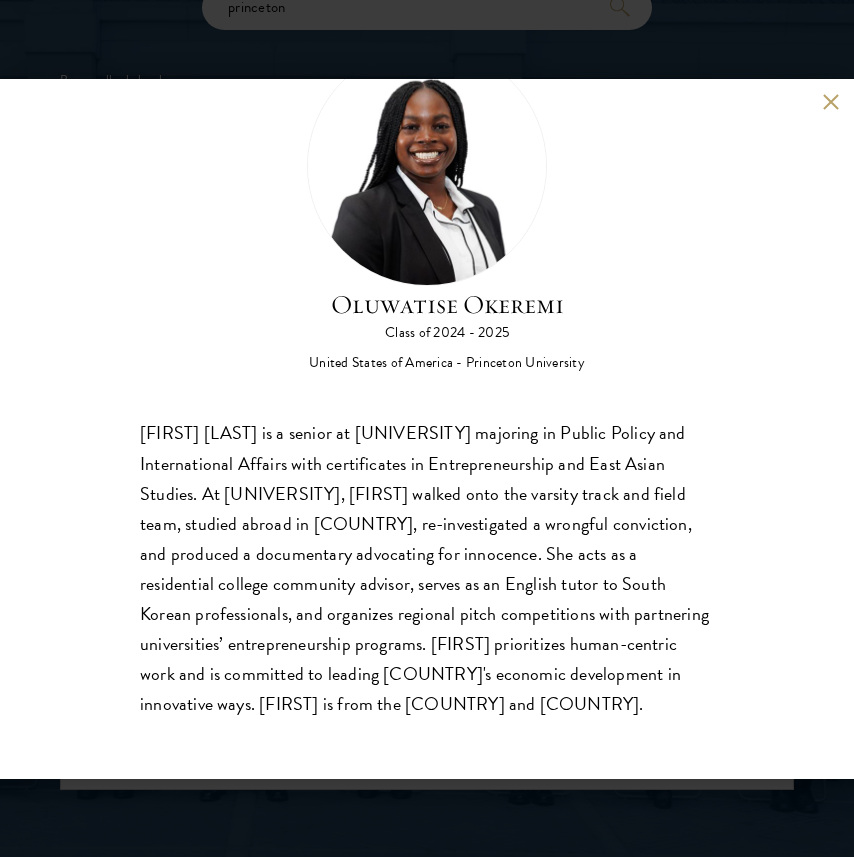 click on "[FIRST] [LAST] is a senior at [UNIVERSITY] majoring in Public Policy and International Affairs with certificates in Entrepreneurship and East Asian Studies. At [UNIVERSITY], [FIRST] walked onto the varsity track and field team, studied abroad in [COUNTRY], re-investigated a wrongful conviction, and produced a documentary advocating for innocence. She acts as a residential college community advisor, serves as an English tutor to South Korean professionals, and organizes regional pitch competitions with partnering universities’ entrepreneurship programs. [FIRST] prioritizes human-centric work and is committed to leading [COUNTRY]'s economic development in innovative ways. [FIRST] is from the [COUNTRY] and [COUNTRY]." at bounding box center [427, 568] 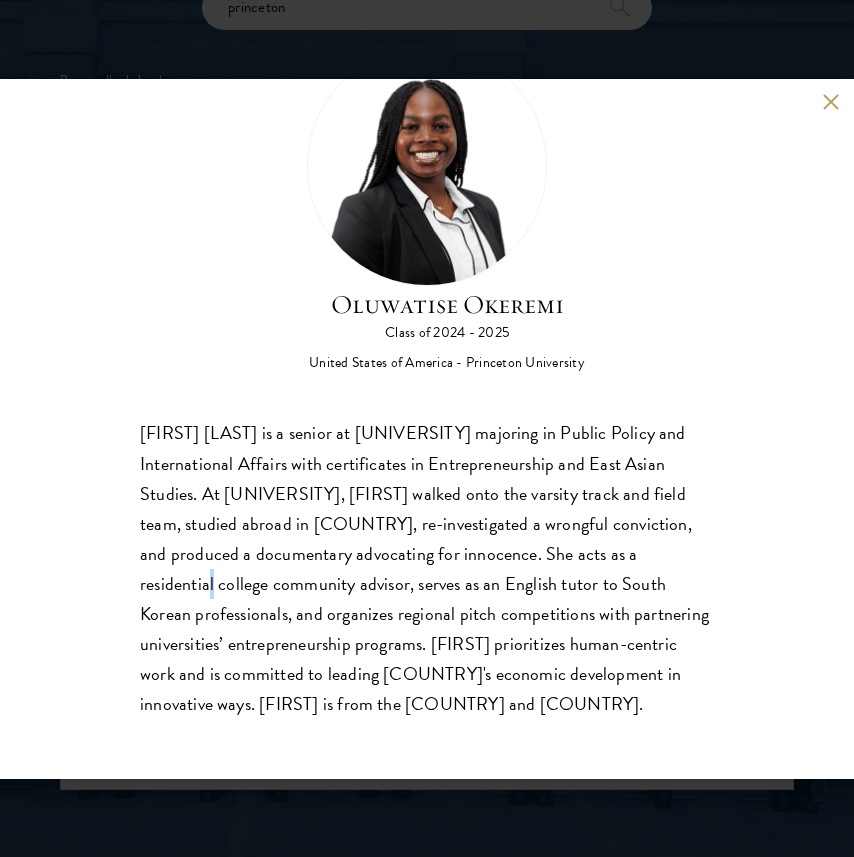 click on "[FIRST] [LAST] is a senior at [UNIVERSITY] majoring in Public Policy and International Affairs with certificates in Entrepreneurship and East Asian Studies. At [UNIVERSITY], [FIRST] walked onto the varsity track and field team, studied abroad in [COUNTRY], re-investigated a wrongful conviction, and produced a documentary advocating for innocence. She acts as a residential college community advisor, serves as an English tutor to South Korean professionals, and organizes regional pitch competitions with partnering universities’ entrepreneurship programs. [FIRST] prioritizes human-centric work and is committed to leading [COUNTRY]'s economic development in innovative ways. [FIRST] is from the [COUNTRY] and [COUNTRY]." at bounding box center (427, 568) 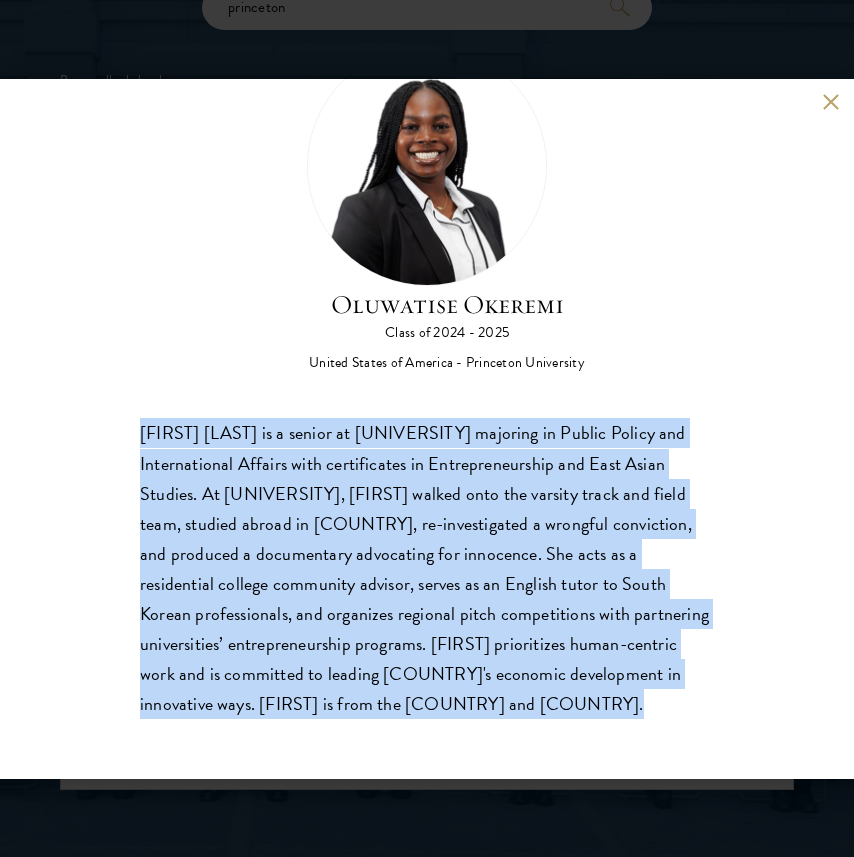 click on "[FIRST] [LAST] is a senior at [UNIVERSITY] majoring in Public Policy and International Affairs with certificates in Entrepreneurship and East Asian Studies. At [UNIVERSITY], [FIRST] walked onto the varsity track and field team, studied abroad in [COUNTRY], re-investigated a wrongful conviction, and produced a documentary advocating for innocence. She acts as a residential college community advisor, serves as an English tutor to South Korean professionals, and organizes regional pitch competitions with partnering universities’ entrepreneurship programs. [FIRST] prioritizes human-centric work and is committed to leading [COUNTRY]'s economic development in innovative ways. [FIRST] is from the [COUNTRY] and [COUNTRY]." at bounding box center [427, 568] 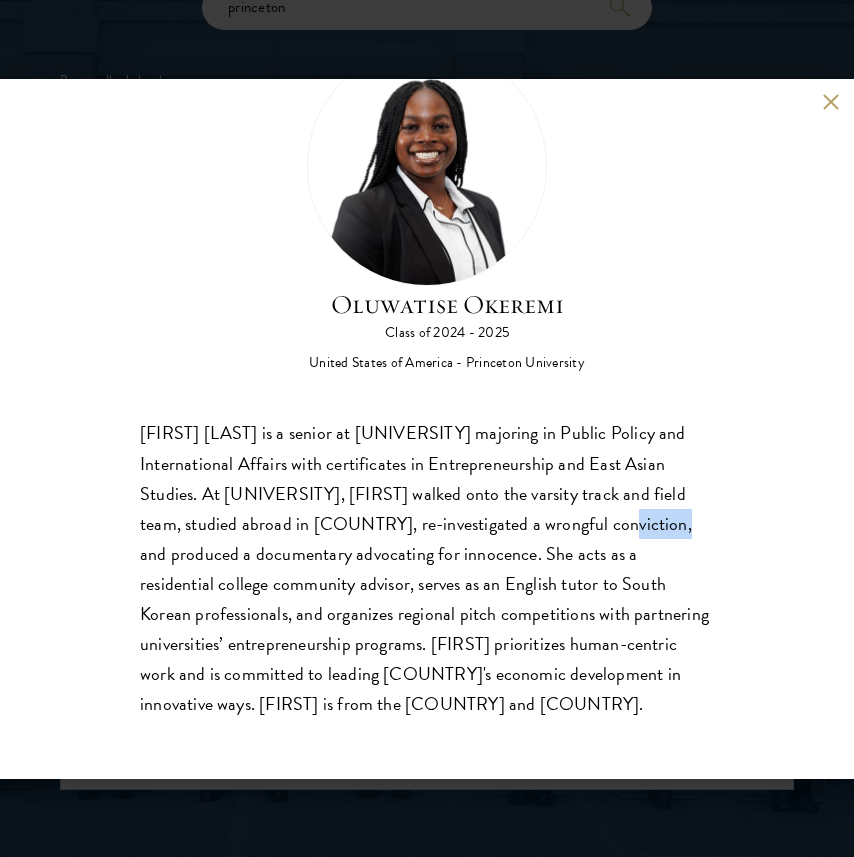 click on "[FIRST] [LAST] is a senior at [UNIVERSITY] majoring in Public Policy and International Affairs with certificates in Entrepreneurship and East Asian Studies. At [UNIVERSITY], [FIRST] walked onto the varsity track and field team, studied abroad in [COUNTRY], re-investigated a wrongful conviction, and produced a documentary advocating for innocence. She acts as a residential college community advisor, serves as an English tutor to South Korean professionals, and organizes regional pitch competitions with partnering universities’ entrepreneurship programs. [FIRST] prioritizes human-centric work and is committed to leading [COUNTRY]'s economic development in innovative ways. [FIRST] is from the [COUNTRY] and [COUNTRY]." at bounding box center [427, 568] 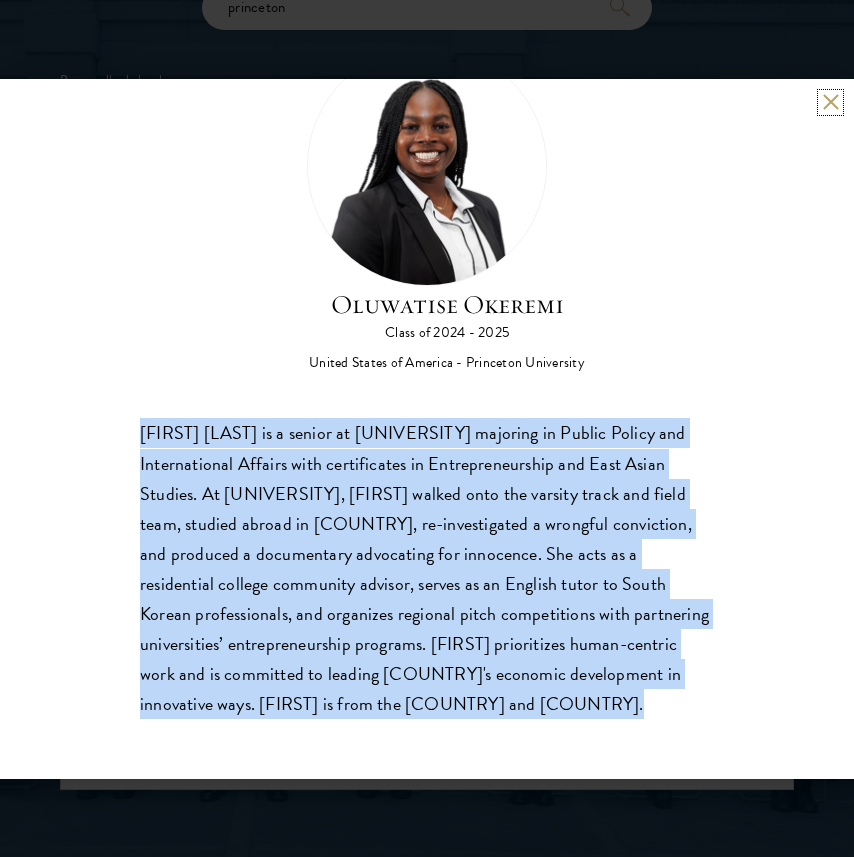 click at bounding box center (830, 102) 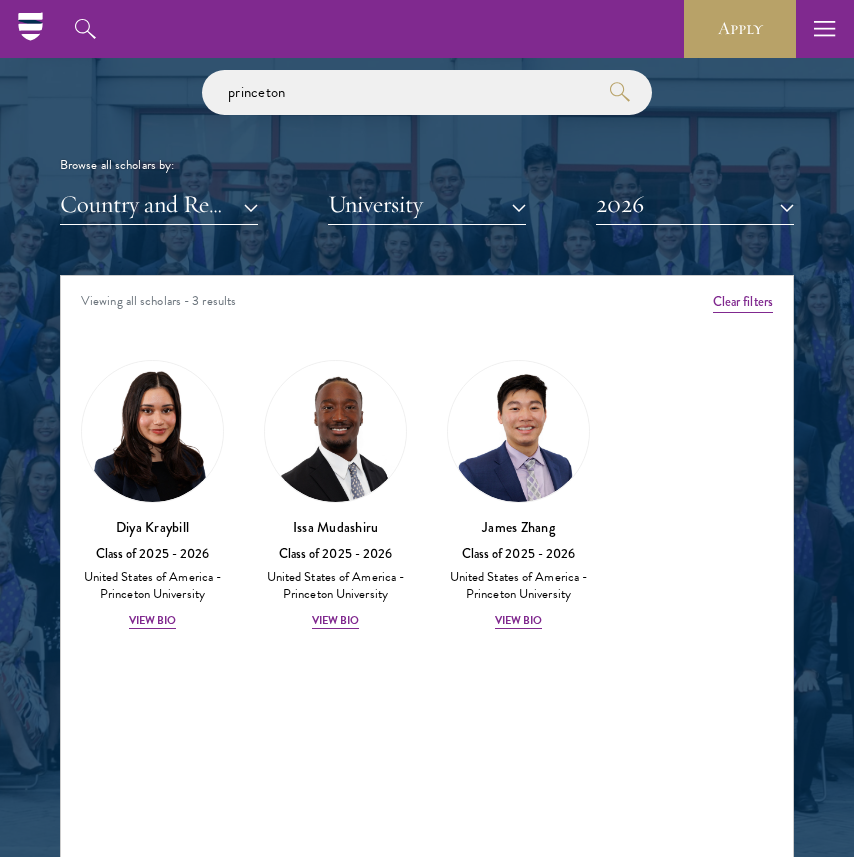 scroll, scrollTop: 2313, scrollLeft: 0, axis: vertical 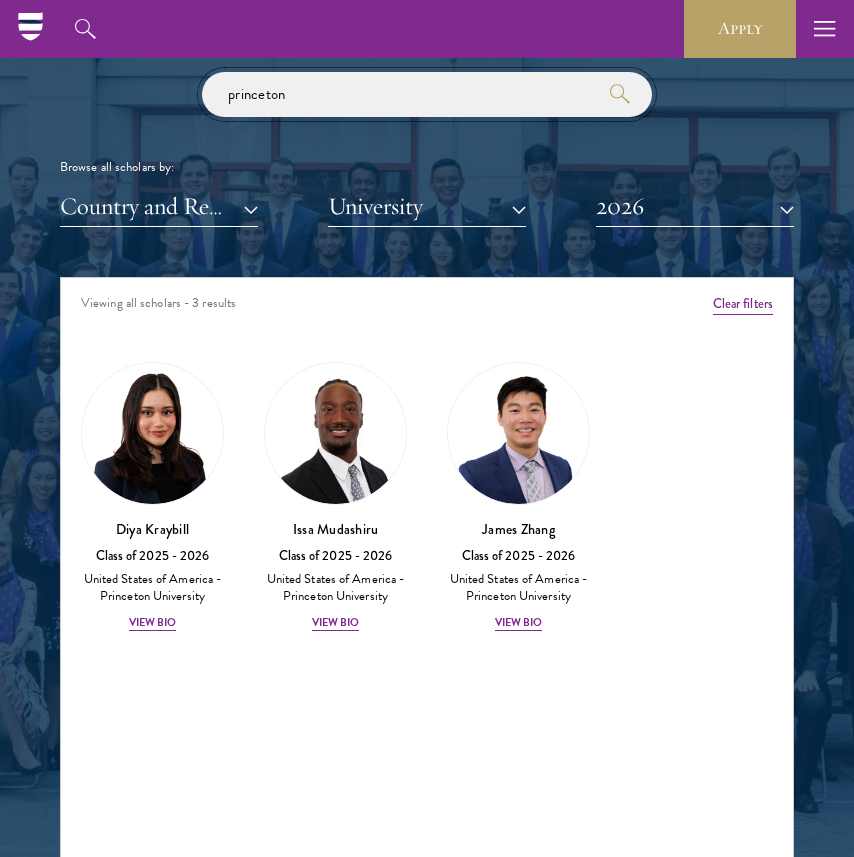 click on "princeton" at bounding box center [427, 94] 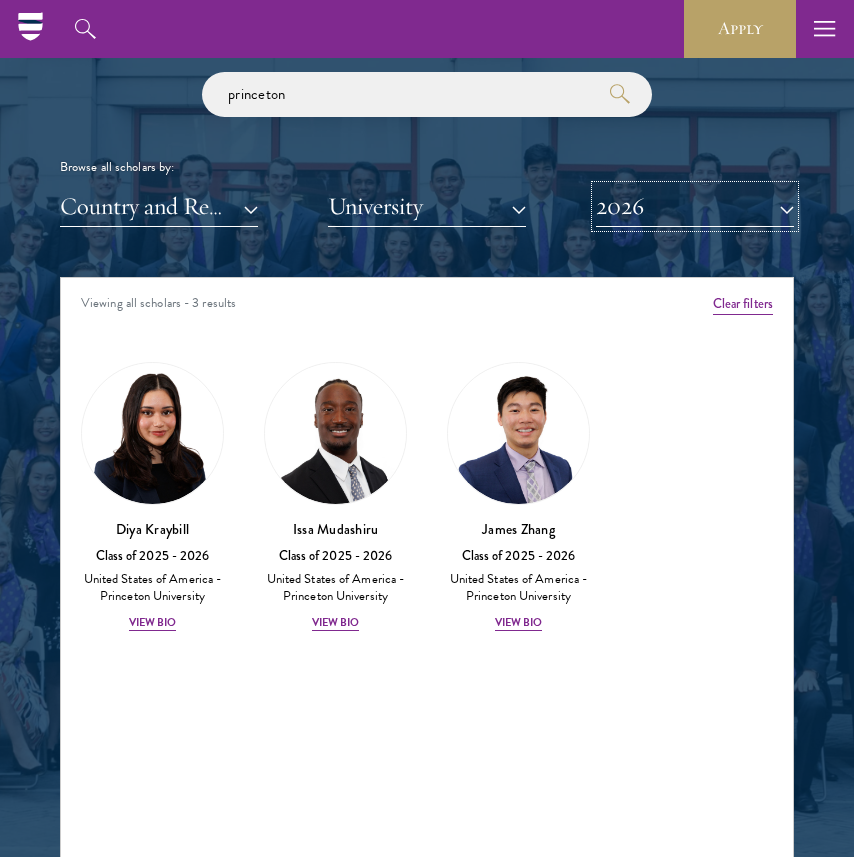 click on "2026" at bounding box center (695, 206) 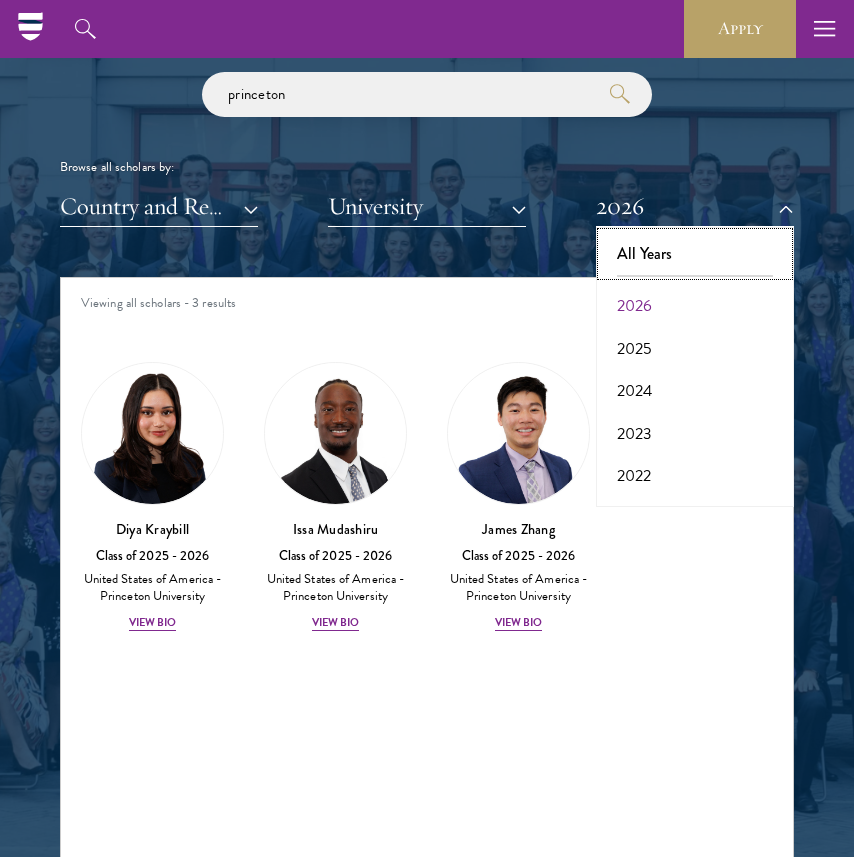 click on "All Years" at bounding box center (695, 254) 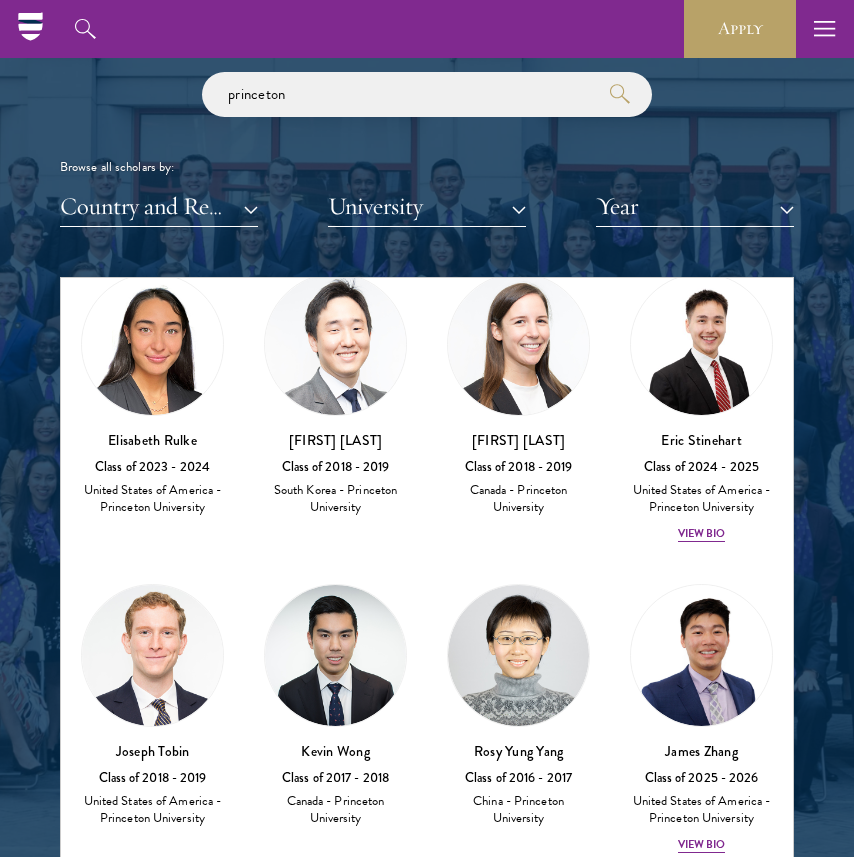 scroll, scrollTop: 2493, scrollLeft: 0, axis: vertical 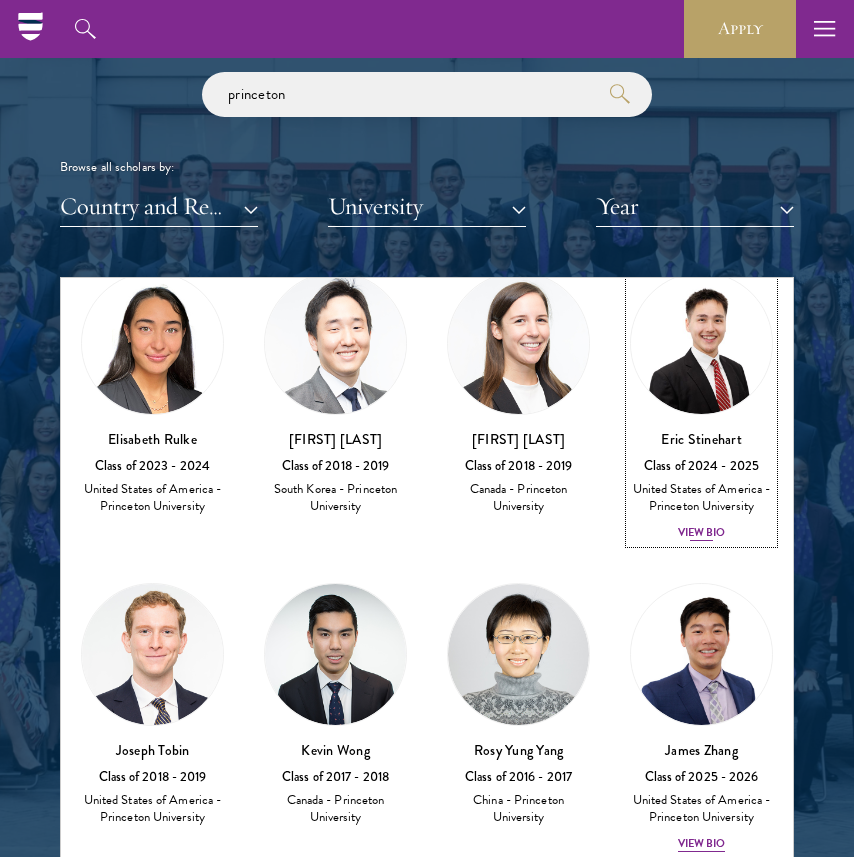 click on "View Bio" at bounding box center [702, 533] 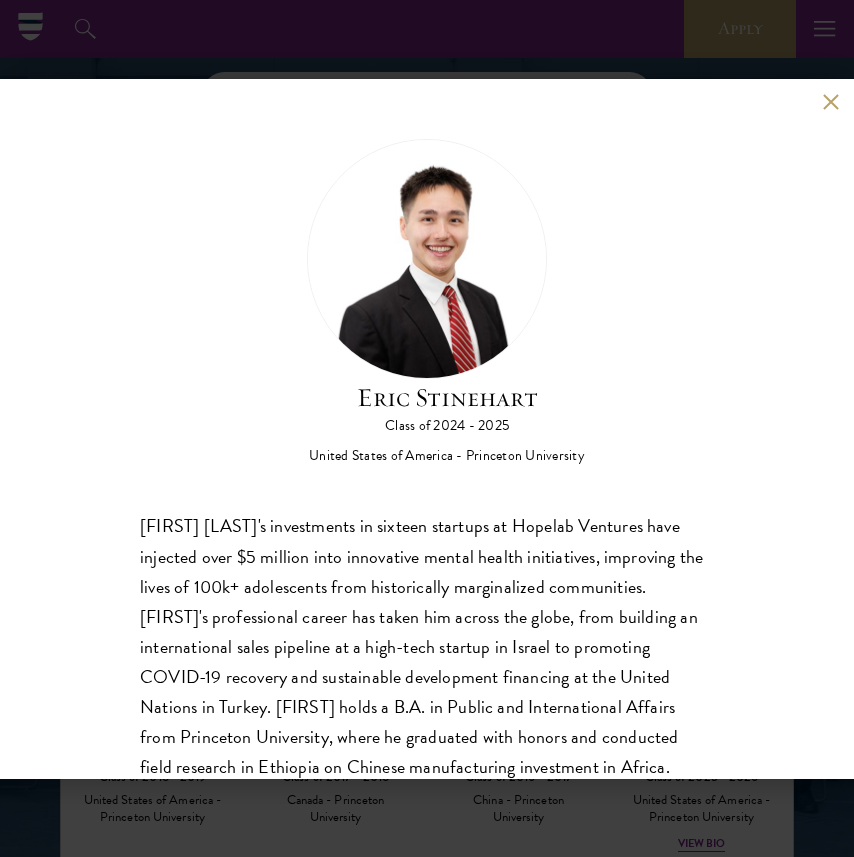 scroll, scrollTop: 93, scrollLeft: 0, axis: vertical 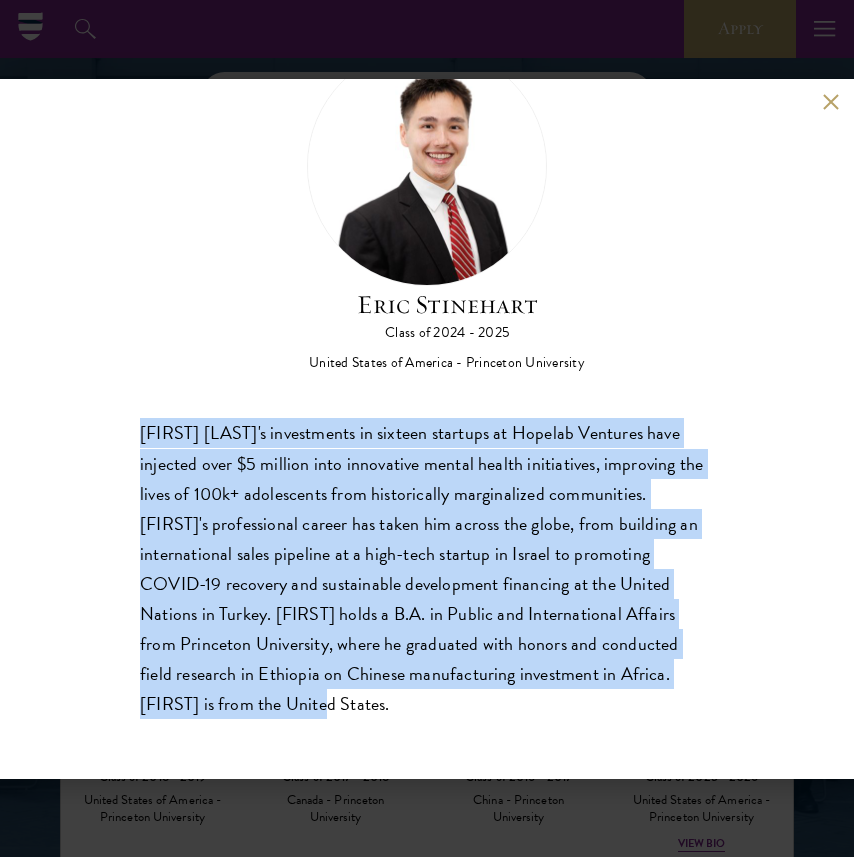 drag, startPoint x: 551, startPoint y: 403, endPoint x: 322, endPoint y: 729, distance: 398.39304 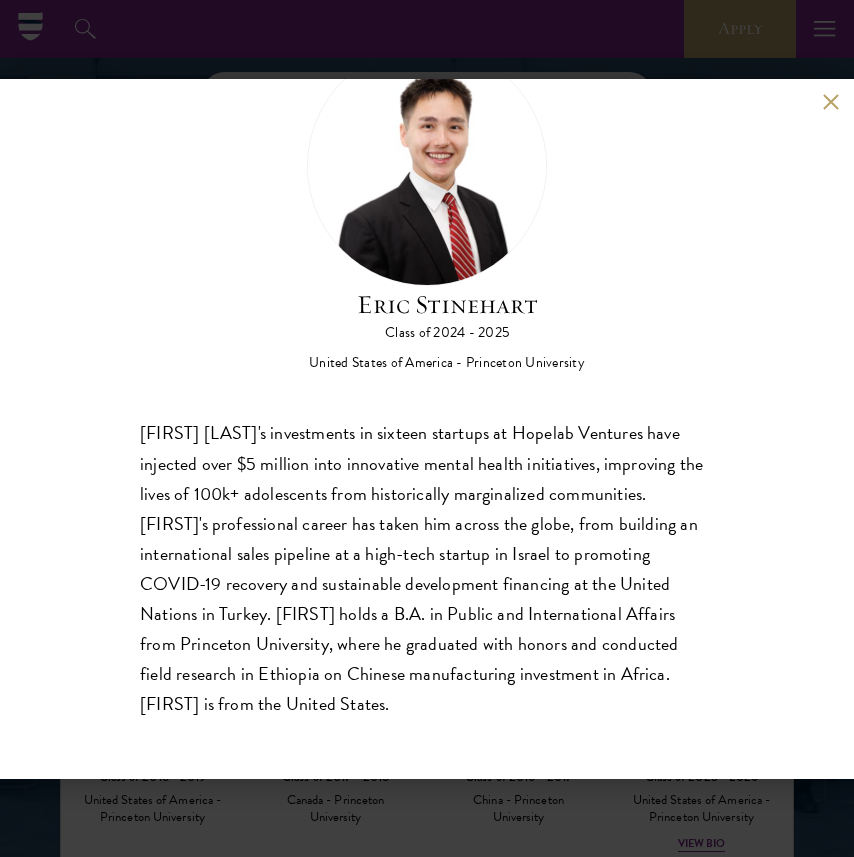 click on "[FIRST] [LAST]'s investments in sixteen startups at Hopelab Ventures have injected over $5 million into innovative mental health initiatives, improving the lives of 100k+ adolescents from historically marginalized communities. [FIRST]'s professional career has taken him across the globe, from building an international sales pipeline at a high-tech startup in Israel to promoting COVID-19 recovery and sustainable development financing at the United Nations in Turkey. [FIRST] holds a B.A. in Public and International Affairs from Princeton University, where he graduated with honors and conducted field research in Ethiopia on Chinese manufacturing investment in Africa. [FIRST] is from the United States." at bounding box center (427, 568) 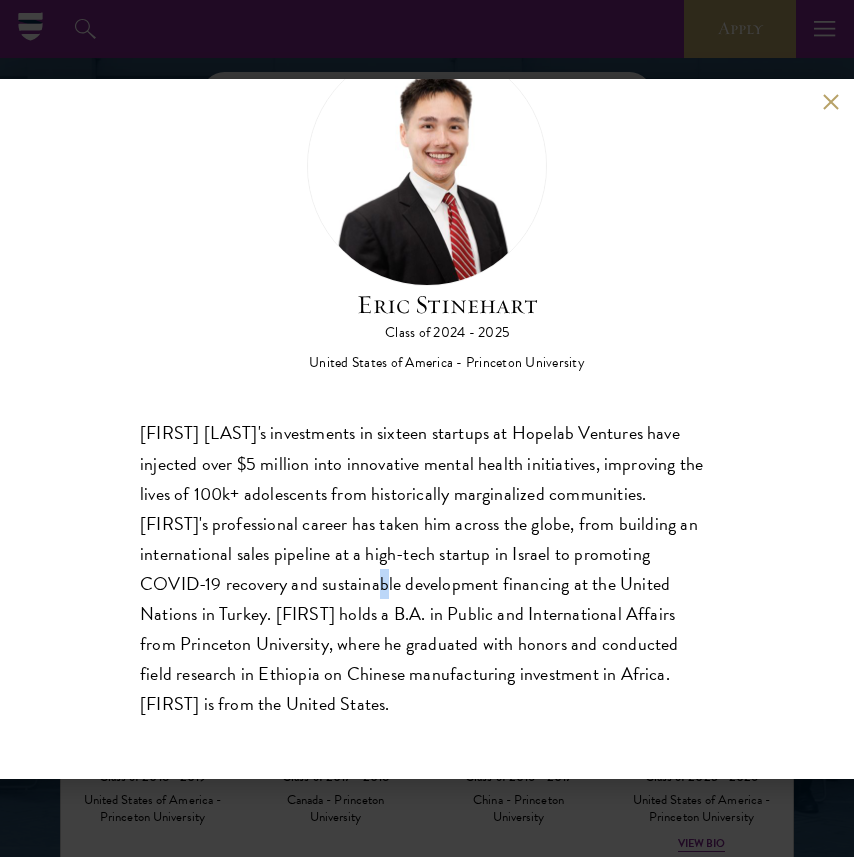 click on "[FIRST] [LAST]'s investments in sixteen startups at Hopelab Ventures have injected over $5 million into innovative mental health initiatives, improving the lives of 100k+ adolescents from historically marginalized communities. [FIRST]'s professional career has taken him across the globe, from building an international sales pipeline at a high-tech startup in Israel to promoting COVID-19 recovery and sustainable development financing at the United Nations in Turkey. [FIRST] holds a B.A. in Public and International Affairs from Princeton University, where he graduated with honors and conducted field research in Ethiopia on Chinese manufacturing investment in Africa. [FIRST] is from the United States." at bounding box center (427, 568) 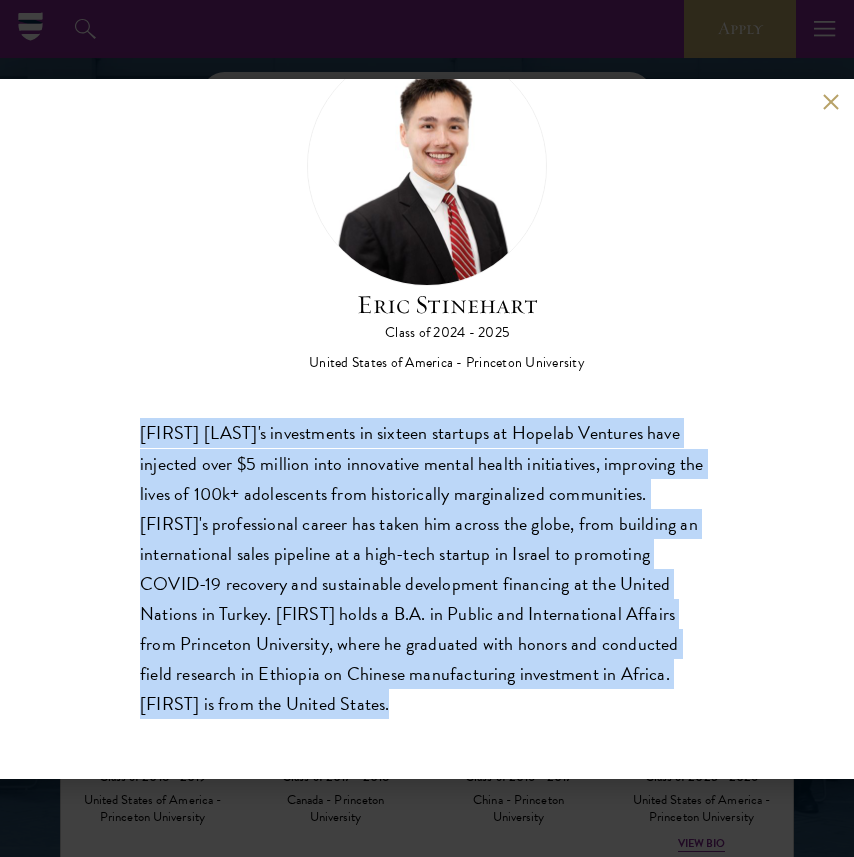 click on "[FIRST] [LAST]'s investments in sixteen startups at Hopelab Ventures have injected over $5 million into innovative mental health initiatives, improving the lives of 100k+ adolescents from historically marginalized communities. [FIRST]'s professional career has taken him across the globe, from building an international sales pipeline at a high-tech startup in Israel to promoting COVID-19 recovery and sustainable development financing at the United Nations in Turkey. [FIRST] holds a B.A. in Public and International Affairs from Princeton University, where he graduated with honors and conducted field research in Ethiopia on Chinese manufacturing investment in Africa. [FIRST] is from the United States." at bounding box center [427, 568] 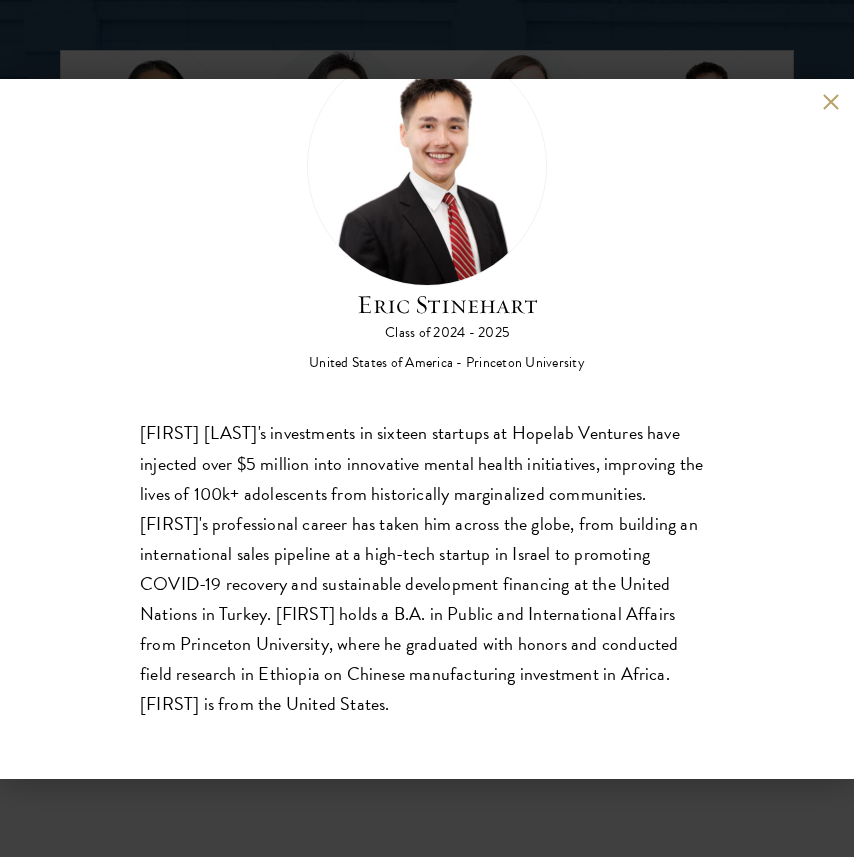 scroll, scrollTop: 2542, scrollLeft: 0, axis: vertical 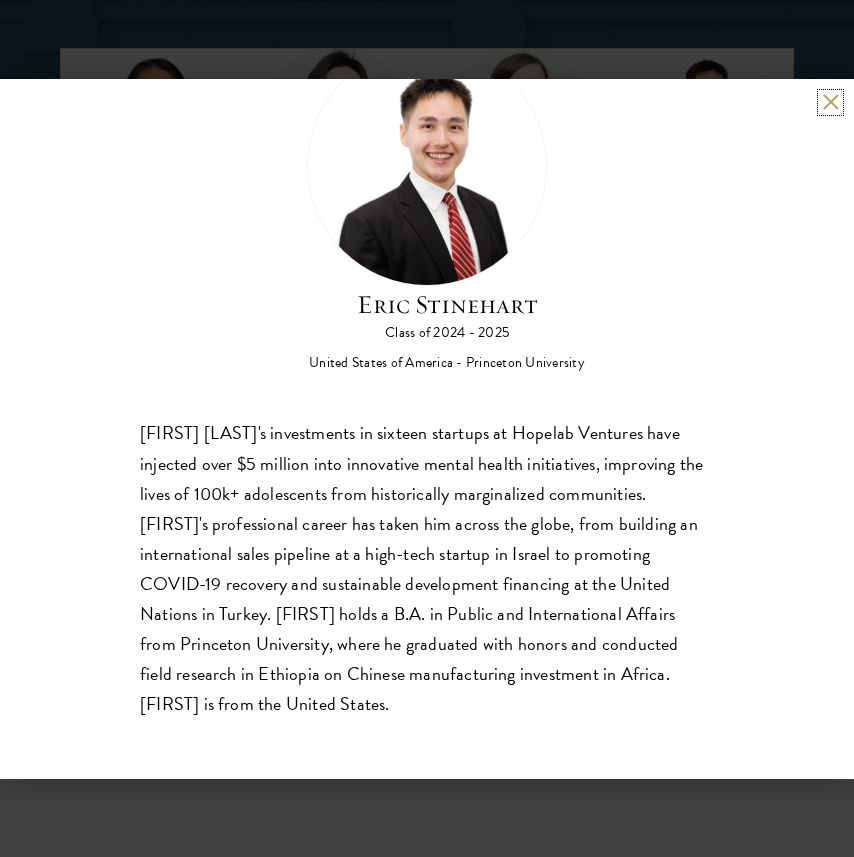 click at bounding box center [830, 102] 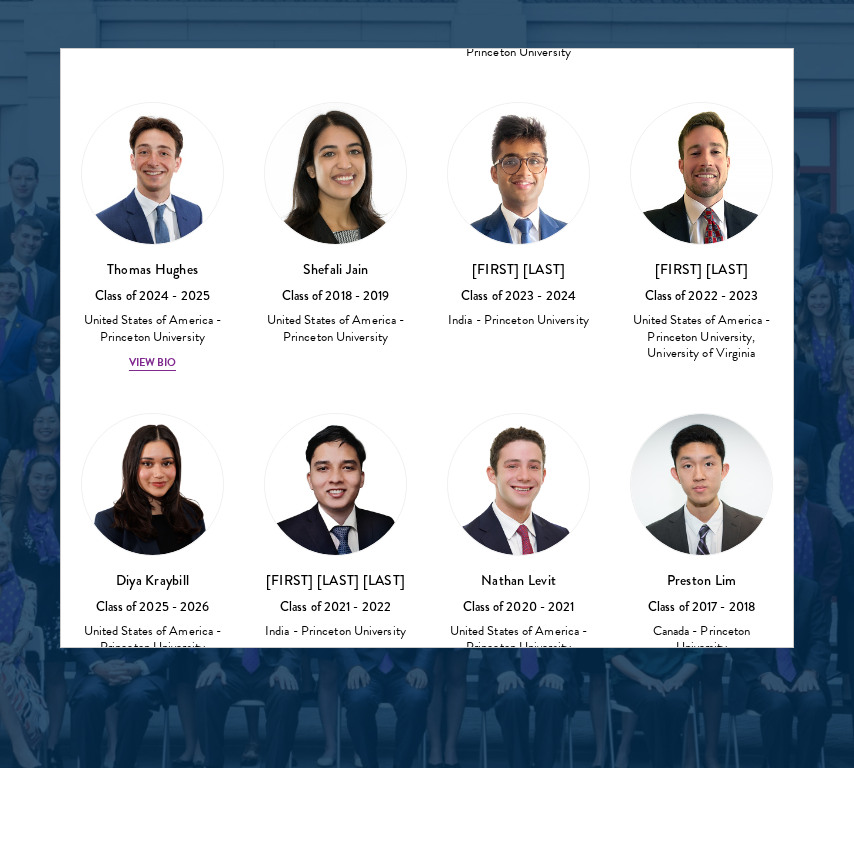 scroll, scrollTop: 915, scrollLeft: 0, axis: vertical 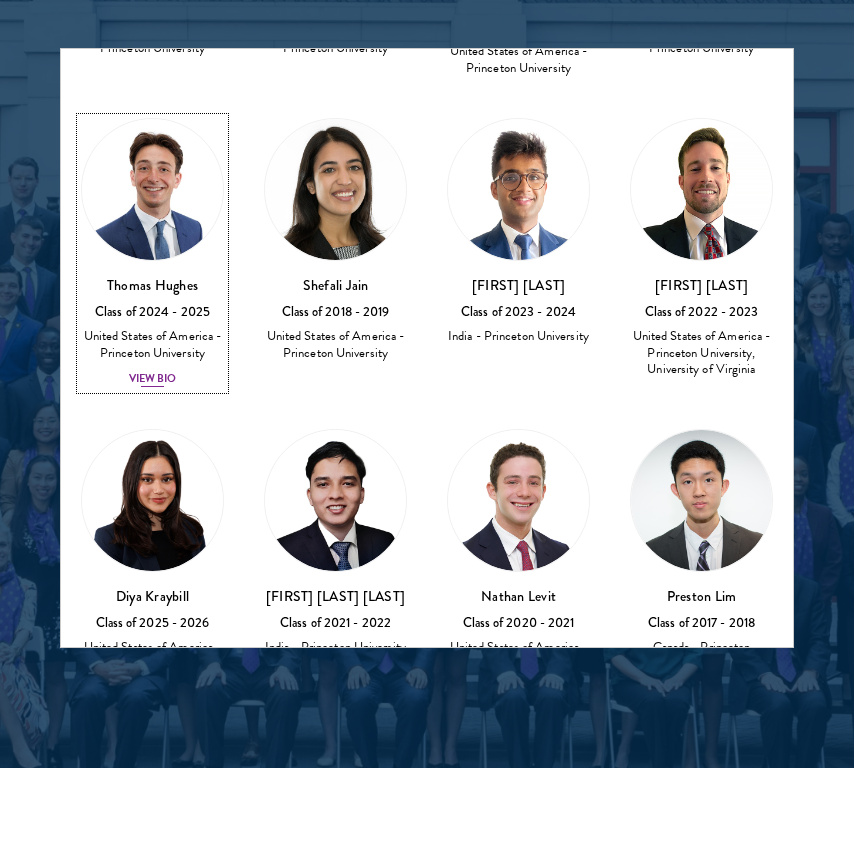 click on "View Bio" at bounding box center (153, 379) 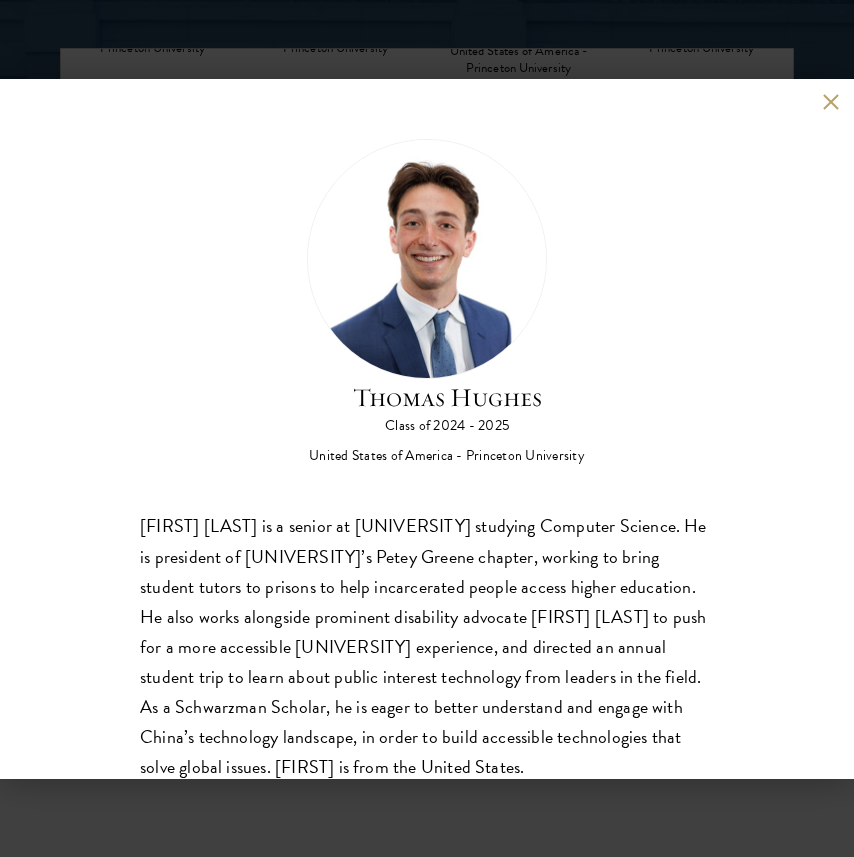 scroll, scrollTop: 63, scrollLeft: 0, axis: vertical 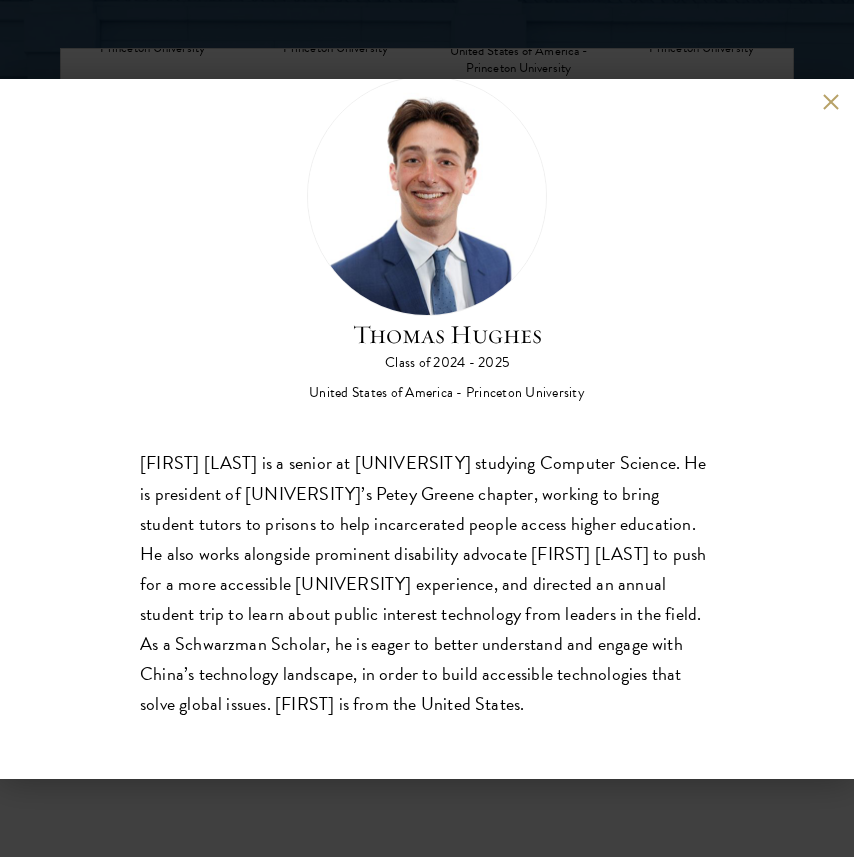 click on "[FIRST] [LAST] is a senior at [UNIVERSITY] studying Computer Science. He is president of [UNIVERSITY]’s Petey Greene chapter, working to bring student tutors to prisons to help incarcerated people access higher education. He also works alongside prominent disability advocate [FIRST] [LAST] to push for a more accessible [UNIVERSITY] experience, and directed an annual student trip to learn about public interest technology from leaders in the field. As a Schwarzman Scholar, he is eager to better understand and engage with China’s technology landscape, in order to build accessible technologies that solve global issues. [FIRST] is from the United States." at bounding box center [427, 583] 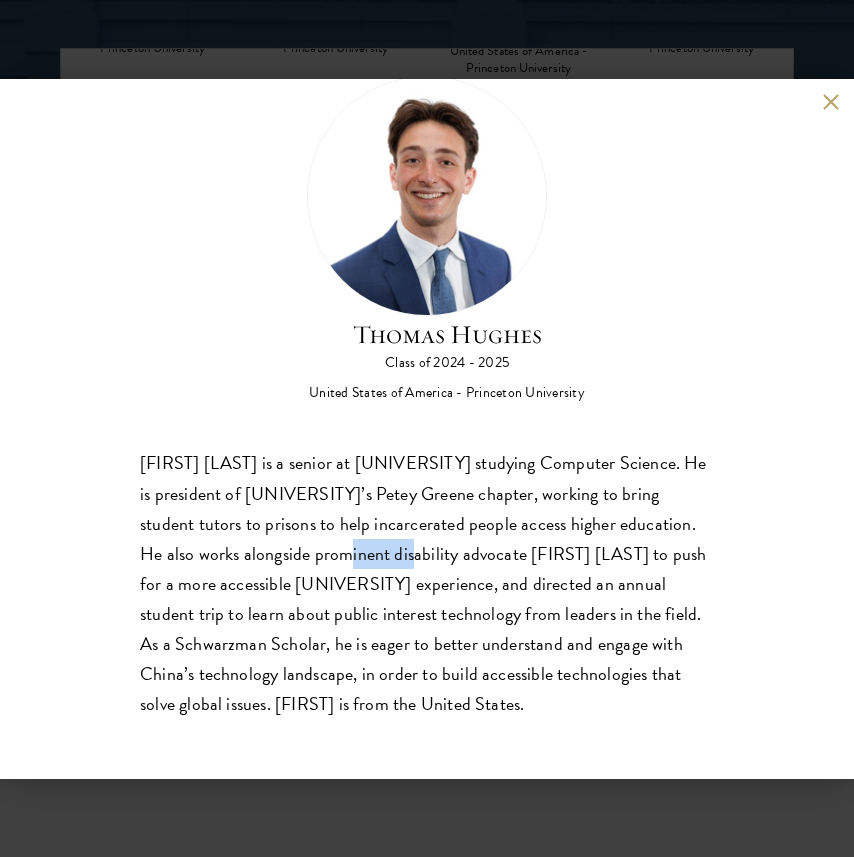 click on "[FIRST] [LAST] is a senior at [UNIVERSITY] studying Computer Science. He is president of [UNIVERSITY]’s Petey Greene chapter, working to bring student tutors to prisons to help incarcerated people access higher education. He also works alongside prominent disability advocate [FIRST] [LAST] to push for a more accessible [UNIVERSITY] experience, and directed an annual student trip to learn about public interest technology from leaders in the field. As a Schwarzman Scholar, he is eager to better understand and engage with China’s technology landscape, in order to build accessible technologies that solve global issues. [FIRST] is from the United States." at bounding box center [427, 583] 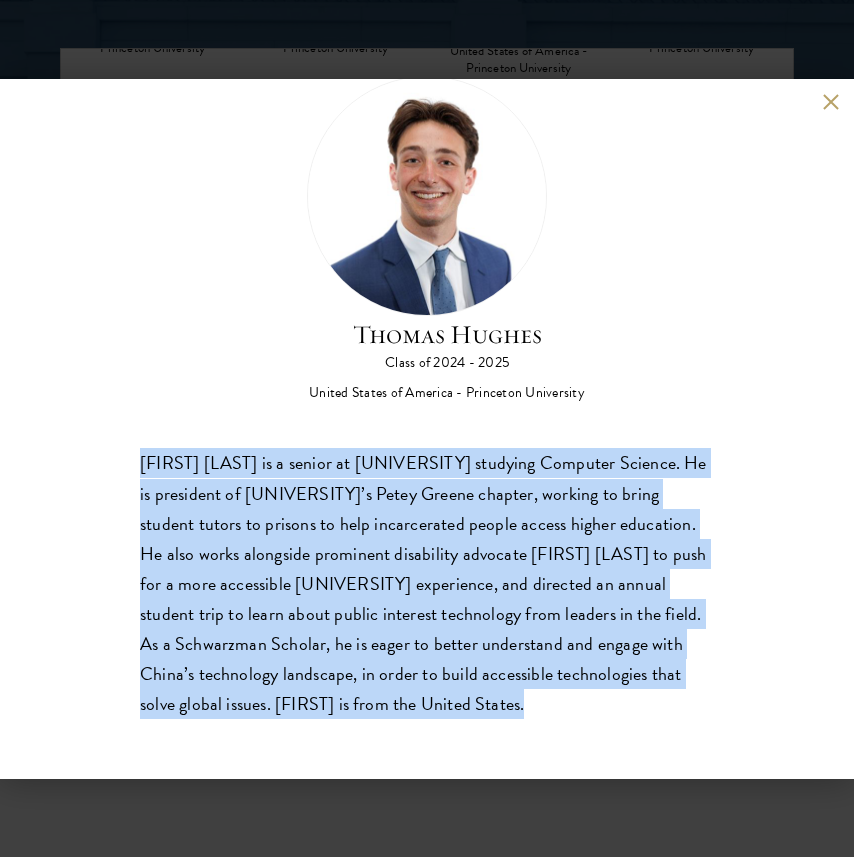 click on "[FIRST] [LAST] is a senior at [UNIVERSITY] studying Computer Science. He is president of [UNIVERSITY]’s Petey Greene chapter, working to bring student tutors to prisons to help incarcerated people access higher education. He also works alongside prominent disability advocate [FIRST] [LAST] to push for a more accessible [UNIVERSITY] experience, and directed an annual student trip to learn about public interest technology from leaders in the field. As a Schwarzman Scholar, he is eager to better understand and engage with China’s technology landscape, in order to build accessible technologies that solve global issues. [FIRST] is from the United States." at bounding box center (427, 583) 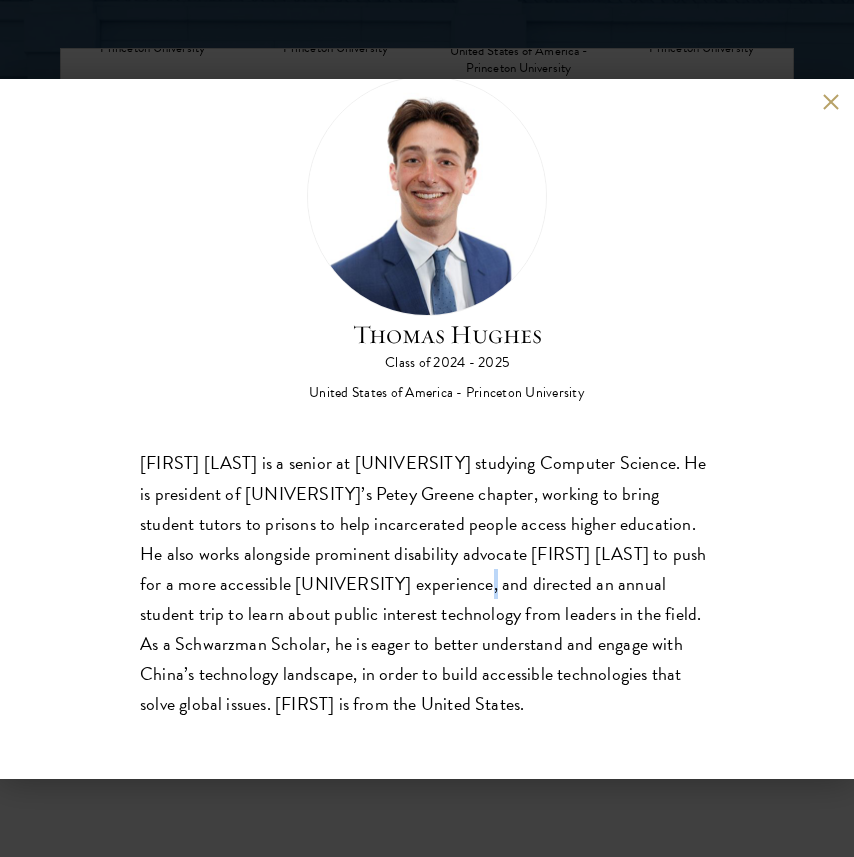 click on "[FIRST] [LAST] is a senior at [UNIVERSITY] studying Computer Science. He is president of [UNIVERSITY]’s Petey Greene chapter, working to bring student tutors to prisons to help incarcerated people access higher education. He also works alongside prominent disability advocate [FIRST] [LAST] to push for a more accessible [UNIVERSITY] experience, and directed an annual student trip to learn about public interest technology from leaders in the field. As a Schwarzman Scholar, he is eager to better understand and engage with China’s technology landscape, in order to build accessible technologies that solve global issues. [FIRST] is from the United States." at bounding box center [427, 583] 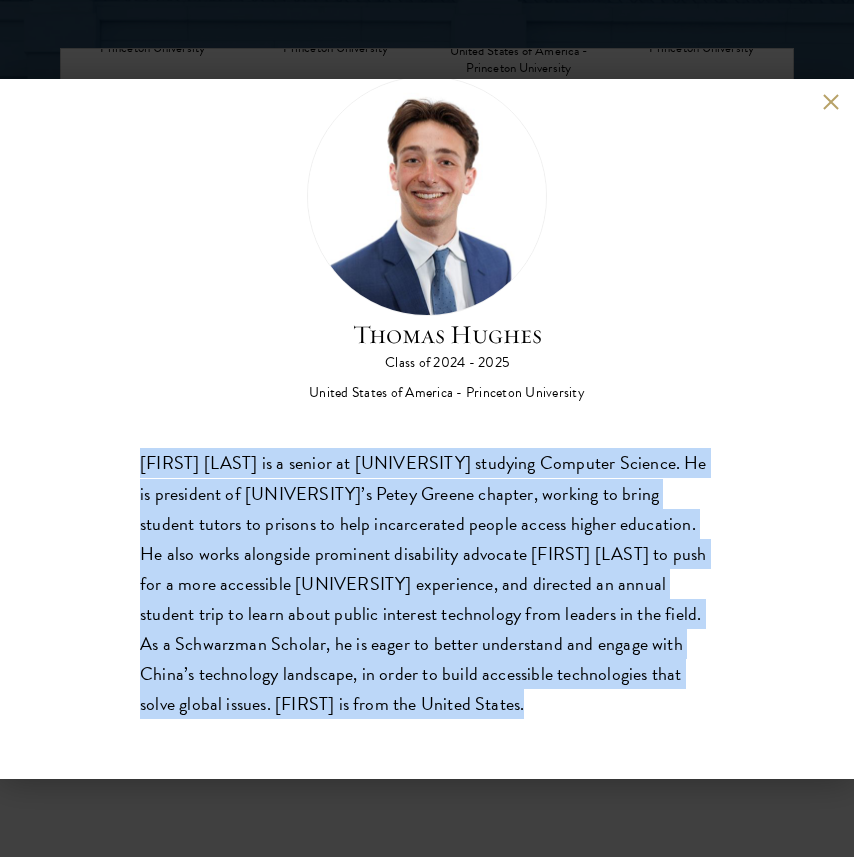 click on "[FIRST] [LAST] is a senior at [UNIVERSITY] studying Computer Science. He is president of [UNIVERSITY]’s Petey Greene chapter, working to bring student tutors to prisons to help incarcerated people access higher education. He also works alongside prominent disability advocate [FIRST] [LAST] to push for a more accessible [UNIVERSITY] experience, and directed an annual student trip to learn about public interest technology from leaders in the field. As a Schwarzman Scholar, he is eager to better understand and engage with China’s technology landscape, in order to build accessible technologies that solve global issues. [FIRST] is from the United States." at bounding box center (427, 583) 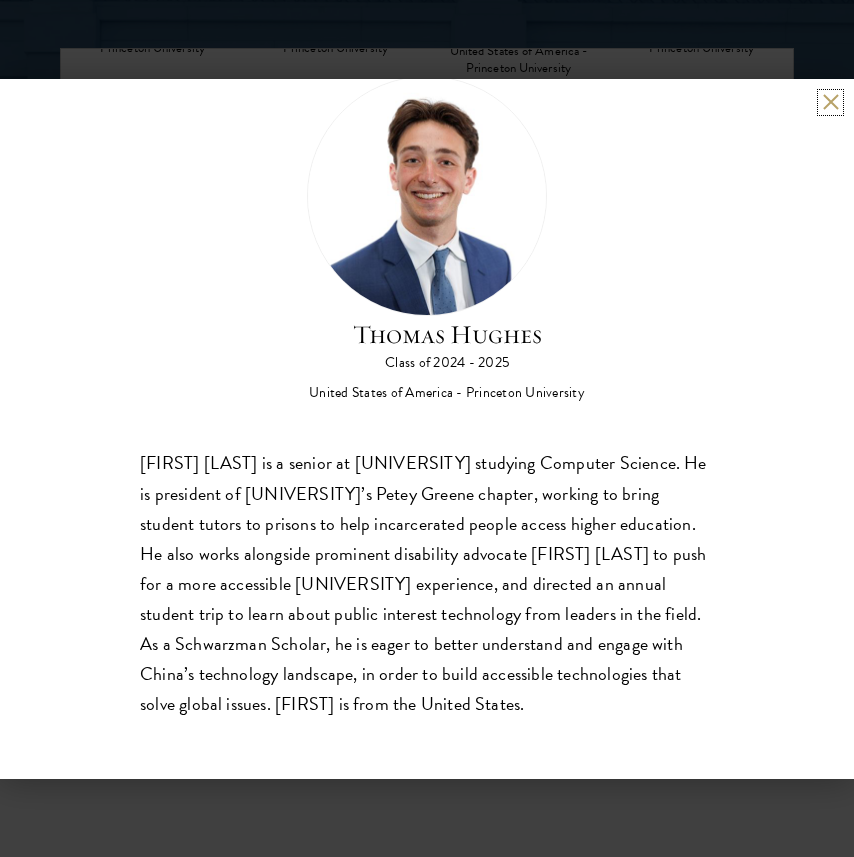 click at bounding box center [830, 102] 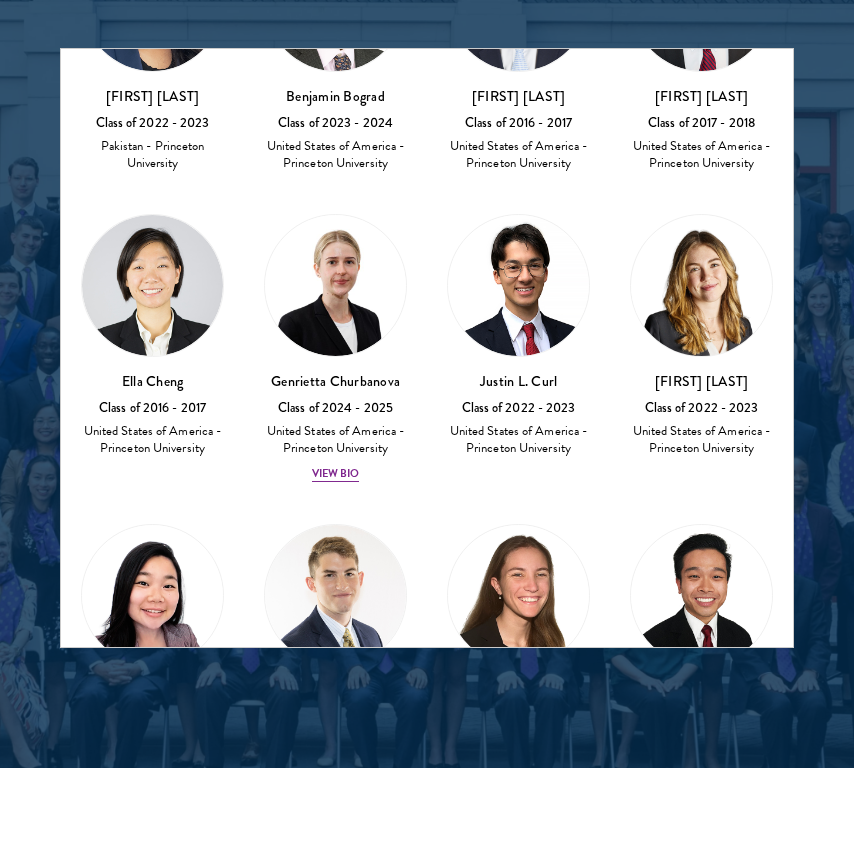 scroll, scrollTop: 201, scrollLeft: 0, axis: vertical 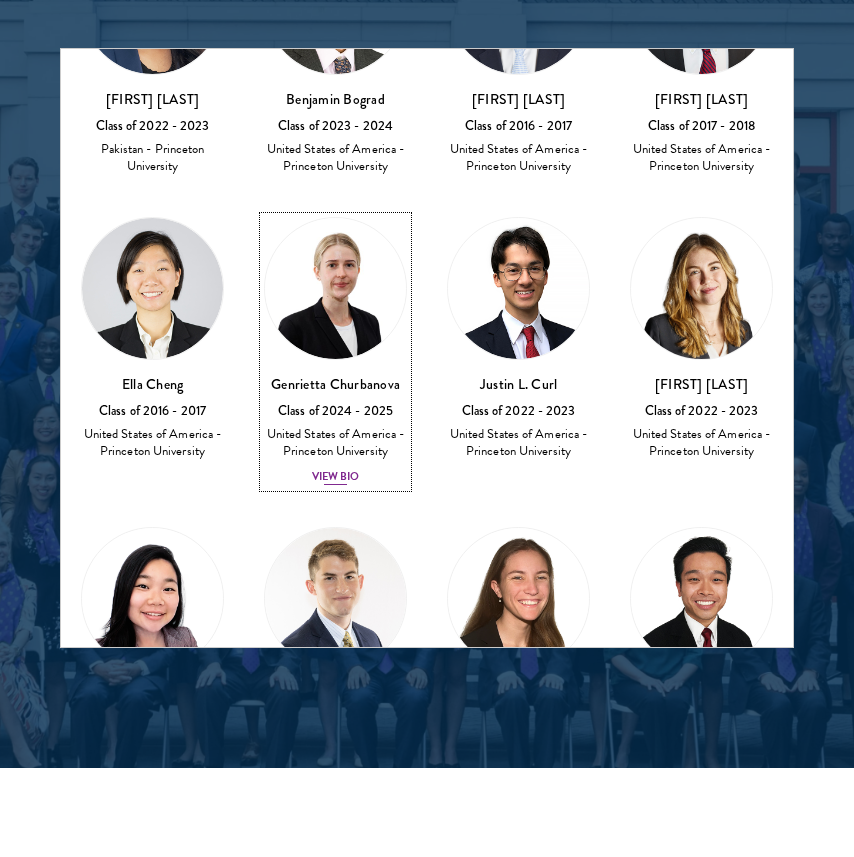 click on "View Bio" at bounding box center [336, 477] 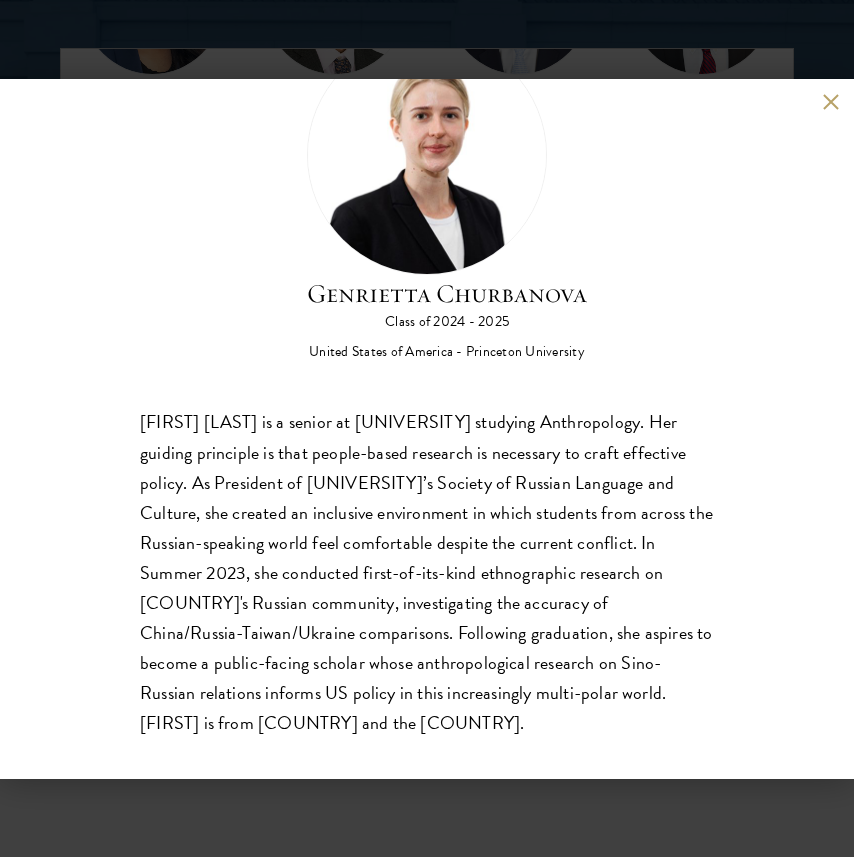 scroll, scrollTop: 108, scrollLeft: 0, axis: vertical 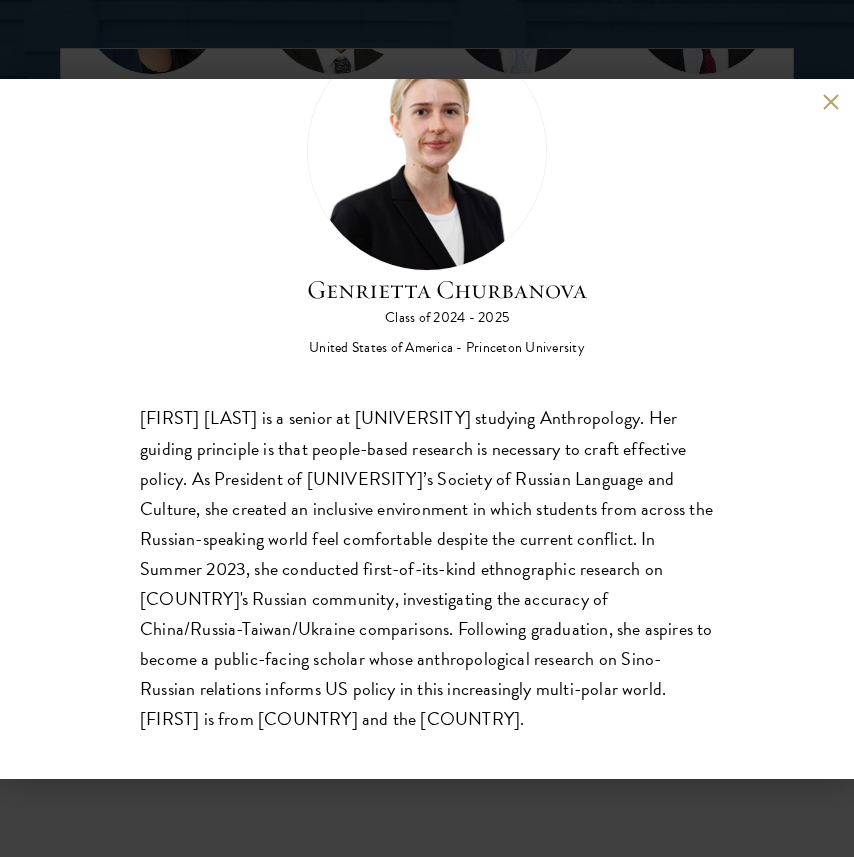 drag, startPoint x: 456, startPoint y: 428, endPoint x: 573, endPoint y: 758, distance: 350.1271 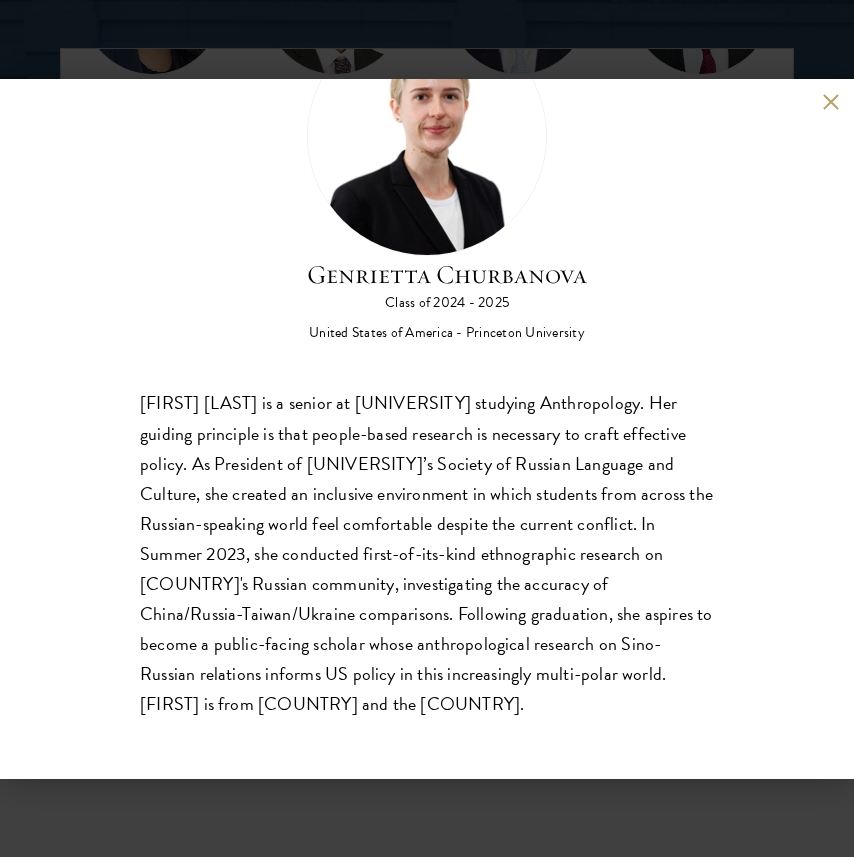 click on "[FIRST] [LAST] is a senior at [UNIVERSITY] studying Anthropology. Her guiding principle is that people-based research is necessary to craft effective policy. As President of [UNIVERSITY]’s Society of Russian Language and Culture, she created an inclusive environment in which students from across the Russian-speaking world feel comfortable despite the current conflict. In Summer 2023, she conducted first-of-its-kind ethnographic research on [COUNTRY]'s Russian community, investigating the accuracy of China/Russia-Taiwan/Ukraine comparisons. Following graduation, she aspires to become a public-facing scholar whose anthropological research on Sino-Russian relations informs US policy in this increasingly multi-polar world. [FIRST] is from [COUNTRY] and the [COUNTRY]." at bounding box center [427, 553] 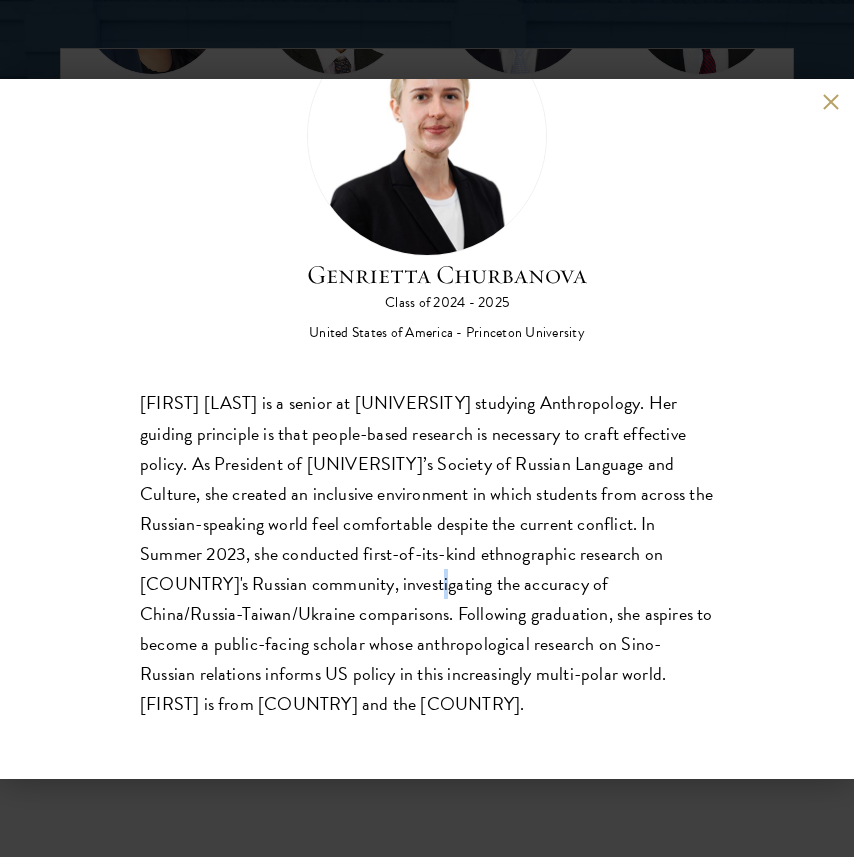 click on "[FIRST] [LAST] is a senior at [UNIVERSITY] studying Anthropology. Her guiding principle is that people-based research is necessary to craft effective policy. As President of [UNIVERSITY]’s Society of Russian Language and Culture, she created an inclusive environment in which students from across the Russian-speaking world feel comfortable despite the current conflict. In Summer 2023, she conducted first-of-its-kind ethnographic research on [COUNTRY]'s Russian community, investigating the accuracy of China/Russia-Taiwan/Ukraine comparisons. Following graduation, she aspires to become a public-facing scholar whose anthropological research on Sino-Russian relations informs US policy in this increasingly multi-polar world. [FIRST] is from [COUNTRY] and the [COUNTRY]." at bounding box center [427, 553] 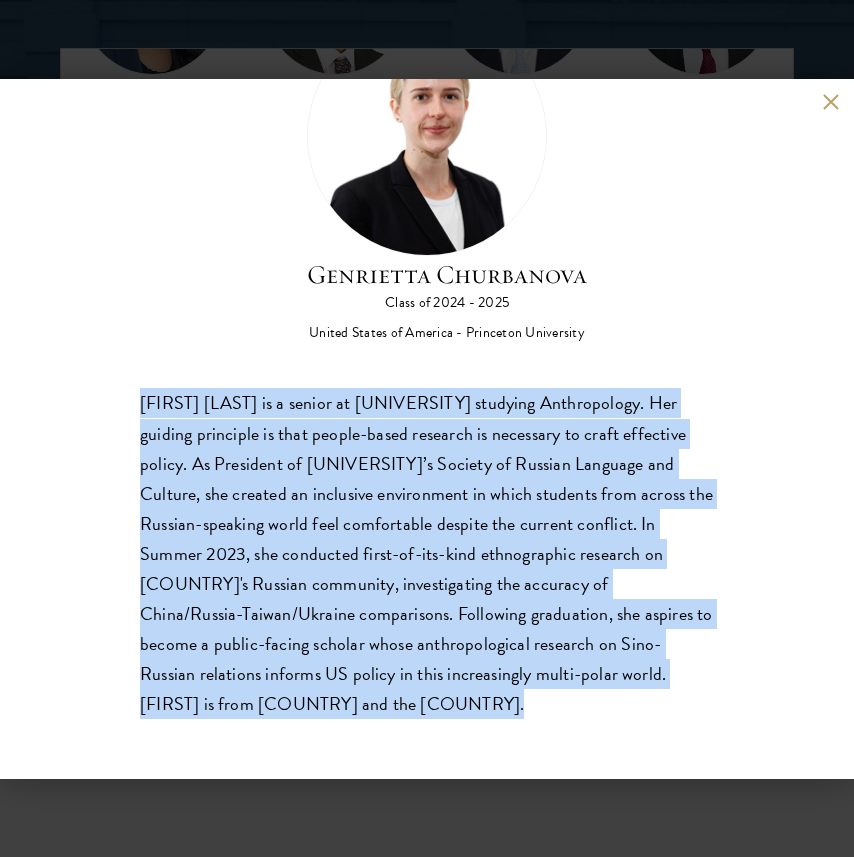 click on "[FIRST] [LAST] is a senior at [UNIVERSITY] studying Anthropology. Her guiding principle is that people-based research is necessary to craft effective policy. As President of [UNIVERSITY]’s Society of Russian Language and Culture, she created an inclusive environment in which students from across the Russian-speaking world feel comfortable despite the current conflict. In Summer 2023, she conducted first-of-its-kind ethnographic research on [COUNTRY]'s Russian community, investigating the accuracy of China/Russia-Taiwan/Ukraine comparisons. Following graduation, she aspires to become a public-facing scholar whose anthropological research on Sino-Russian relations informs US policy in this increasingly multi-polar world. [FIRST] is from [COUNTRY] and the [COUNTRY]." at bounding box center [427, 553] 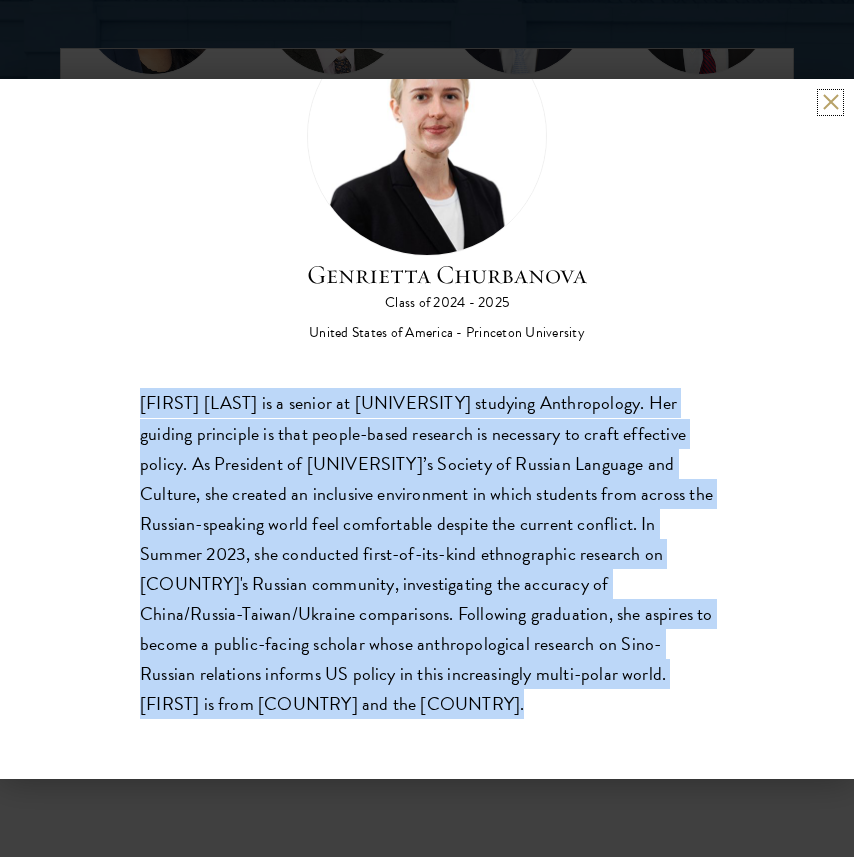 drag, startPoint x: 833, startPoint y: 103, endPoint x: 561, endPoint y: 553, distance: 525.81744 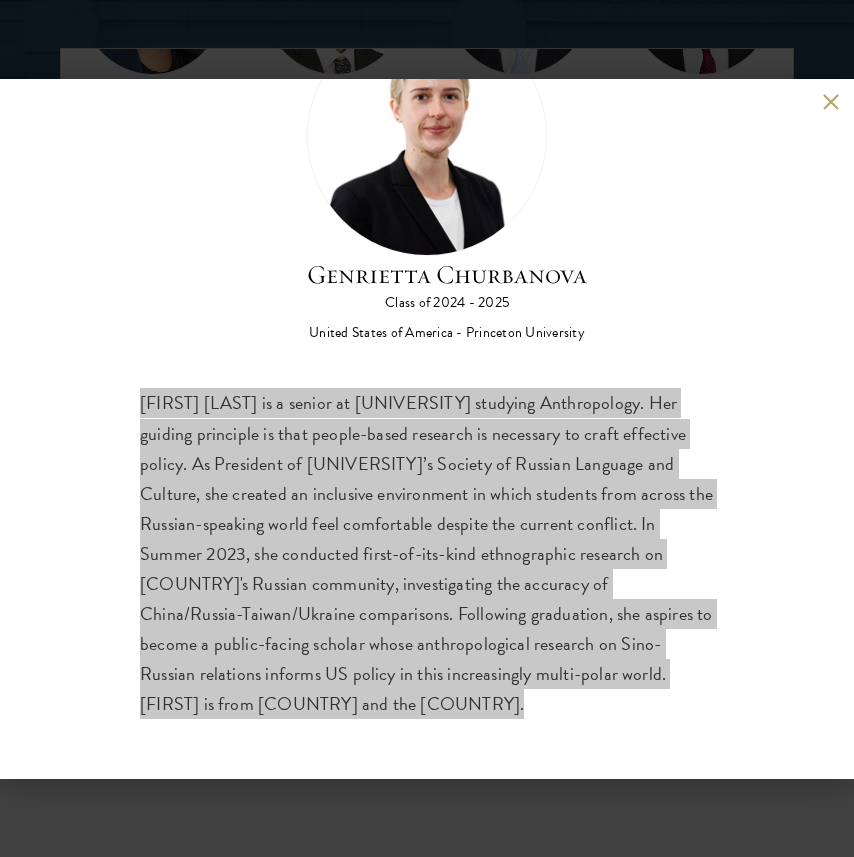 click on "[FIRST] [LAST] is a senior at [UNIVERSITY] studying Anthropology. Her guiding principle is that people-based research is necessary to craft effective policy. As President of [UNIVERSITY]’s Society of Russian Language and Culture, she created an inclusive environment in which students from across the Russian-speaking world feel comfortable despite the current conflict. In Summer 2023, she conducted first-of-its-kind ethnographic research on [COUNTRY]'s Russian community, investigating the accuracy of China/Russia-Taiwan/Ukraine comparisons. Following graduation, she aspires to become a public-facing scholar whose anthropological research on Sino-Russian relations informs US policy in this increasingly multi-polar world. [FIRST] is from [COUNTRY] and the [COUNTRY]." at bounding box center [427, 553] 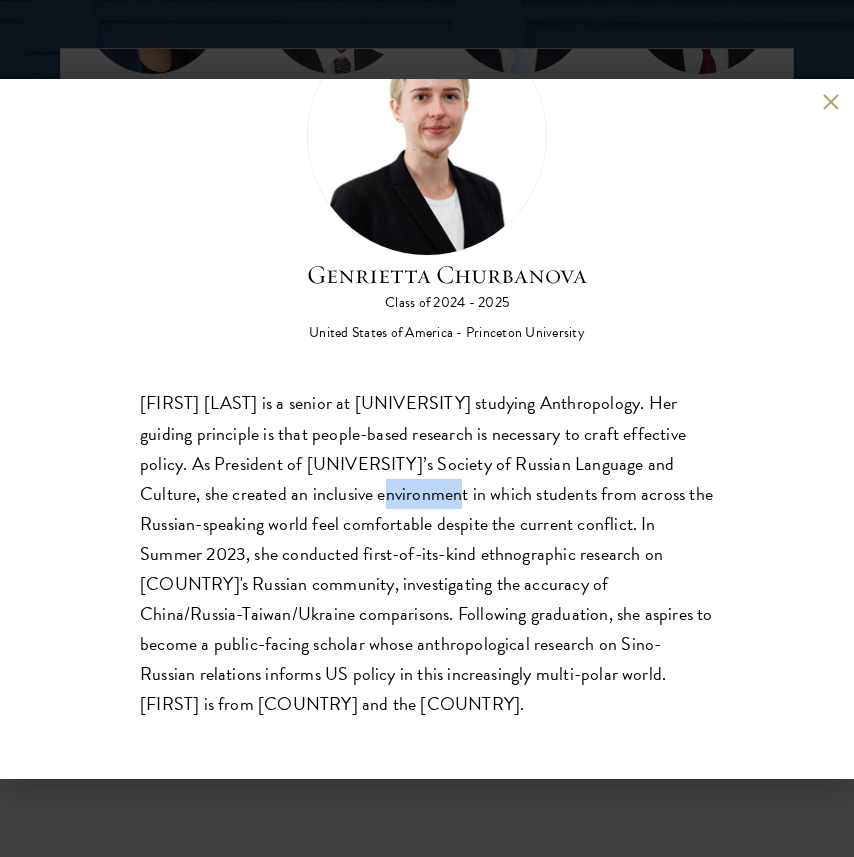 click on "[FIRST] [LAST] is a senior at [UNIVERSITY] studying Anthropology. Her guiding principle is that people-based research is necessary to craft effective policy. As President of [UNIVERSITY]’s Society of Russian Language and Culture, she created an inclusive environment in which students from across the Russian-speaking world feel comfortable despite the current conflict. In Summer 2023, she conducted first-of-its-kind ethnographic research on [COUNTRY]'s Russian community, investigating the accuracy of China/Russia-Taiwan/Ukraine comparisons. Following graduation, she aspires to become a public-facing scholar whose anthropological research on Sino-Russian relations informs US policy in this increasingly multi-polar world. [FIRST] is from [COUNTRY] and the [COUNTRY]." at bounding box center [427, 553] 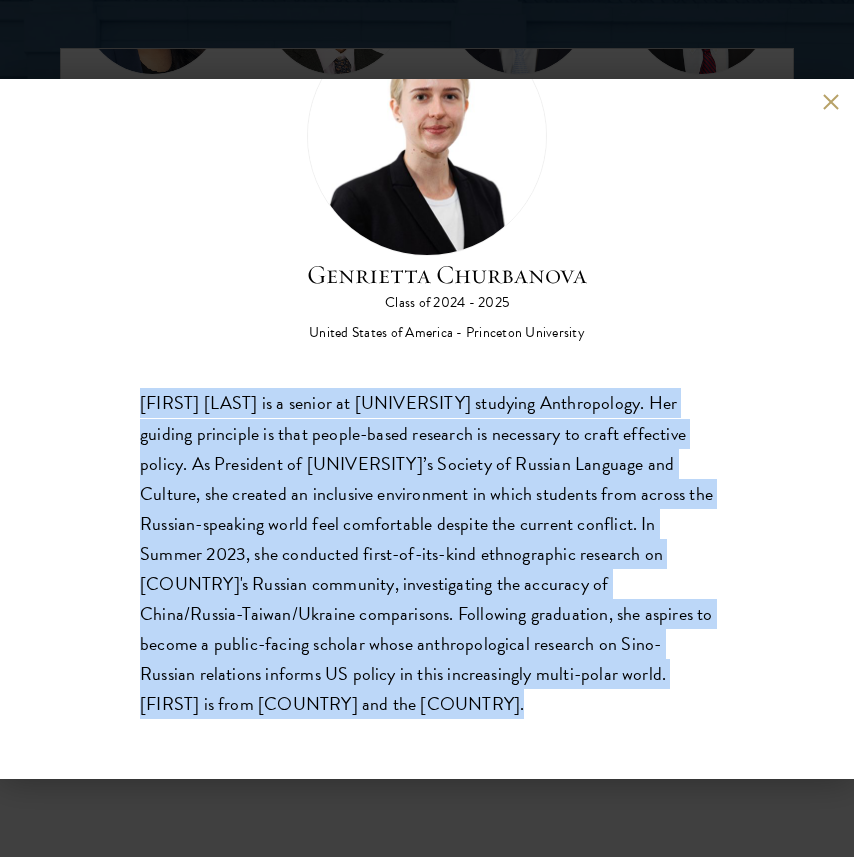 click on "[FIRST] [LAST] is a senior at [UNIVERSITY] studying Anthropology. Her guiding principle is that people-based research is necessary to craft effective policy. As President of [UNIVERSITY]’s Society of Russian Language and Culture, she created an inclusive environment in which students from across the Russian-speaking world feel comfortable despite the current conflict. In Summer 2023, she conducted first-of-its-kind ethnographic research on [COUNTRY]'s Russian community, investigating the accuracy of China/Russia-Taiwan/Ukraine comparisons. Following graduation, she aspires to become a public-facing scholar whose anthropological research on Sino-Russian relations informs US policy in this increasingly multi-polar world. [FIRST] is from [COUNTRY] and the [COUNTRY]." at bounding box center (427, 553) 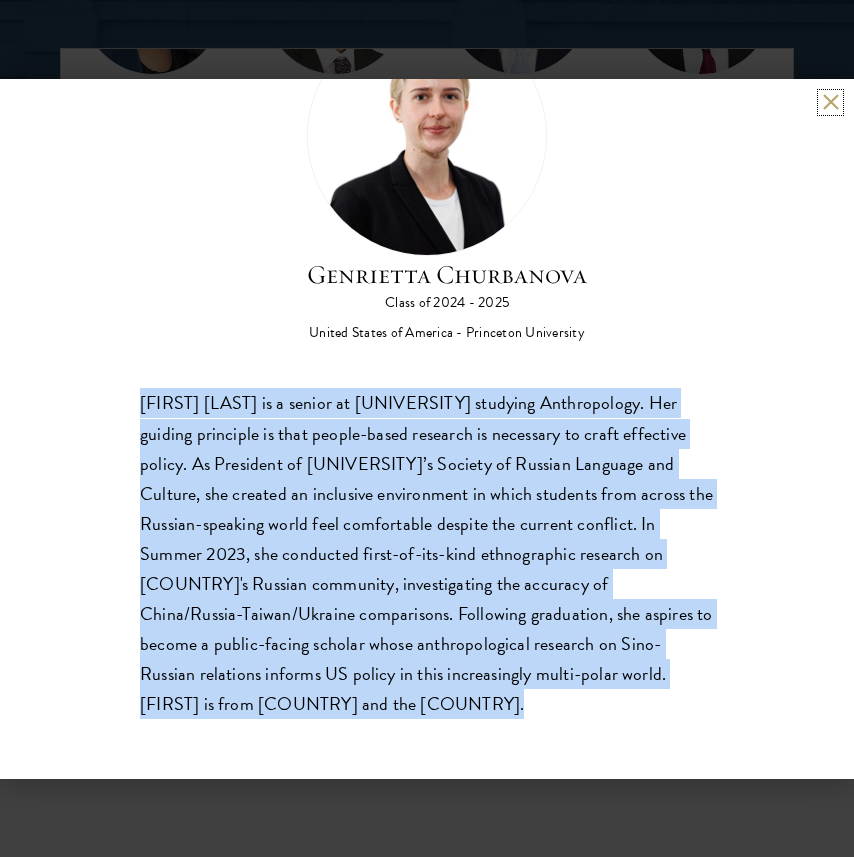 click at bounding box center [830, 102] 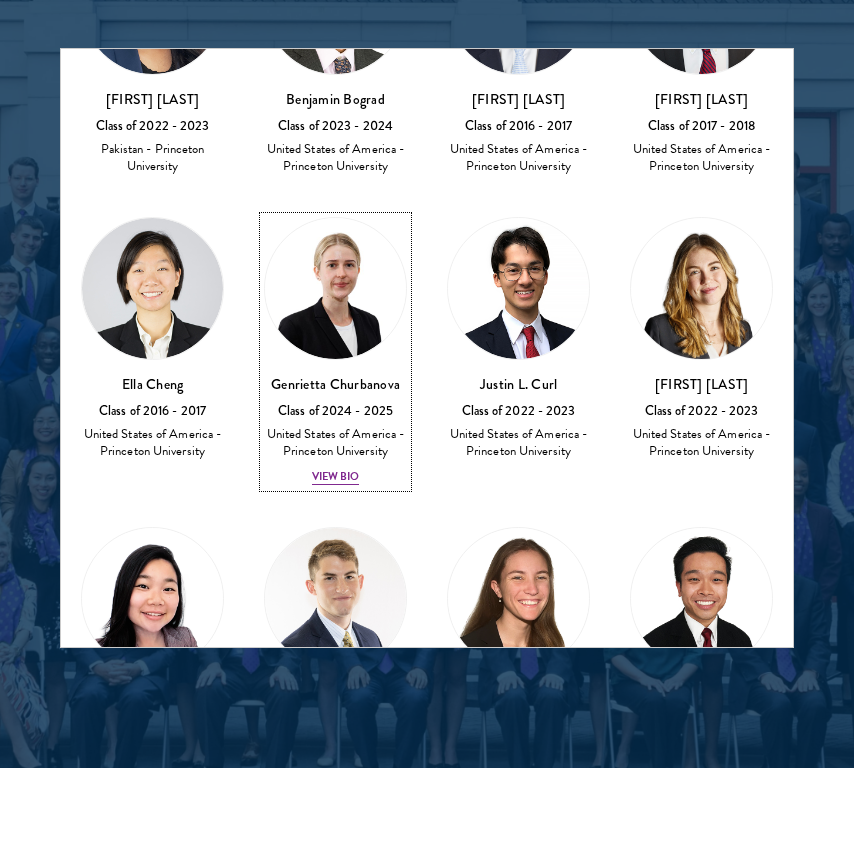 scroll, scrollTop: 0, scrollLeft: 0, axis: both 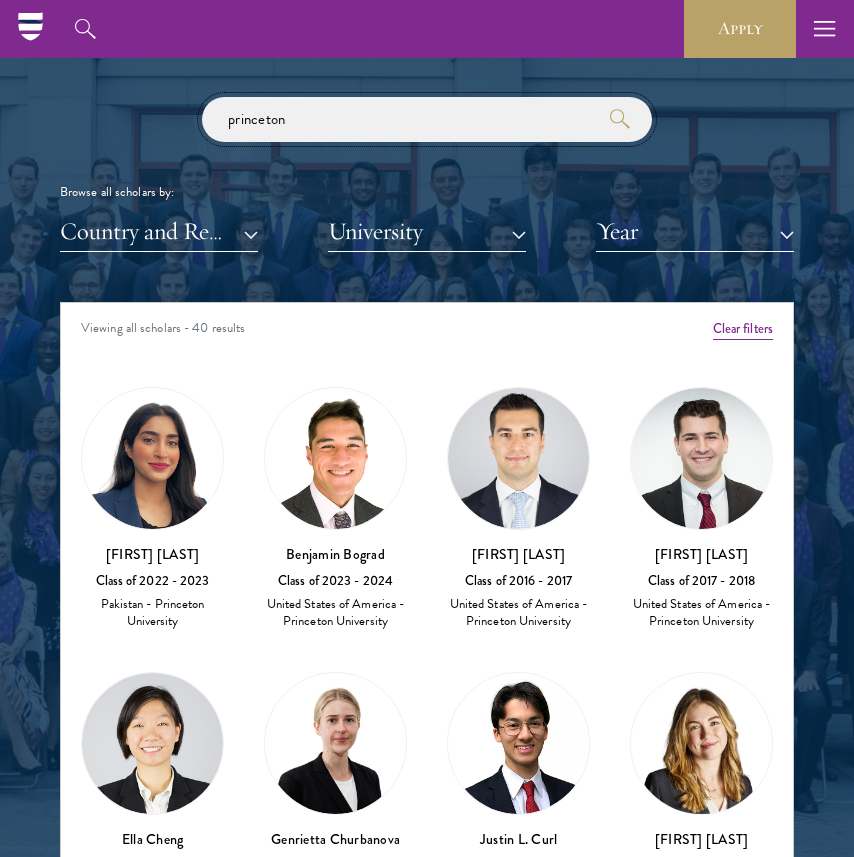 click on "princeton" at bounding box center [427, 119] 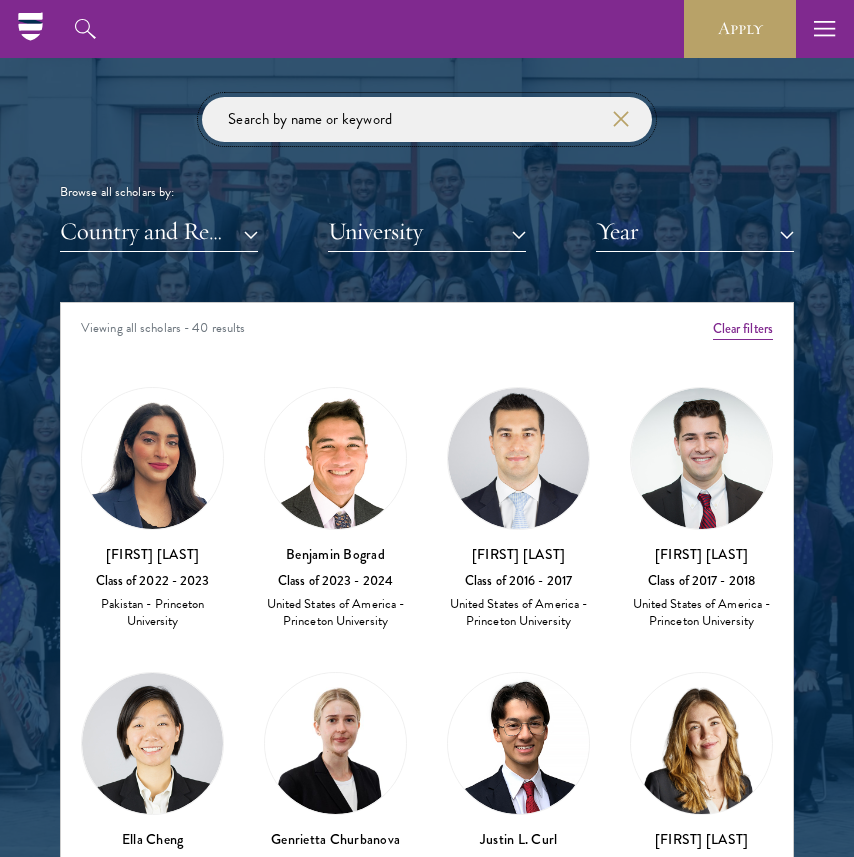 type 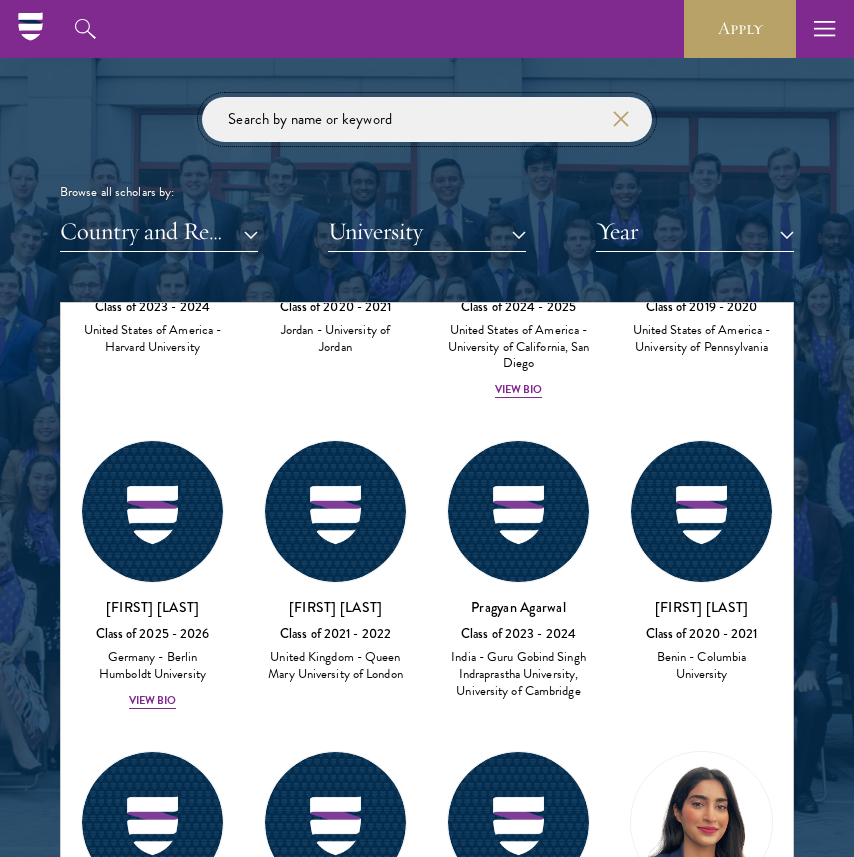 scroll, scrollTop: 1465, scrollLeft: 0, axis: vertical 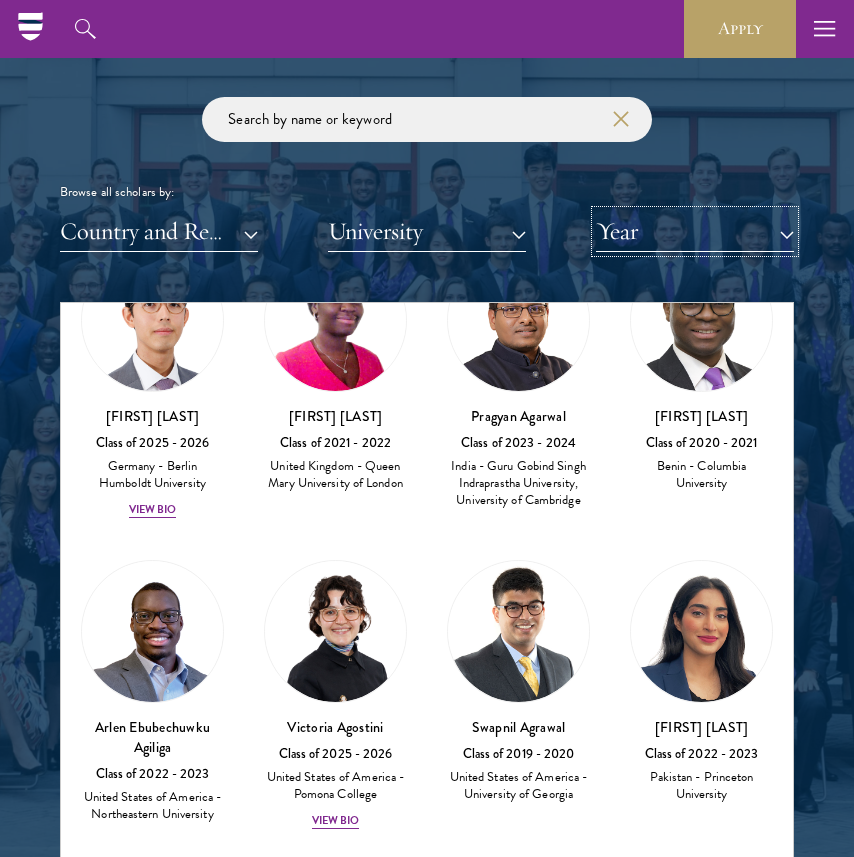 click on "Year" at bounding box center (695, 231) 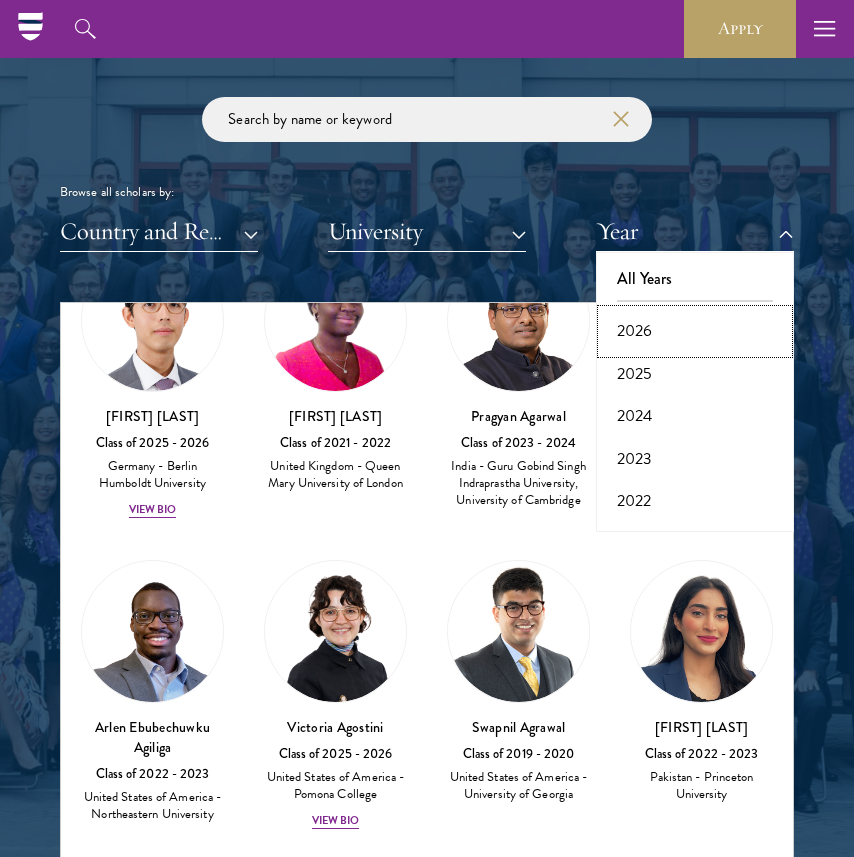 click on "2026" at bounding box center (695, 331) 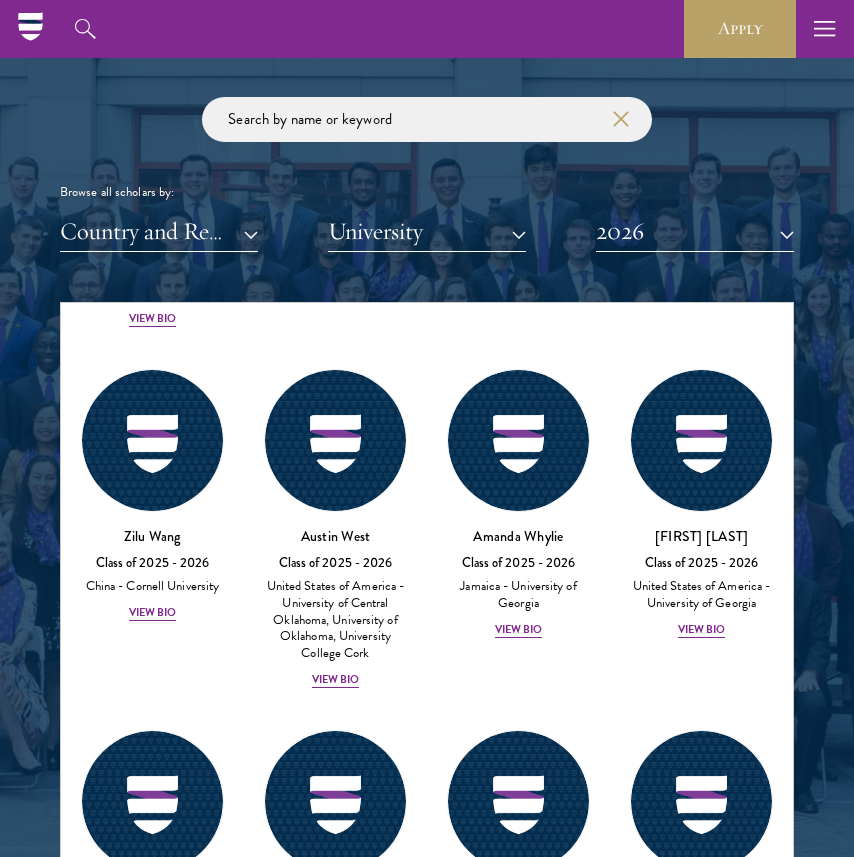 scroll, scrollTop: 11441, scrollLeft: 0, axis: vertical 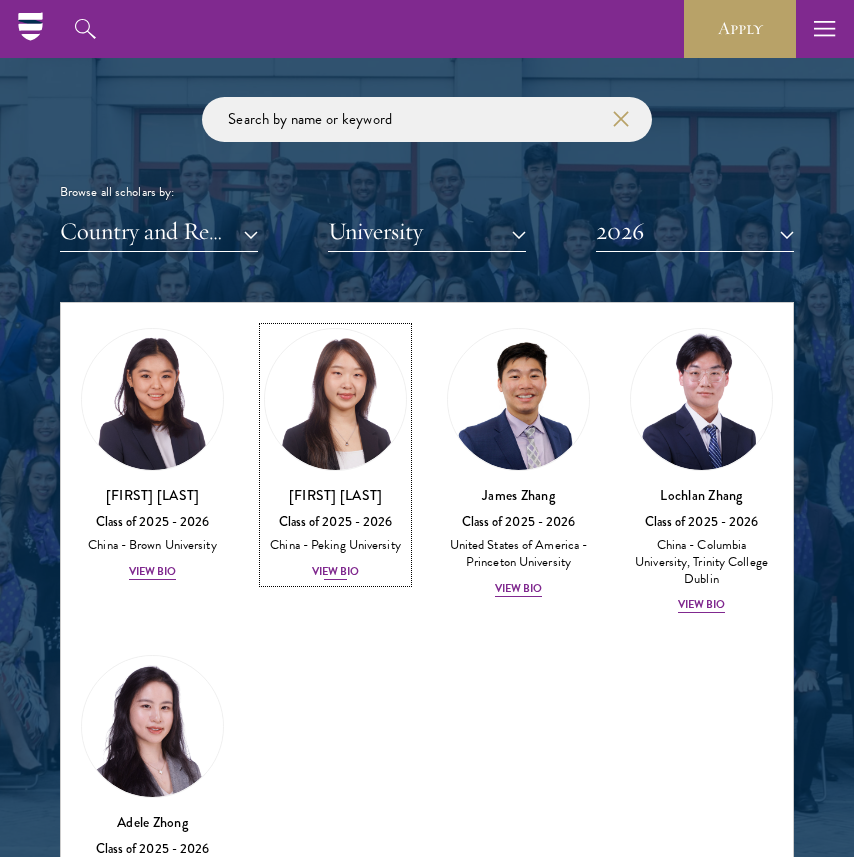 click on "View Bio" at bounding box center [336, 572] 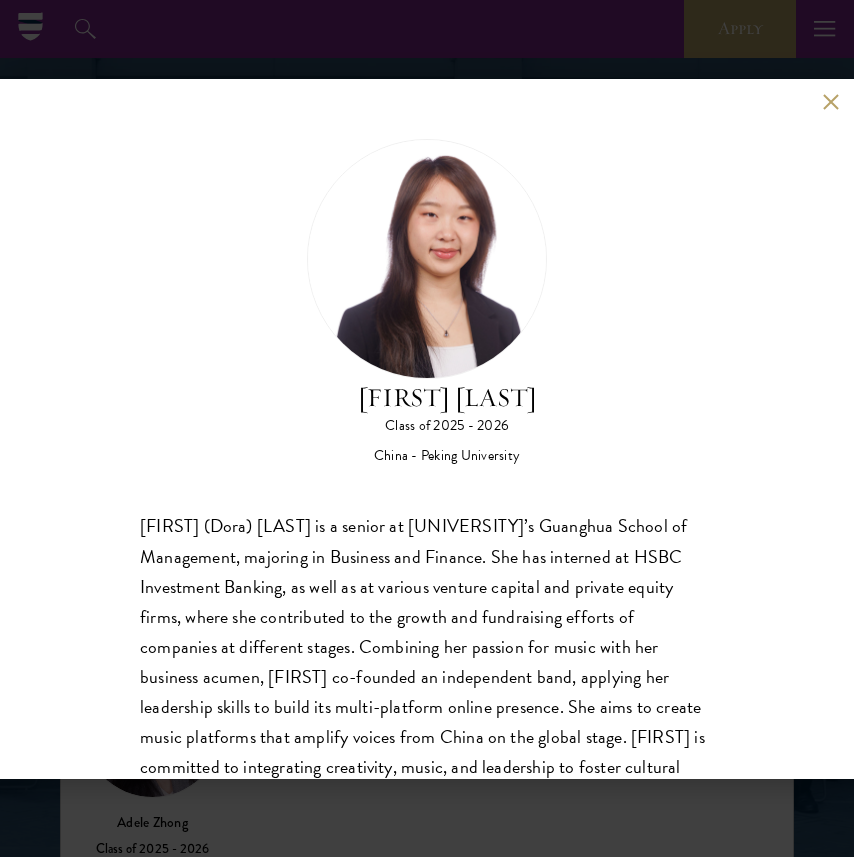 click on "[FIRST] [LAST]
Class of 2025 - 2026
[COUNTRY] - [UNIVERSITY]
[FIRST] ([LAST]) [LAST] is a senior at [UNIVERSITY]’s Guanghua School of Management, majoring in Business and Finance. She has interned at HSBC Investment Banking, as well as at various venture capital and private equity firms, where she contributed to the growth and fundraising efforts of companies at different stages. Combining her passion for music with her business acumen, [FIRST] co-founded an independent band, applying her leadership skills to build its multi-platform online presence. She aims to create music platforms that amplify voices from [COUNTRY] on the global stage. [FIRST] is committed to integrating creativity, music, and leadership to foster cultural exchange and appreciation. [FIRST] is from [CITY], [COUNTRY]." at bounding box center [427, 429] 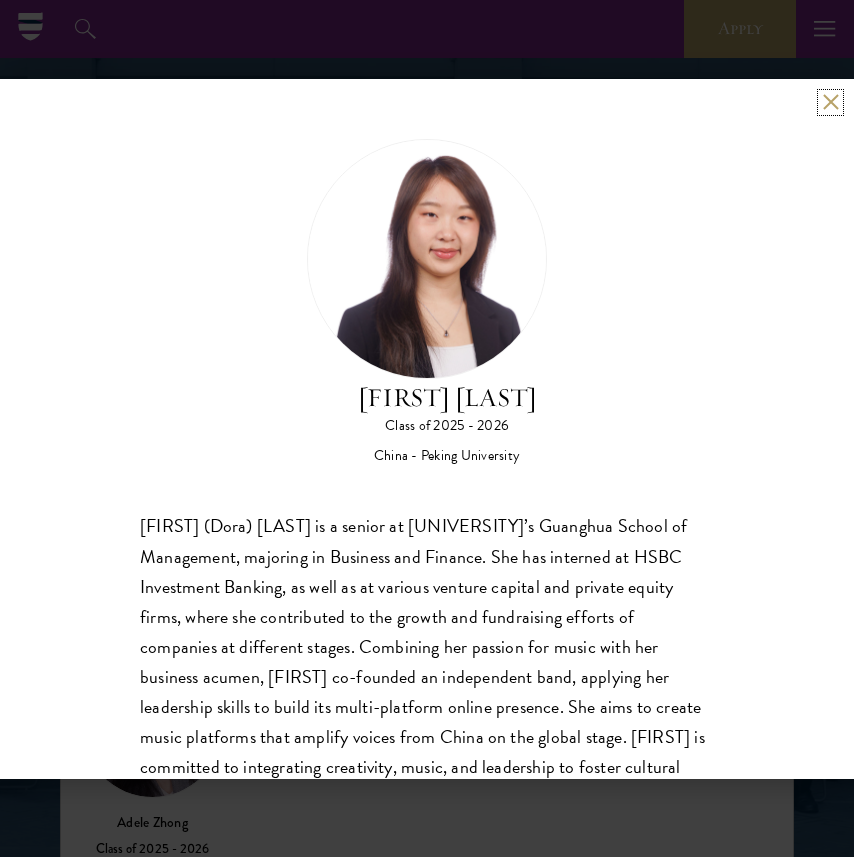 click at bounding box center (830, 102) 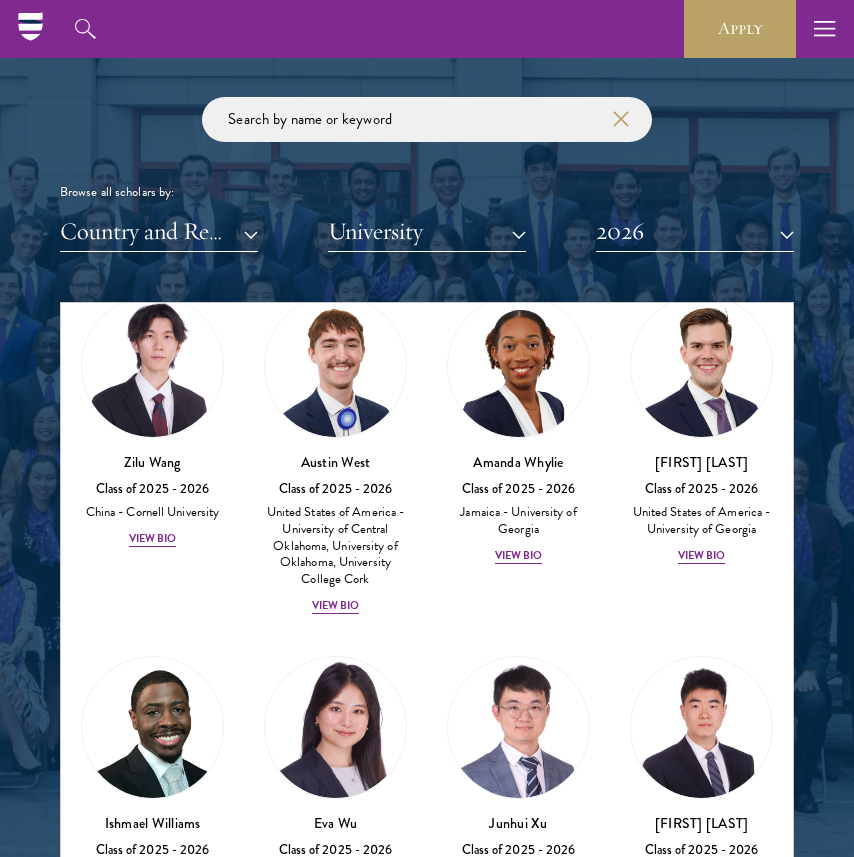 scroll, scrollTop: 10779, scrollLeft: 0, axis: vertical 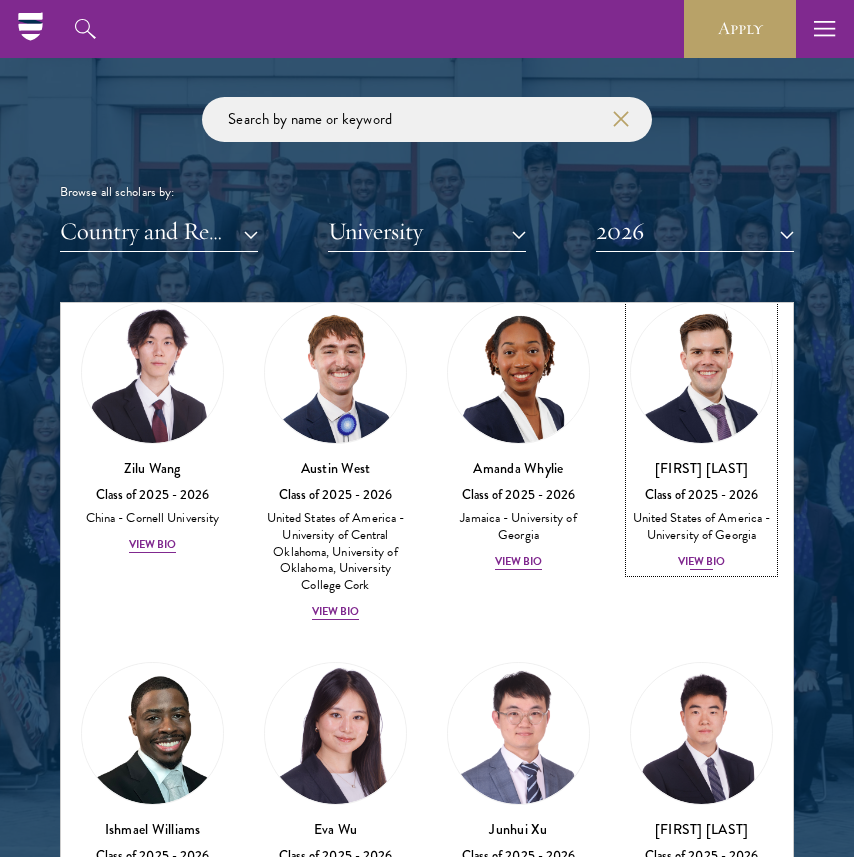 click on "View Bio" at bounding box center (702, 562) 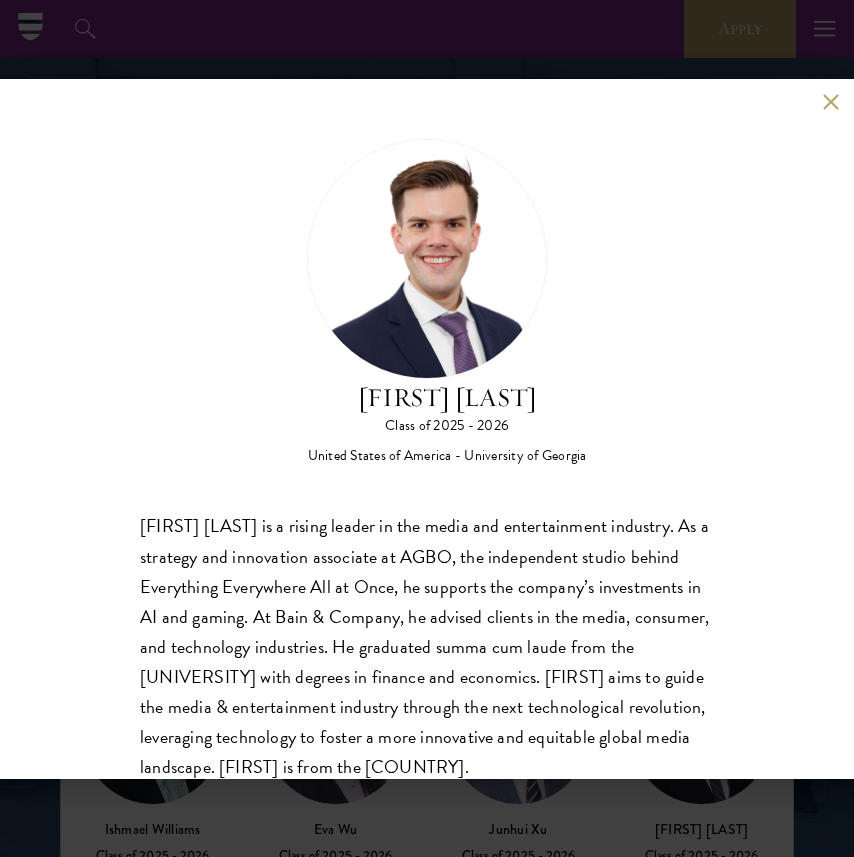 scroll, scrollTop: 63, scrollLeft: 0, axis: vertical 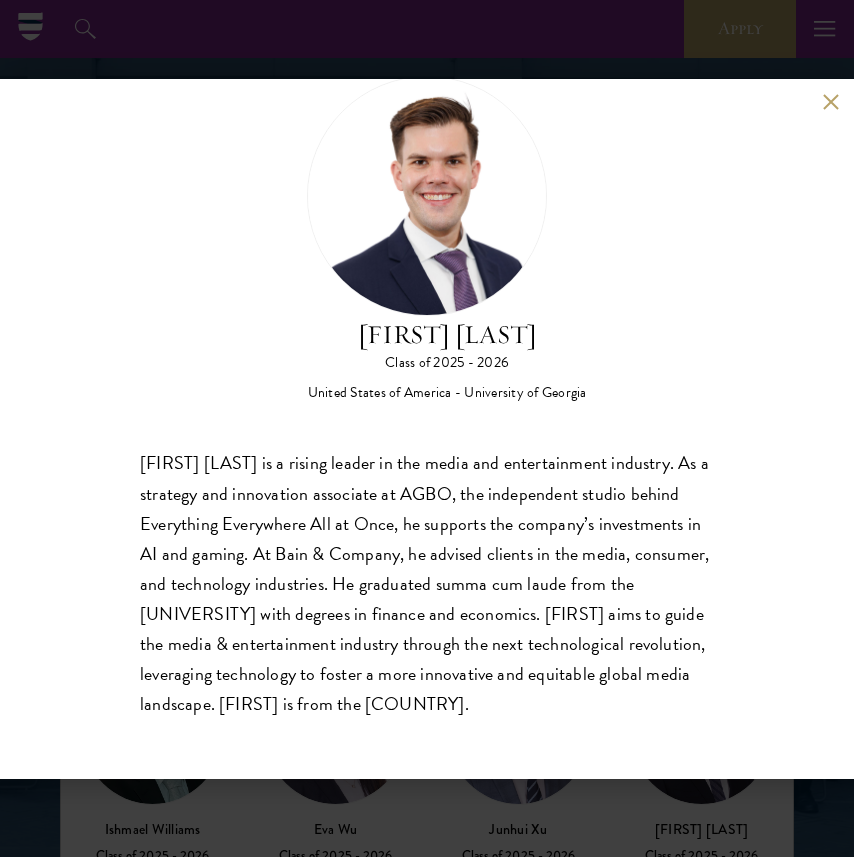 click on "[FIRST] [LAST] is a rising leader in the media and entertainment industry. As a strategy and innovation associate at AGBO, the independent studio behind Everything Everywhere All at Once, he supports the company’s investments in AI and gaming. At Bain & Company, he advised clients in the media, consumer, and technology industries. He graduated summa cum laude from the [UNIVERSITY] with degrees in finance and economics. [FIRST] aims to guide the media & entertainment industry through the next technological revolution, leveraging technology to foster a more innovative and equitable global media landscape. [FIRST] is from the [COUNTRY]." at bounding box center (427, 583) 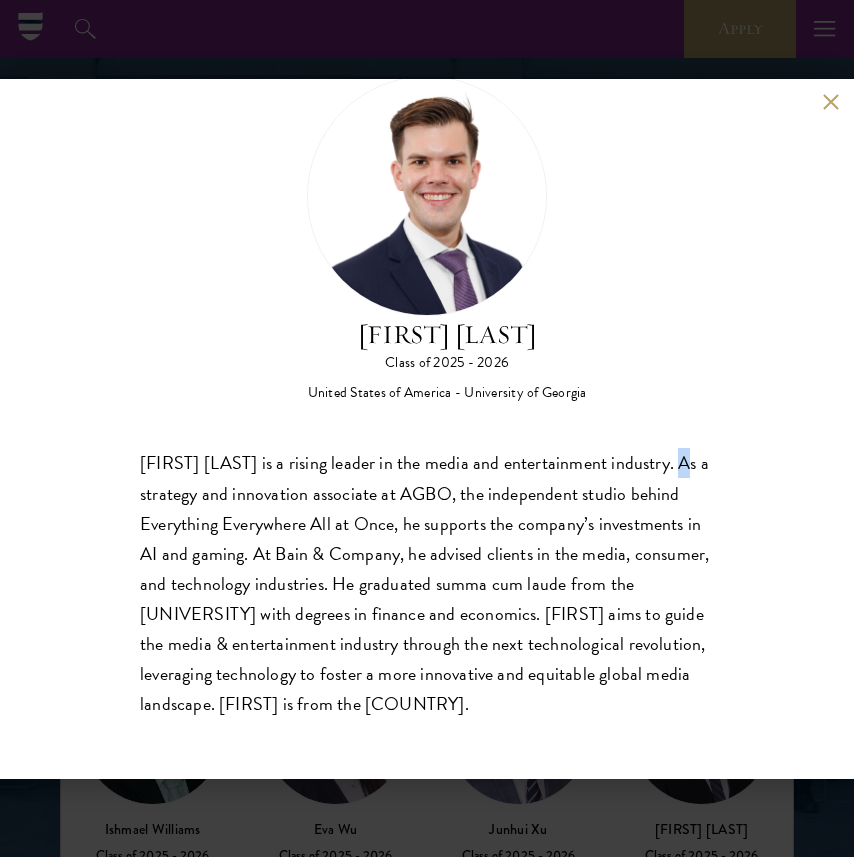 click on "[FIRST] [LAST] is a rising leader in the media and entertainment industry. As a strategy and innovation associate at AGBO, the independent studio behind Everything Everywhere All at Once, he supports the company’s investments in AI and gaming. At Bain & Company, he advised clients in the media, consumer, and technology industries. He graduated summa cum laude from the [UNIVERSITY] with degrees in finance and economics. [FIRST] aims to guide the media & entertainment industry through the next technological revolution, leveraging technology to foster a more innovative and equitable global media landscape. [FIRST] is from the [COUNTRY]." at bounding box center (427, 583) 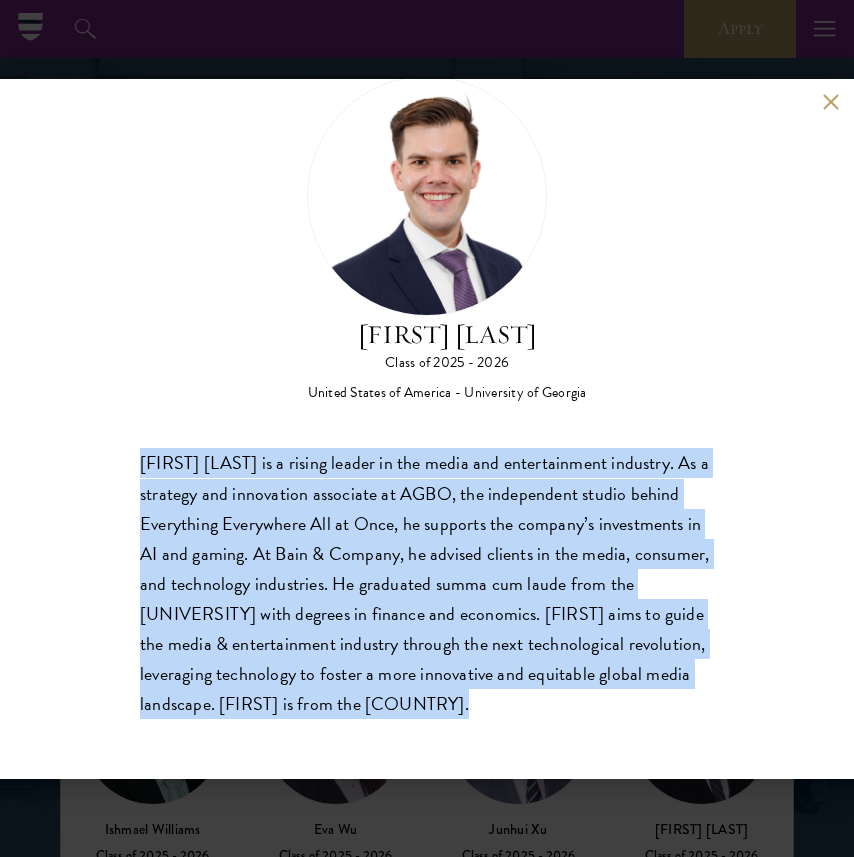click on "[FIRST] [LAST] is a rising leader in the media and entertainment industry. As a strategy and innovation associate at AGBO, the independent studio behind Everything Everywhere All at Once, he supports the company’s investments in AI and gaming. At Bain & Company, he advised clients in the media, consumer, and technology industries. He graduated summa cum laude from the [UNIVERSITY] with degrees in finance and economics. [FIRST] aims to guide the media & entertainment industry through the next technological revolution, leveraging technology to foster a more innovative and equitable global media landscape. [FIRST] is from the [COUNTRY]." at bounding box center (427, 583) 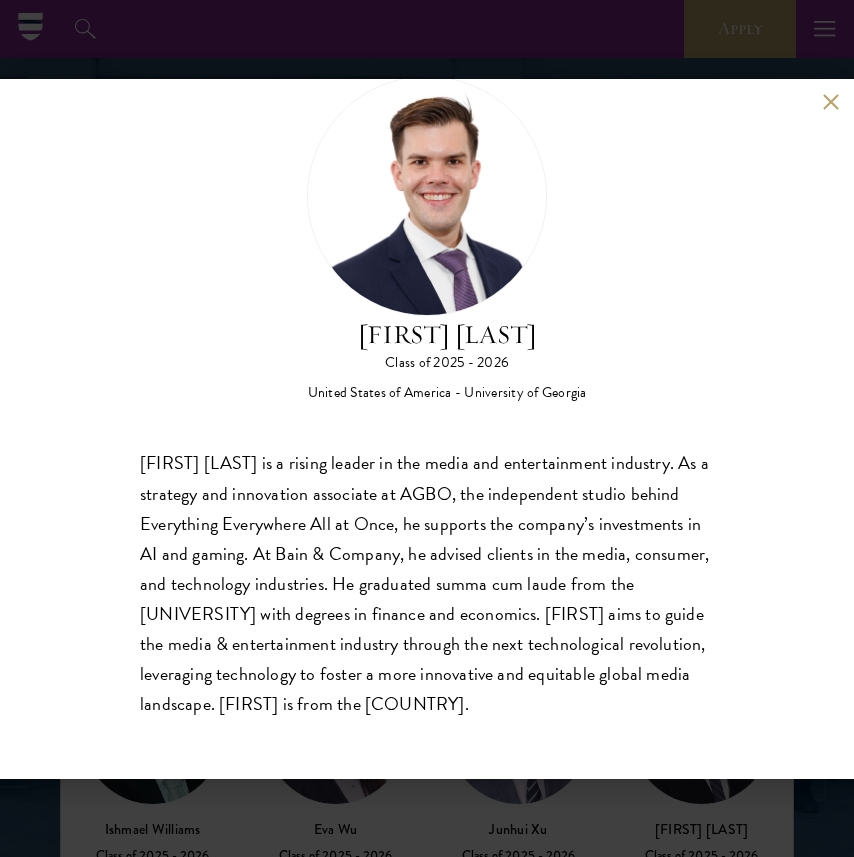 click on "[FIRST] [LAST]
Class of [YEAR] - [YEAR]
United States of America - [UNIVERSITY]
[FIRST] [LAST] is a rising leader in the media and entertainment industry. As a strategy and innovation associate at AGBO, the independent studio behind Everything Everywhere All at Once, he supports the company’s investments in AI and gaming. At Bain & Company, he advised clients in the media, consumer, and technology industries. He graduated summa cum laude from the [UNIVERSITY] with degrees in finance and economics. [FIRST] aims to guide the media & entertainment industry through the next technological revolution, leveraging technology to foster a more innovative and equitable global media landscape. [FIRST] is from the United States." at bounding box center [427, 429] 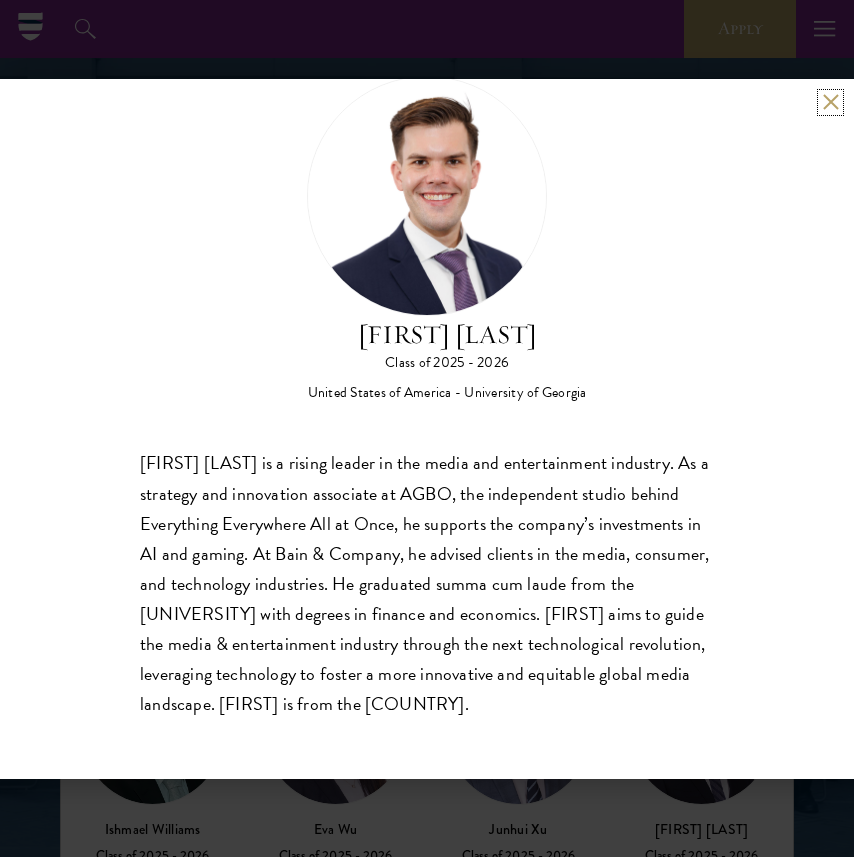 click at bounding box center [830, 102] 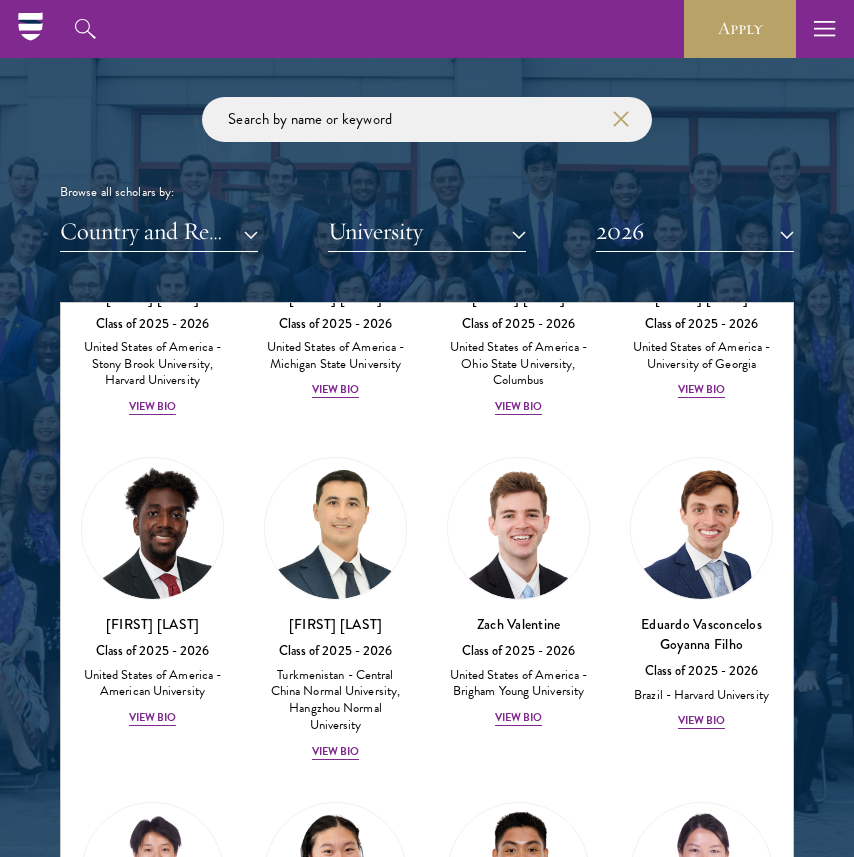 scroll, scrollTop: 9908, scrollLeft: 0, axis: vertical 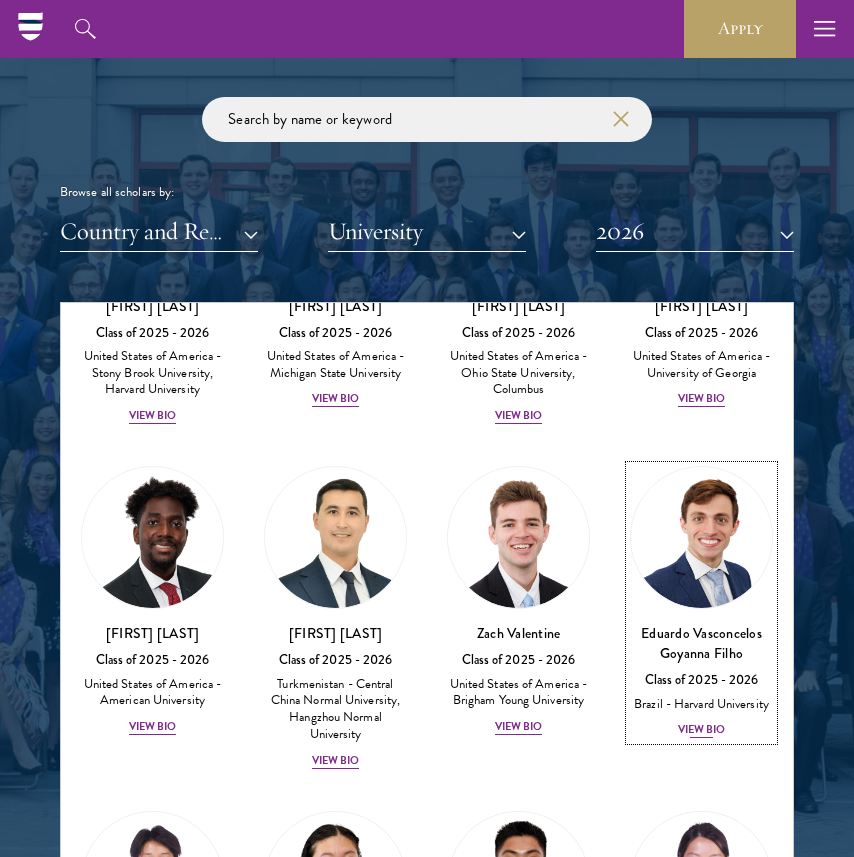 click on "View Bio" at bounding box center [702, 730] 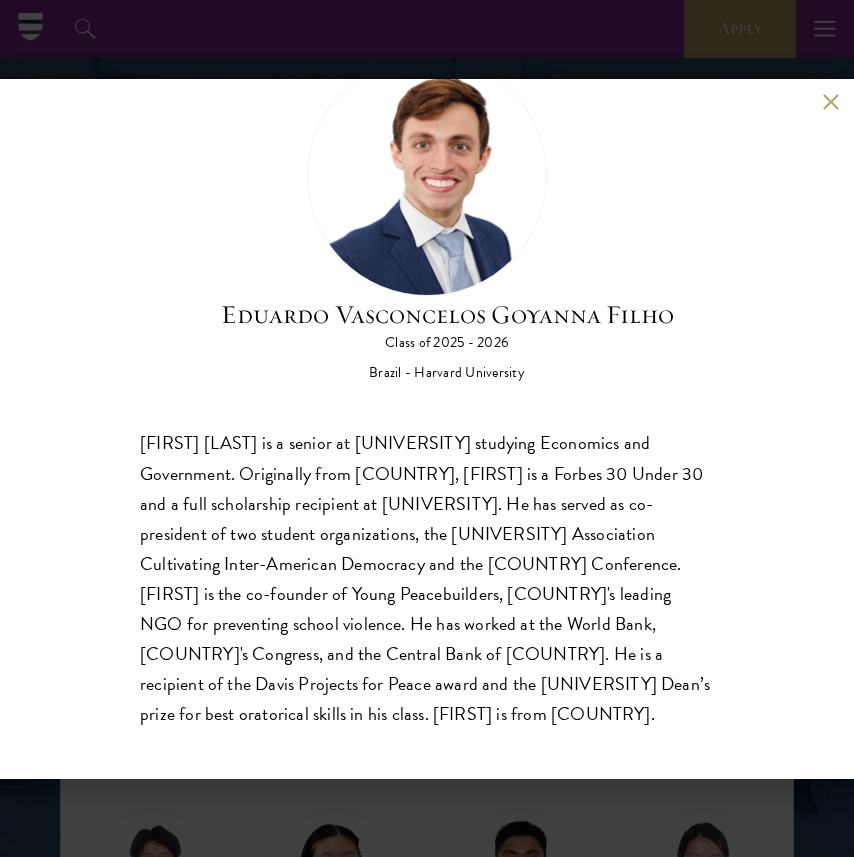 scroll, scrollTop: 87, scrollLeft: 0, axis: vertical 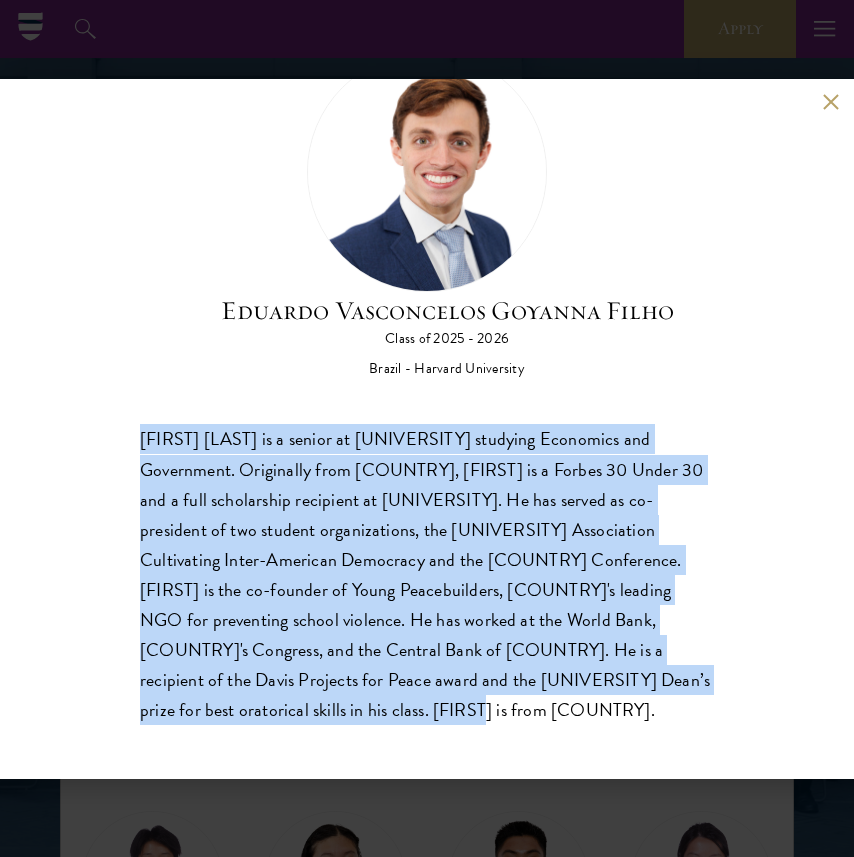 drag, startPoint x: 457, startPoint y: 753, endPoint x: 557, endPoint y: 400, distance: 366.891 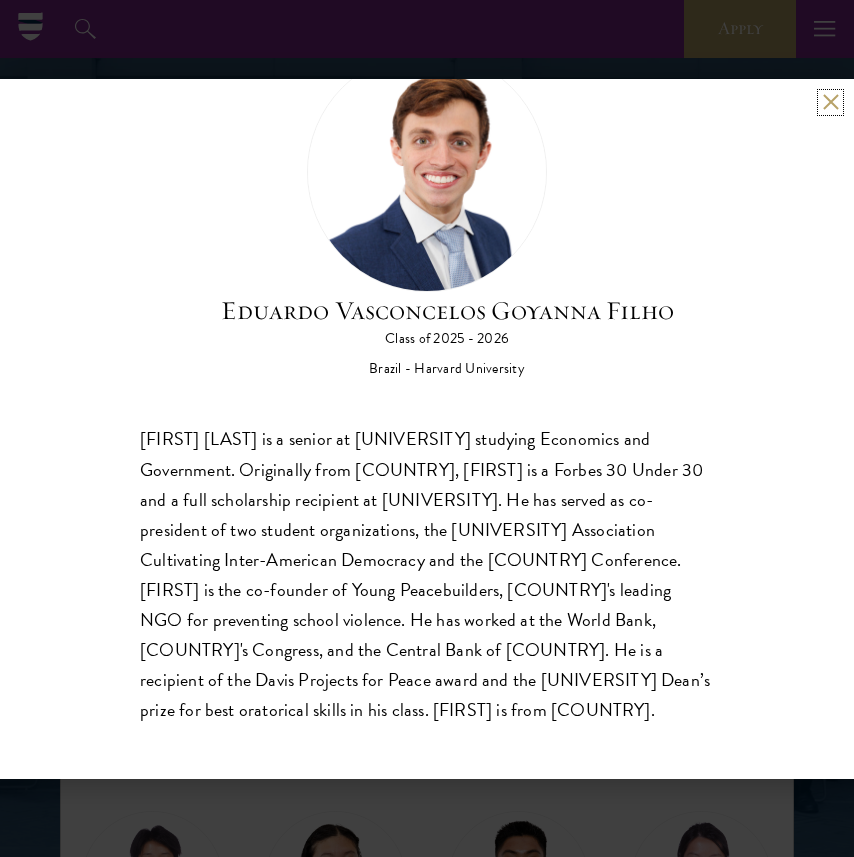 click at bounding box center [830, 102] 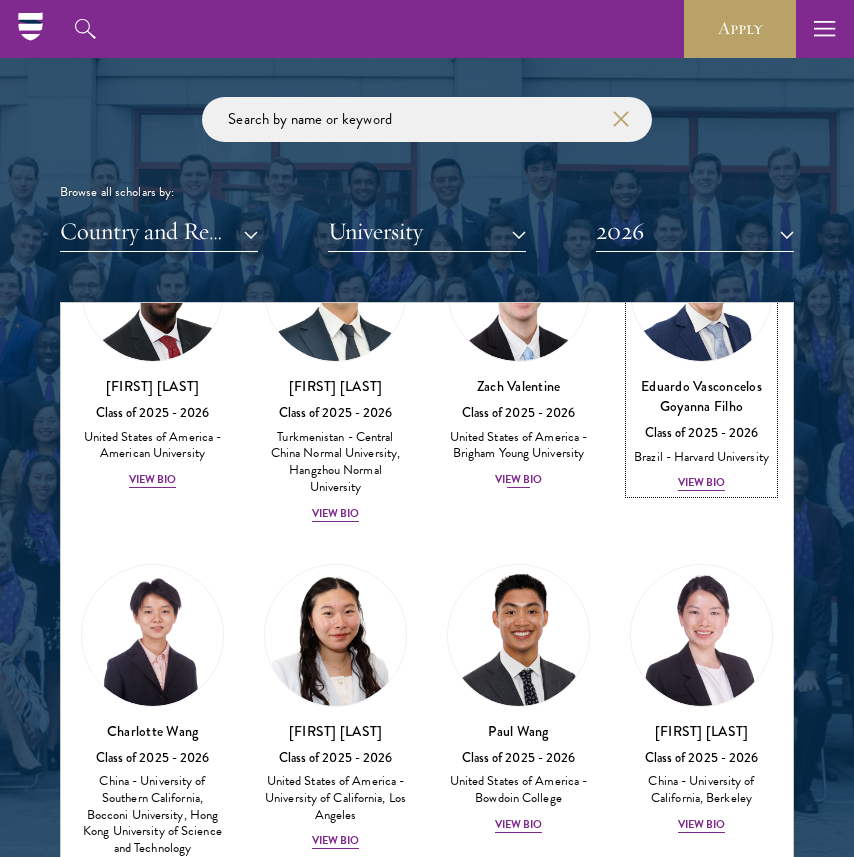 scroll, scrollTop: 10189, scrollLeft: 0, axis: vertical 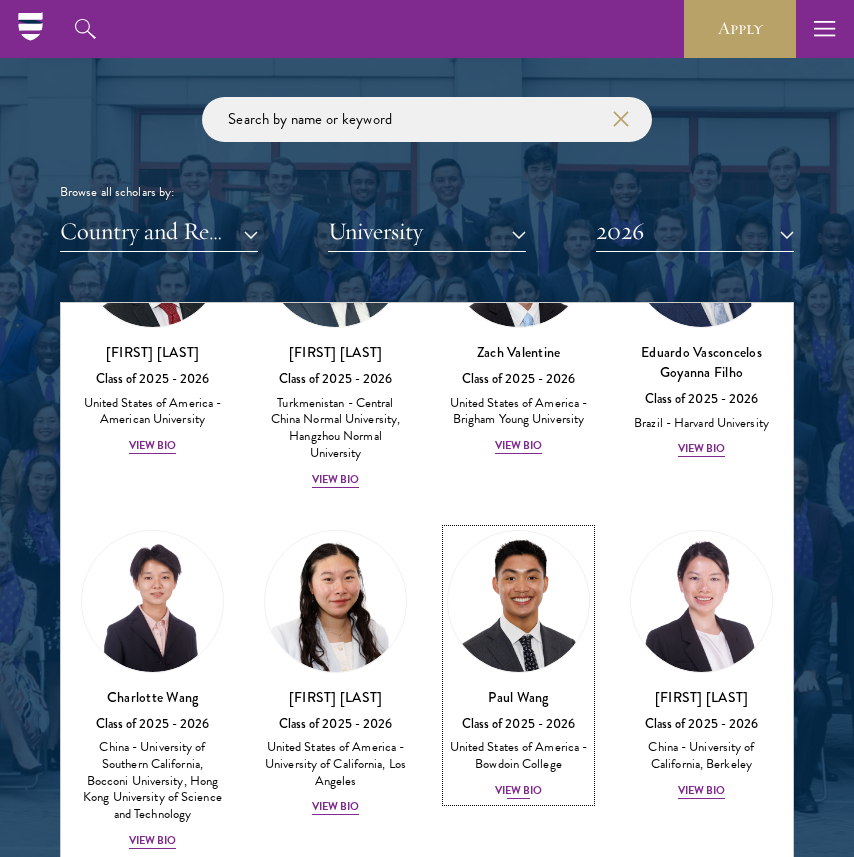 click on "View Bio" at bounding box center (519, 791) 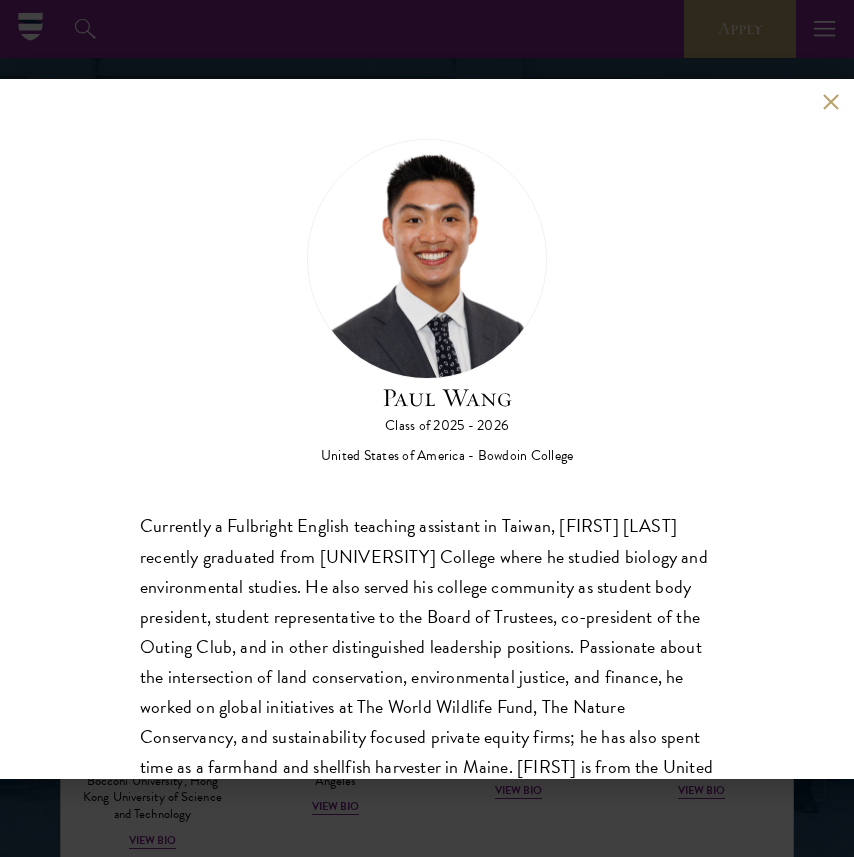scroll, scrollTop: 93, scrollLeft: 0, axis: vertical 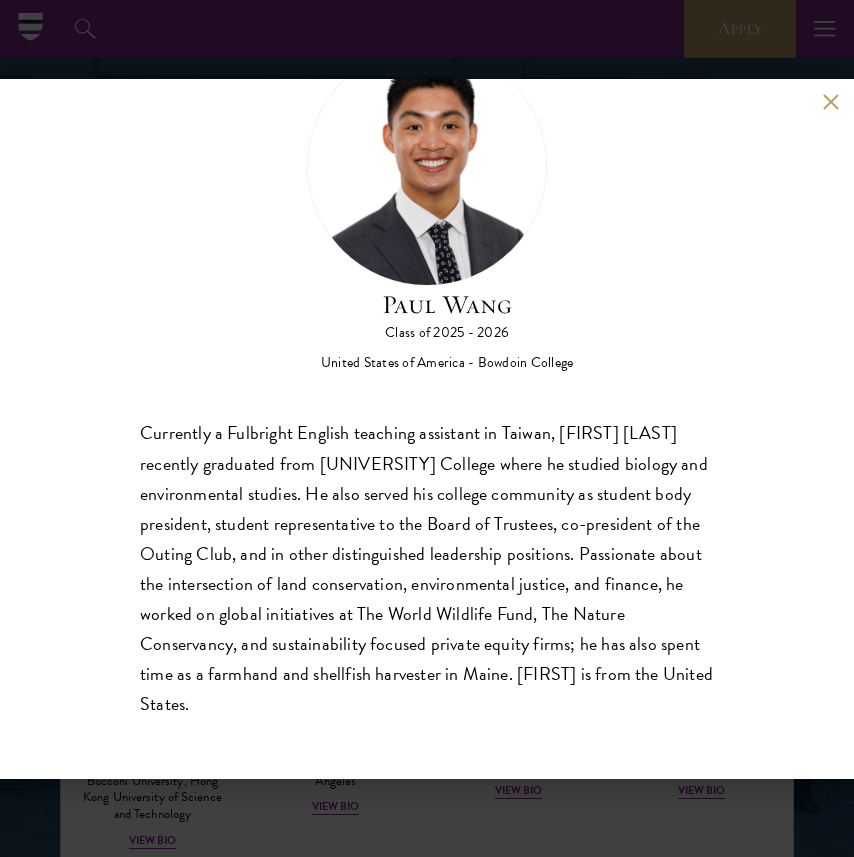 click on "Currently a Fulbright English teaching assistant in Taiwan, [FIRST] [LAST] recently graduated from [UNIVERSITY] College where he studied biology and environmental studies. He also served his college community as student body president, student representative to the Board of Trustees, co-president of the Outing Club, and in other distinguished leadership positions. Passionate about the intersection of land conservation, environmental justice, and finance, he worked on global initiatives at The World Wildlife Fund, The Nature Conservancy, and sustainability focused private equity firms; he has also spent time as a farmhand and shellfish harvester in Maine. [FIRST] is from the United States." at bounding box center [427, 568] 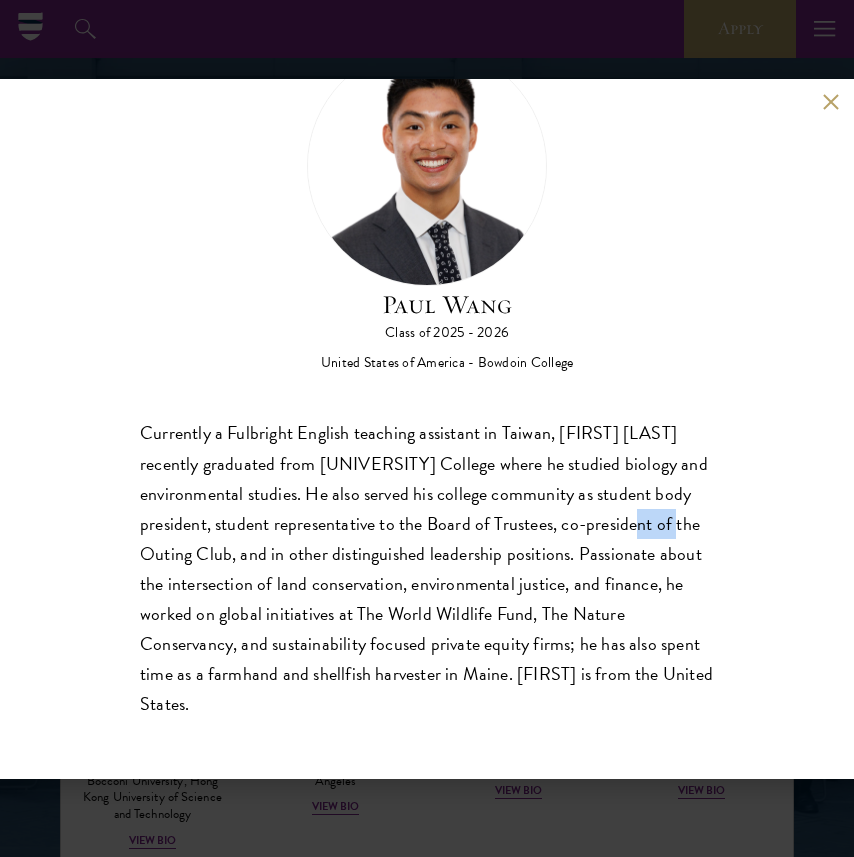 click on "Currently a Fulbright English teaching assistant in Taiwan, [FIRST] [LAST] recently graduated from [UNIVERSITY] College where he studied biology and environmental studies. He also served his college community as student body president, student representative to the Board of Trustees, co-president of the Outing Club, and in other distinguished leadership positions. Passionate about the intersection of land conservation, environmental justice, and finance, he worked on global initiatives at The World Wildlife Fund, The Nature Conservancy, and sustainability focused private equity firms; he has also spent time as a farmhand and shellfish harvester in Maine. [FIRST] is from the United States." at bounding box center (427, 568) 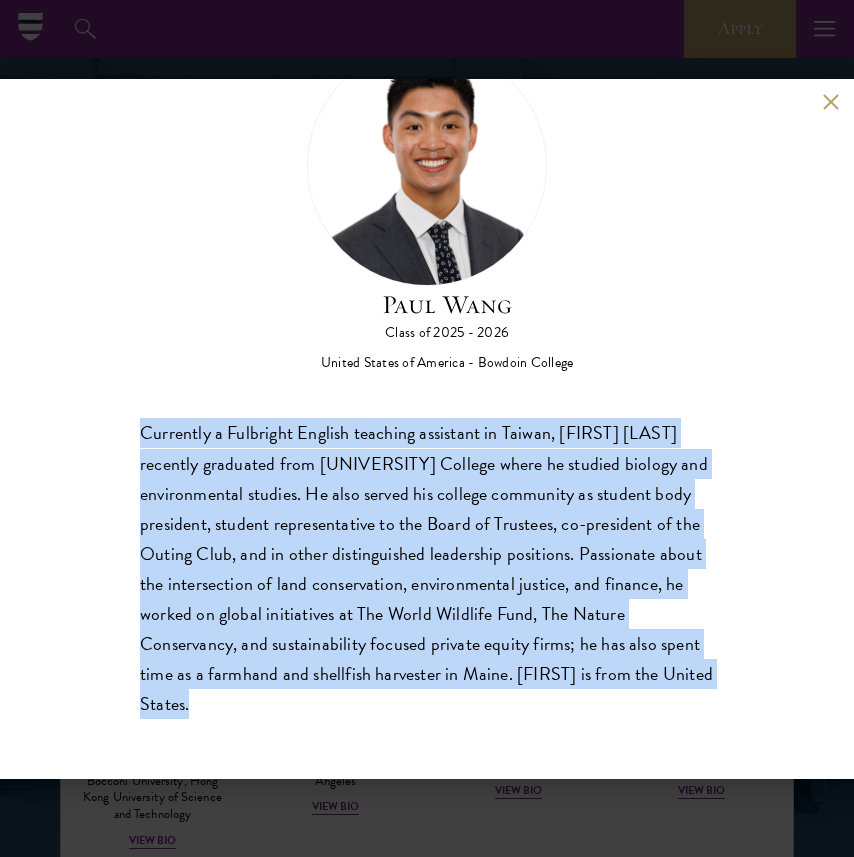 click on "Currently a Fulbright English teaching assistant in Taiwan, [FIRST] [LAST] recently graduated from [UNIVERSITY] College where he studied biology and environmental studies. He also served his college community as student body president, student representative to the Board of Trustees, co-president of the Outing Club, and in other distinguished leadership positions. Passionate about the intersection of land conservation, environmental justice, and finance, he worked on global initiatives at The World Wildlife Fund, The Nature Conservancy, and sustainability focused private equity firms; he has also spent time as a farmhand and shellfish harvester in Maine. [FIRST] is from the United States." at bounding box center (427, 568) 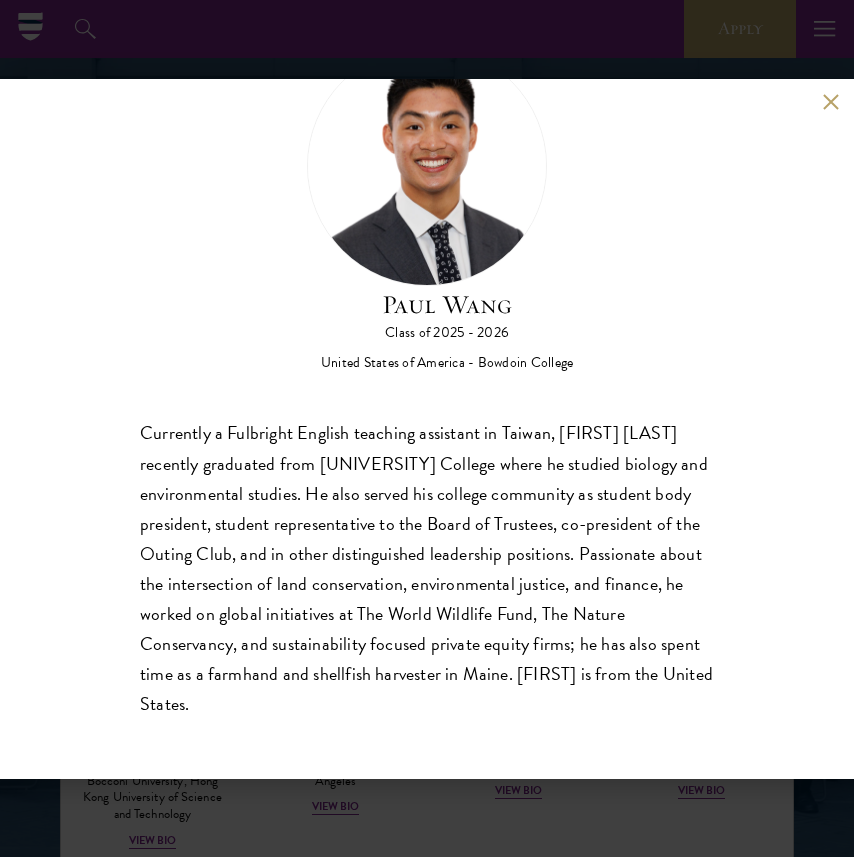 click on "Currently a Fulbright English teaching assistant in Taiwan, [FIRST] [LAST] recently graduated from [UNIVERSITY] College where he studied biology and environmental studies. He also served his college community as student body president, student representative to the Board of Trustees, co-president of the Outing Club, and in other distinguished leadership positions. Passionate about the intersection of land conservation, environmental justice, and finance, he worked on global initiatives at The World Wildlife Fund, The Nature Conservancy, and sustainability focused private equity firms; he has also spent time as a farmhand and shellfish harvester in Maine. [FIRST] is from the United States." at bounding box center (427, 568) 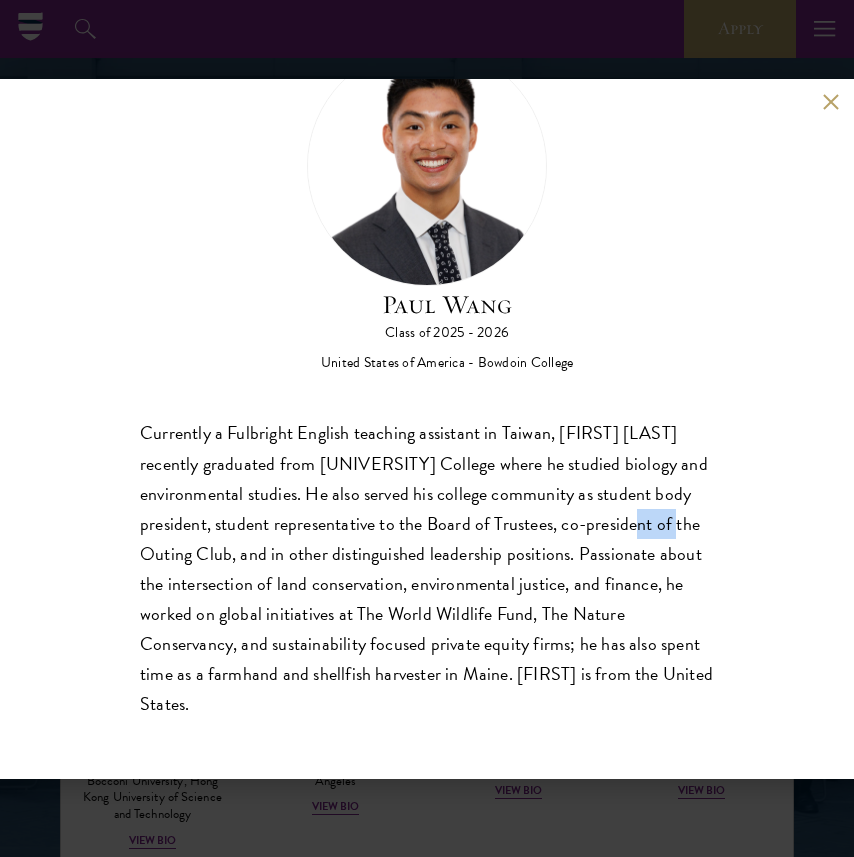 click on "Currently a Fulbright English teaching assistant in Taiwan, [FIRST] [LAST] recently graduated from [UNIVERSITY] College where he studied biology and environmental studies. He also served his college community as student body president, student representative to the Board of Trustees, co-president of the Outing Club, and in other distinguished leadership positions. Passionate about the intersection of land conservation, environmental justice, and finance, he worked on global initiatives at The World Wildlife Fund, The Nature Conservancy, and sustainability focused private equity firms; he has also spent time as a farmhand and shellfish harvester in Maine. [FIRST] is from the United States." at bounding box center (427, 568) 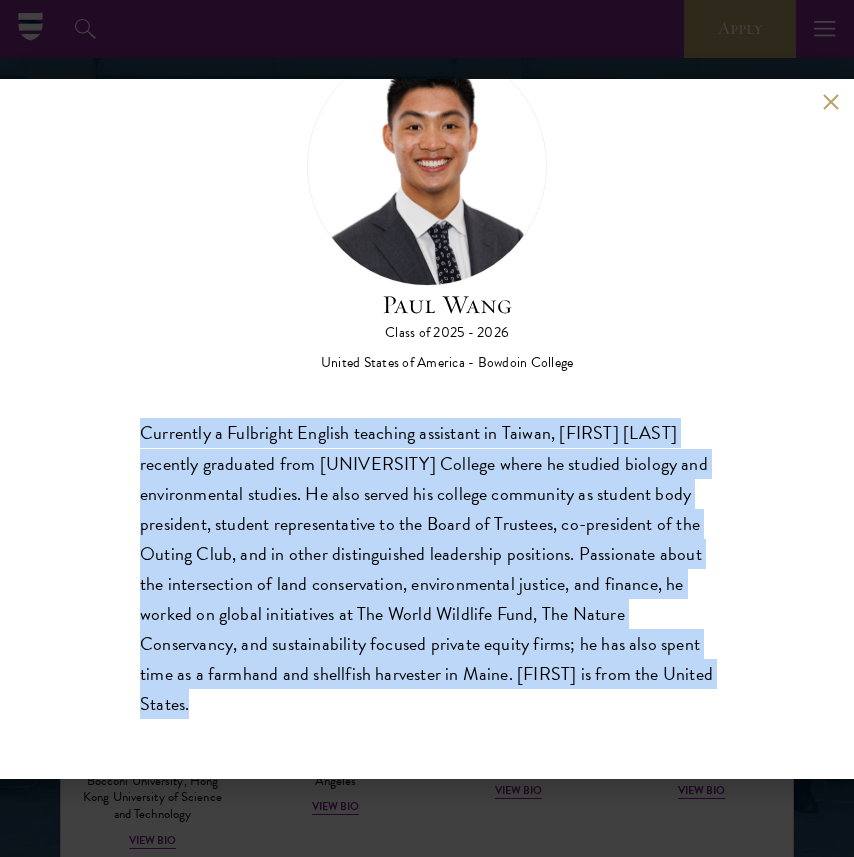 click on "Currently a Fulbright English teaching assistant in Taiwan, [FIRST] [LAST] recently graduated from [UNIVERSITY] College where he studied biology and environmental studies. He also served his college community as student body president, student representative to the Board of Trustees, co-president of the Outing Club, and in other distinguished leadership positions. Passionate about the intersection of land conservation, environmental justice, and finance, he worked on global initiatives at The World Wildlife Fund, The Nature Conservancy, and sustainability focused private equity firms; he has also spent time as a farmhand and shellfish harvester in Maine. [FIRST] is from the United States." at bounding box center (427, 568) 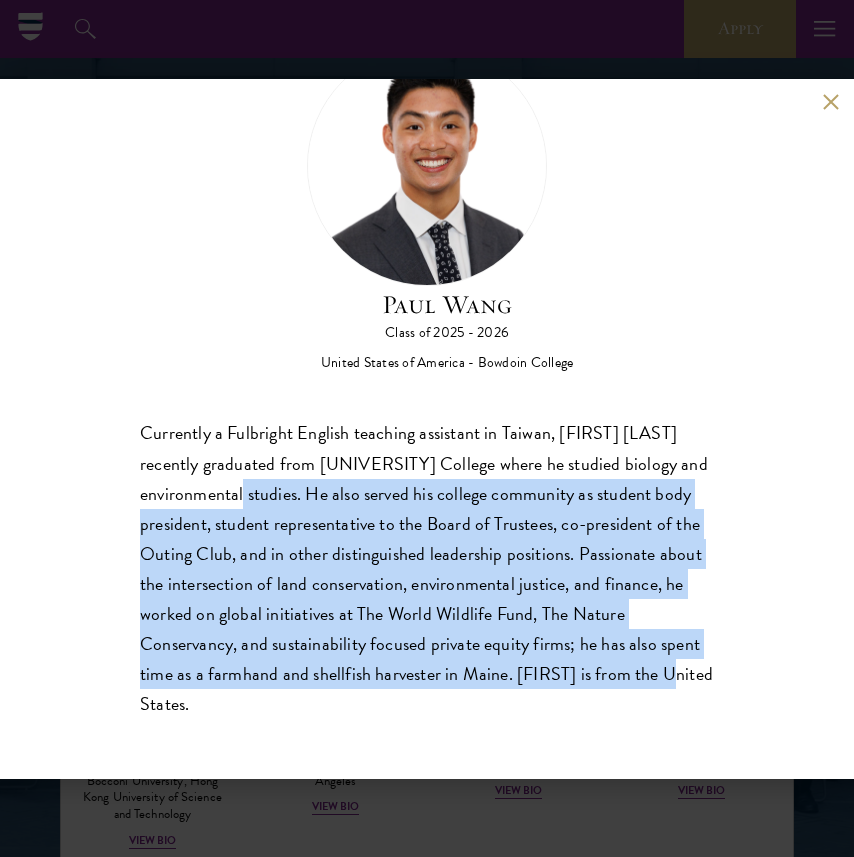 drag, startPoint x: 200, startPoint y: 492, endPoint x: 223, endPoint y: 726, distance: 235.12762 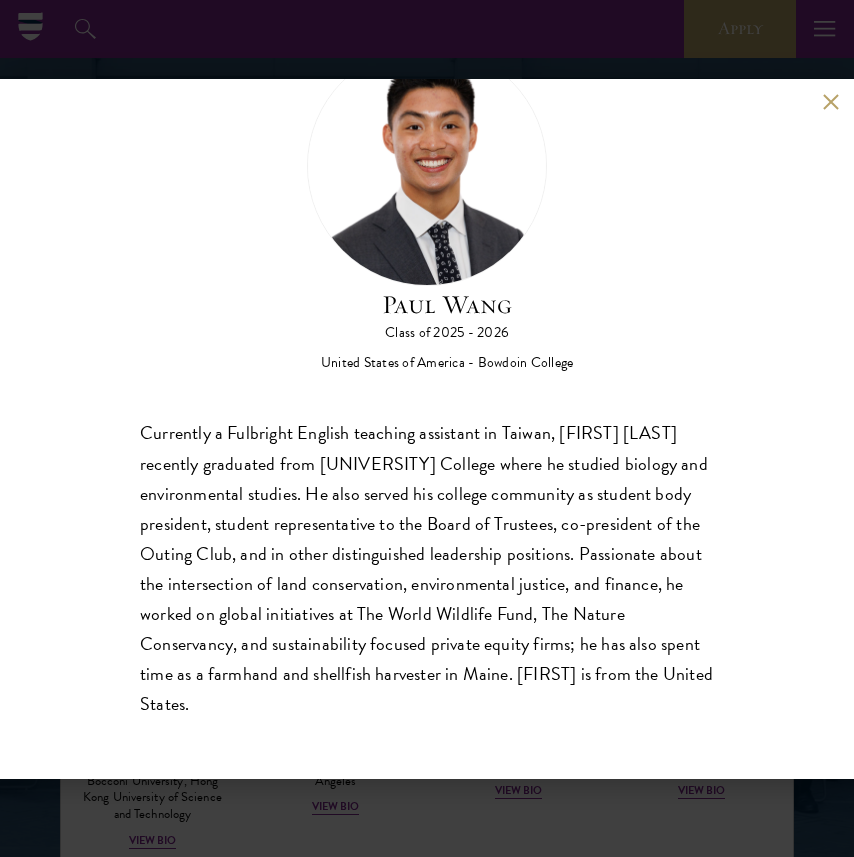 click on "[FIRST] [LAST]
Class of [YEAR] - [YEAR]
United States of America - [UNIVERSITY]
Currently a Fulbright English teaching assistant in Taiwan, [FIRST] [LAST] recently graduated from [UNIVERSITY] College where he studied biology and environmental studies. He also served his college community as student body president, student representative to the Board of Trustees, co-president of the Outing Club, and in other distinguished leadership positions. Passionate about the intersection of land conservation, environmental justice, and finance, he worked on global initiatives at The World Wildlife Fund, The Nature Conservancy, and sustainability focused private equity firms; he has also spent time as a farmhand and shellfish harvester in Maine. [FIRST] is from the United States." at bounding box center (427, 429) 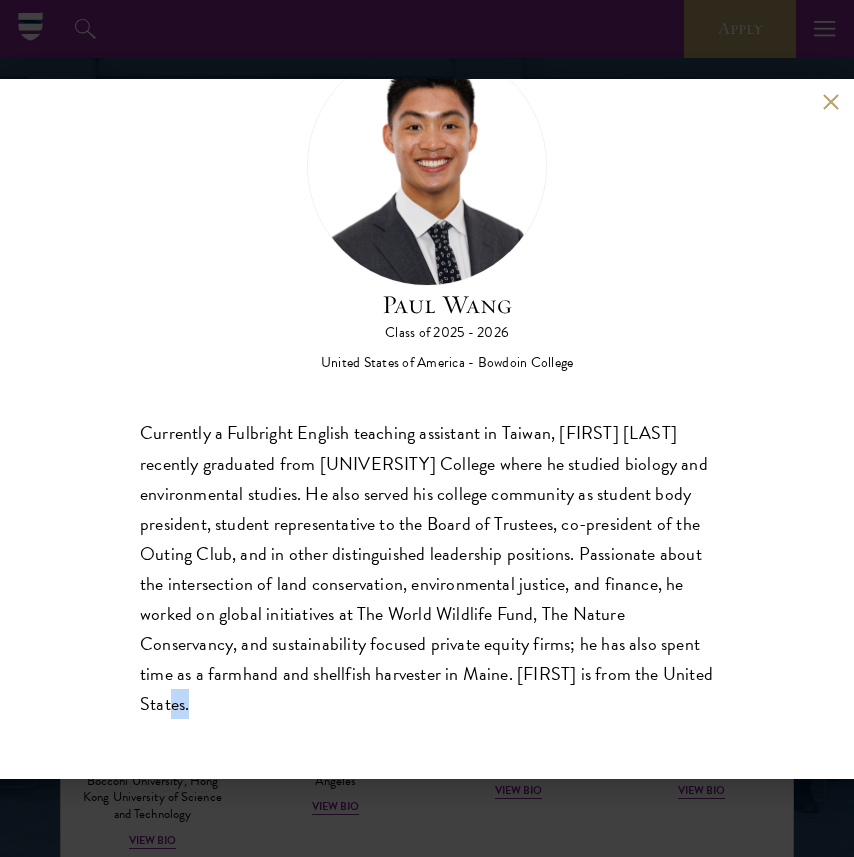 click on "[FIRST] [LAST]
Class of [YEAR] - [YEAR]
United States of America - [UNIVERSITY]
Currently a Fulbright English teaching assistant in Taiwan, [FIRST] [LAST] recently graduated from [UNIVERSITY] College where he studied biology and environmental studies. He also served his college community as student body president, student representative to the Board of Trustees, co-president of the Outing Club, and in other distinguished leadership positions. Passionate about the intersection of land conservation, environmental justice, and finance, he worked on global initiatives at The World Wildlife Fund, The Nature Conservancy, and sustainability focused private equity firms; he has also spent time as a farmhand and shellfish harvester in Maine. [FIRST] is from the United States." at bounding box center (427, 429) 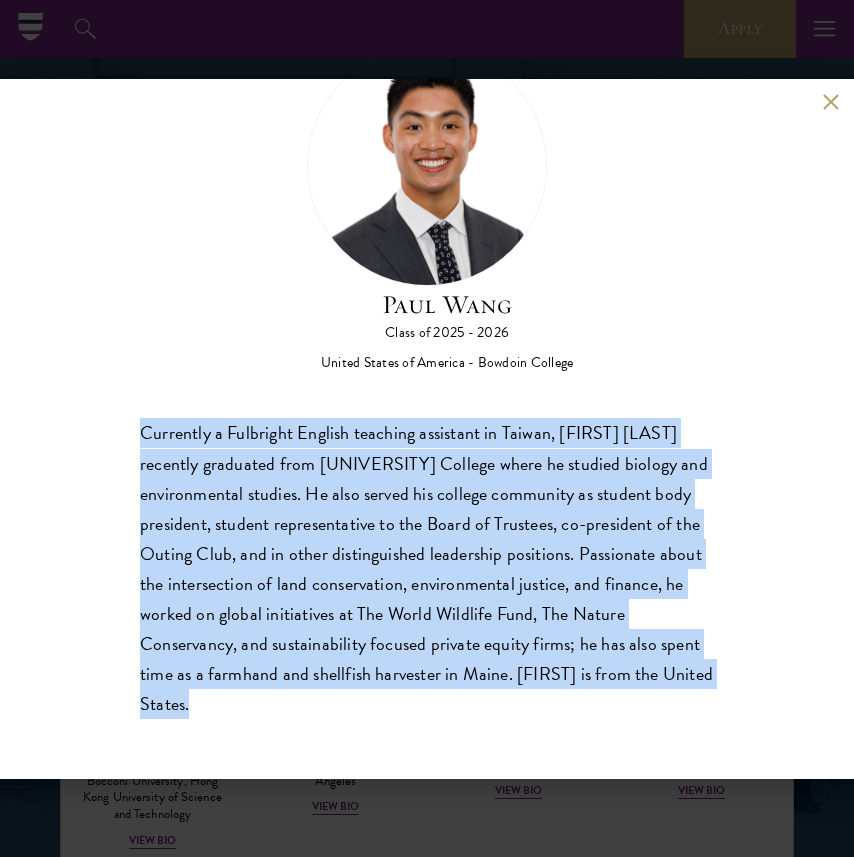 click on "[FIRST] [LAST]
Class of [YEAR] - [YEAR]
United States of America - [UNIVERSITY]
Currently a Fulbright English teaching assistant in Taiwan, [FIRST] [LAST] recently graduated from [UNIVERSITY] College where he studied biology and environmental studies. He also served his college community as student body president, student representative to the Board of Trustees, co-president of the Outing Club, and in other distinguished leadership positions. Passionate about the intersection of land conservation, environmental justice, and finance, he worked on global initiatives at The World Wildlife Fund, The Nature Conservancy, and sustainability focused private equity firms; he has also spent time as a farmhand and shellfish harvester in Maine. [FIRST] is from the United States." at bounding box center [427, 429] 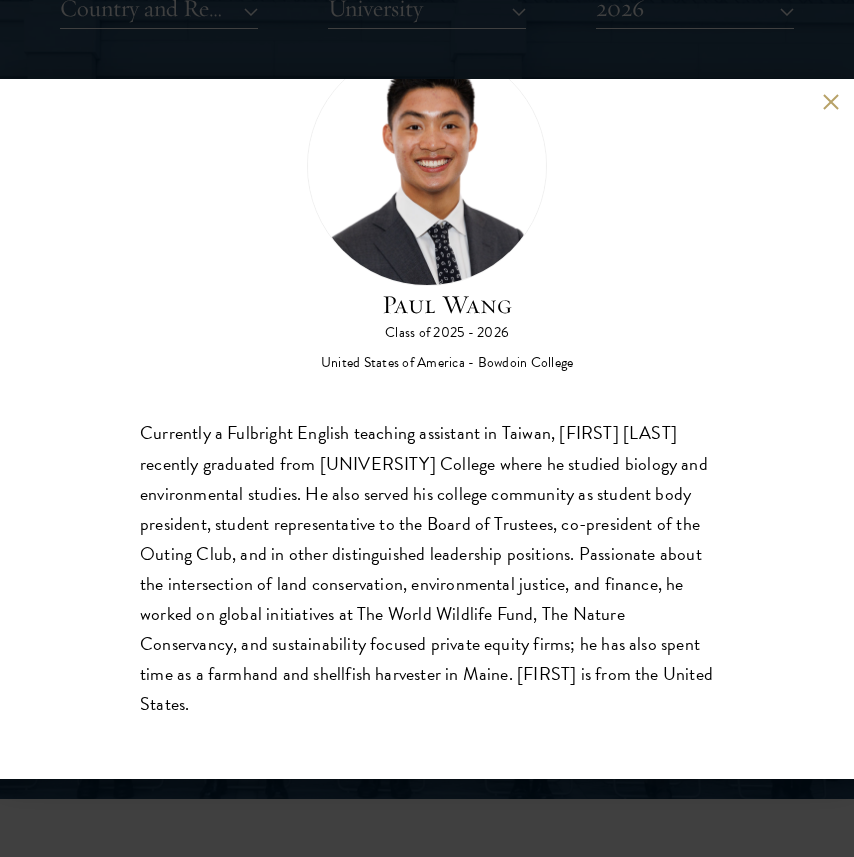 scroll, scrollTop: 2513, scrollLeft: 0, axis: vertical 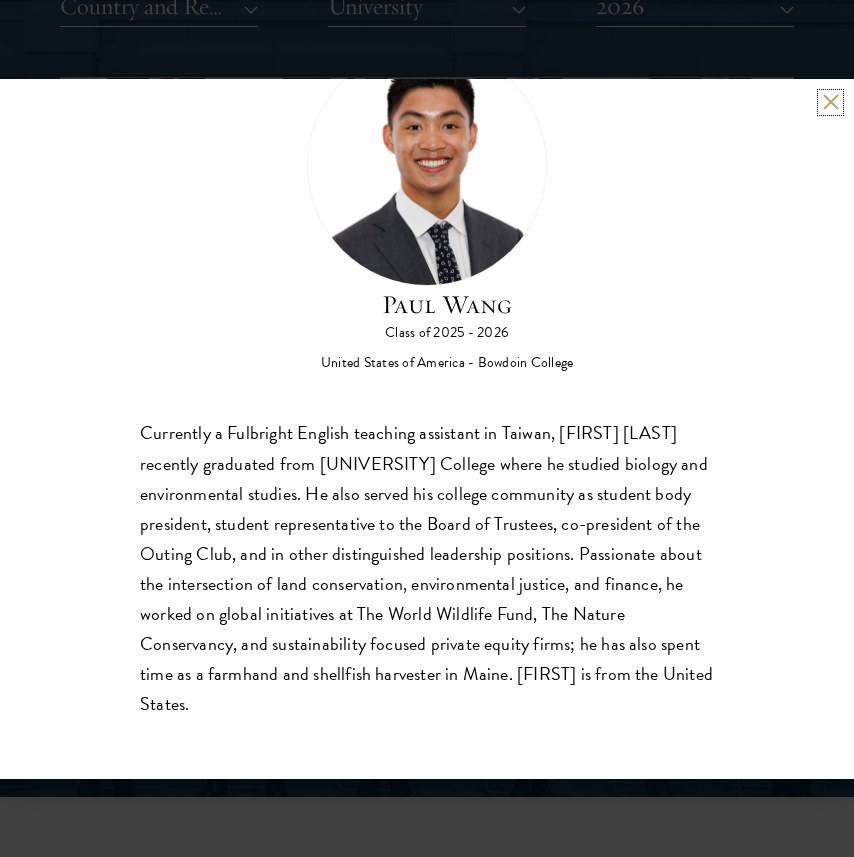 click at bounding box center [830, 102] 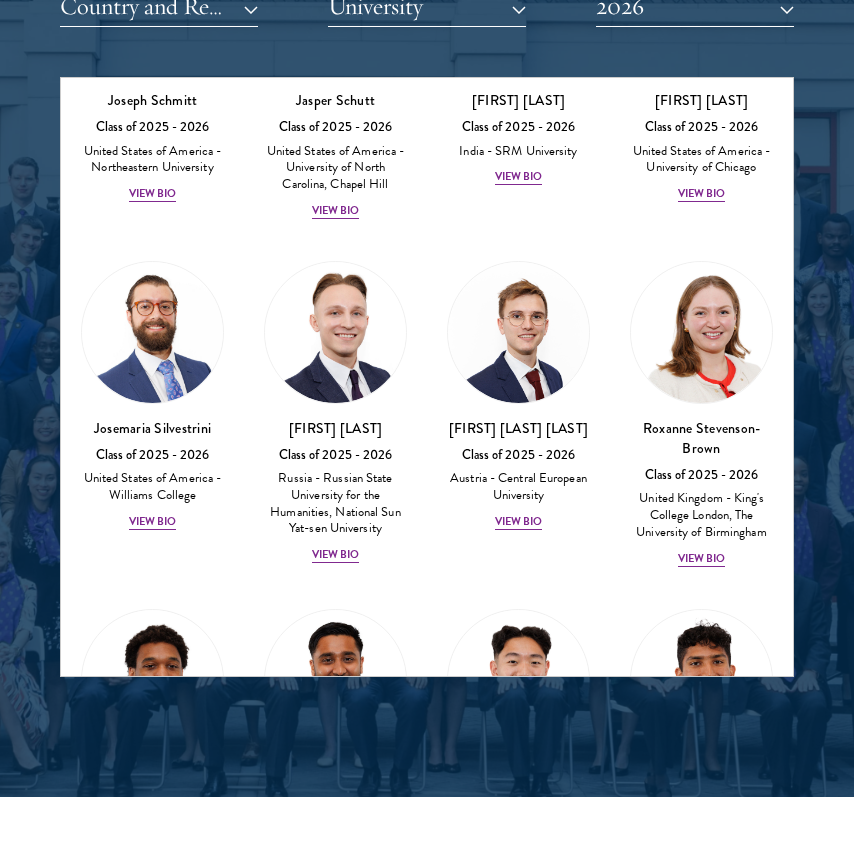 scroll, scrollTop: 9207, scrollLeft: 0, axis: vertical 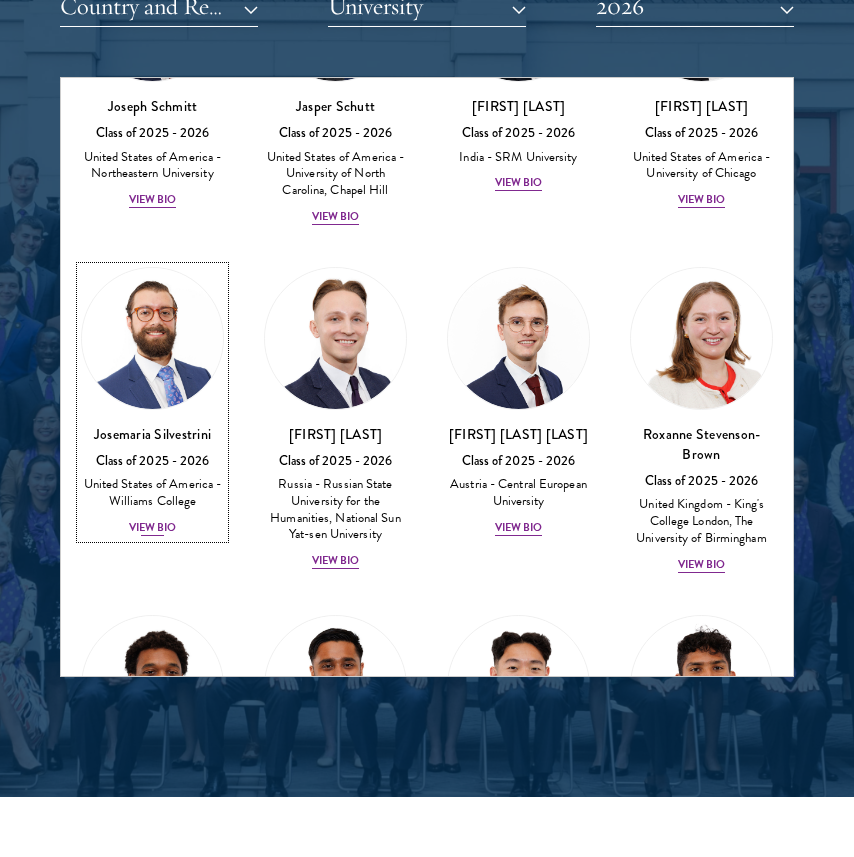 click on "View Bio" at bounding box center (153, 528) 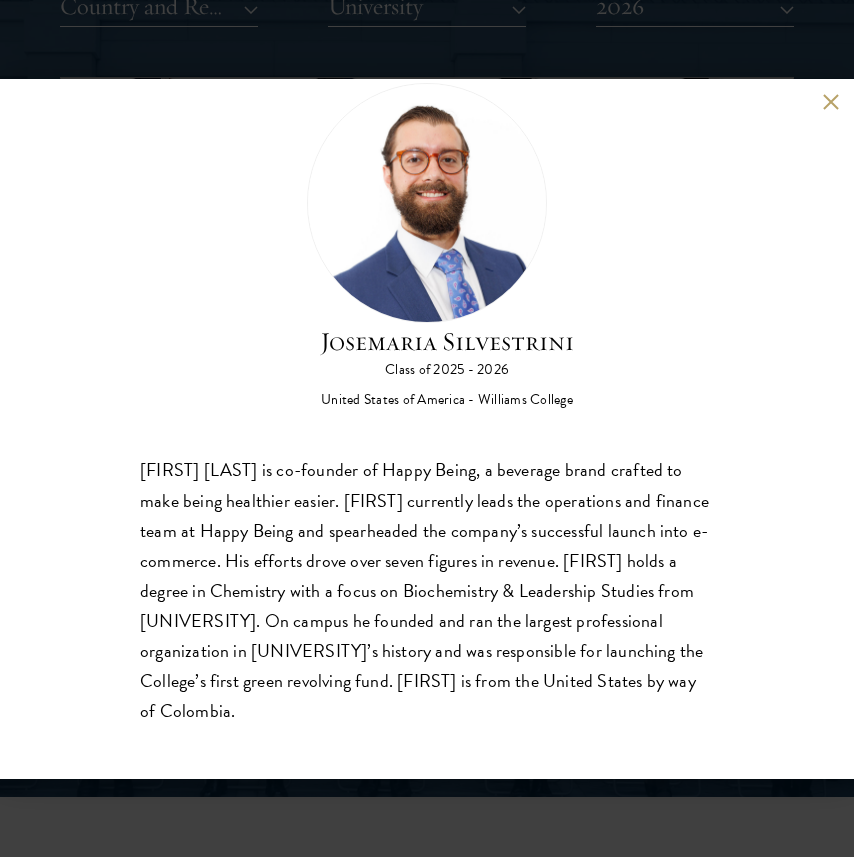 scroll, scrollTop: 63, scrollLeft: 0, axis: vertical 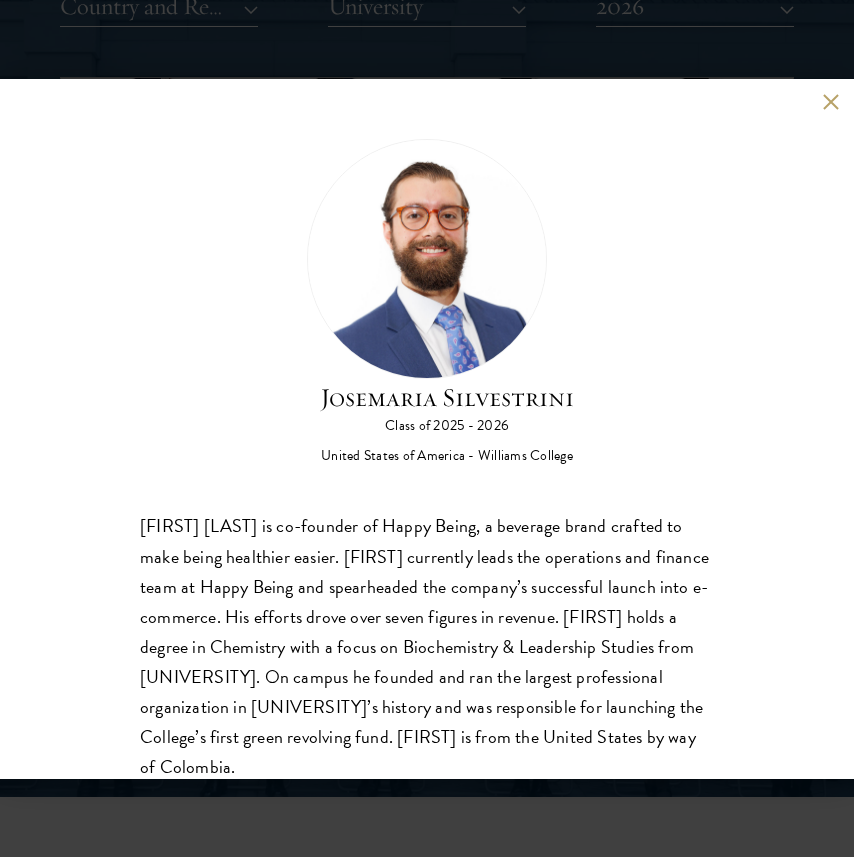 click at bounding box center (830, 102) 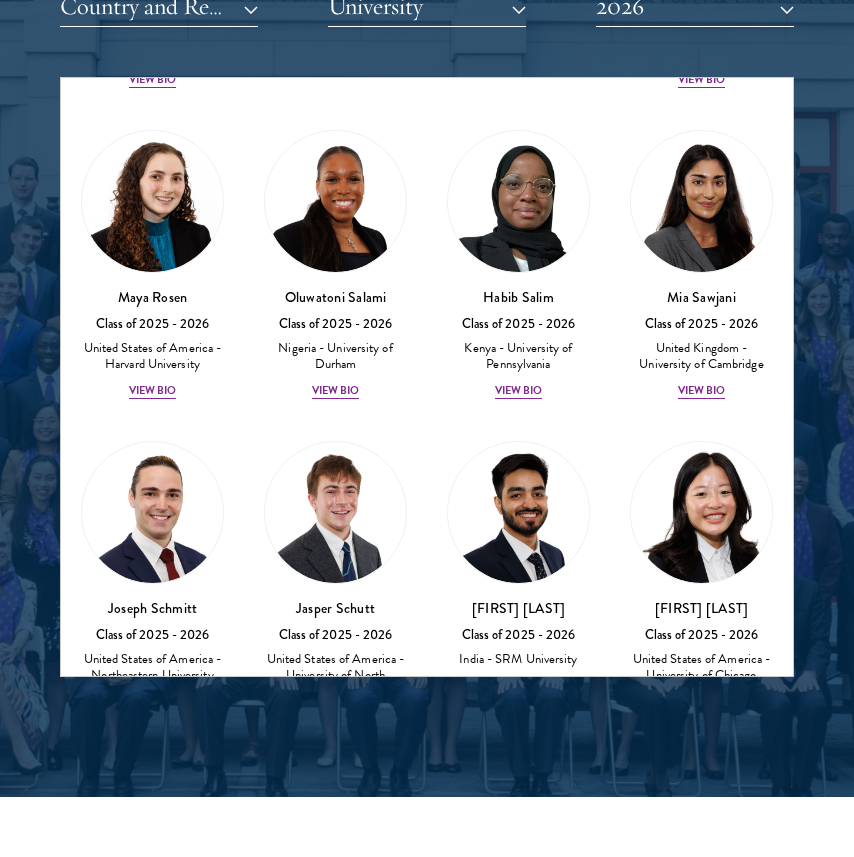 scroll, scrollTop: 8705, scrollLeft: 0, axis: vertical 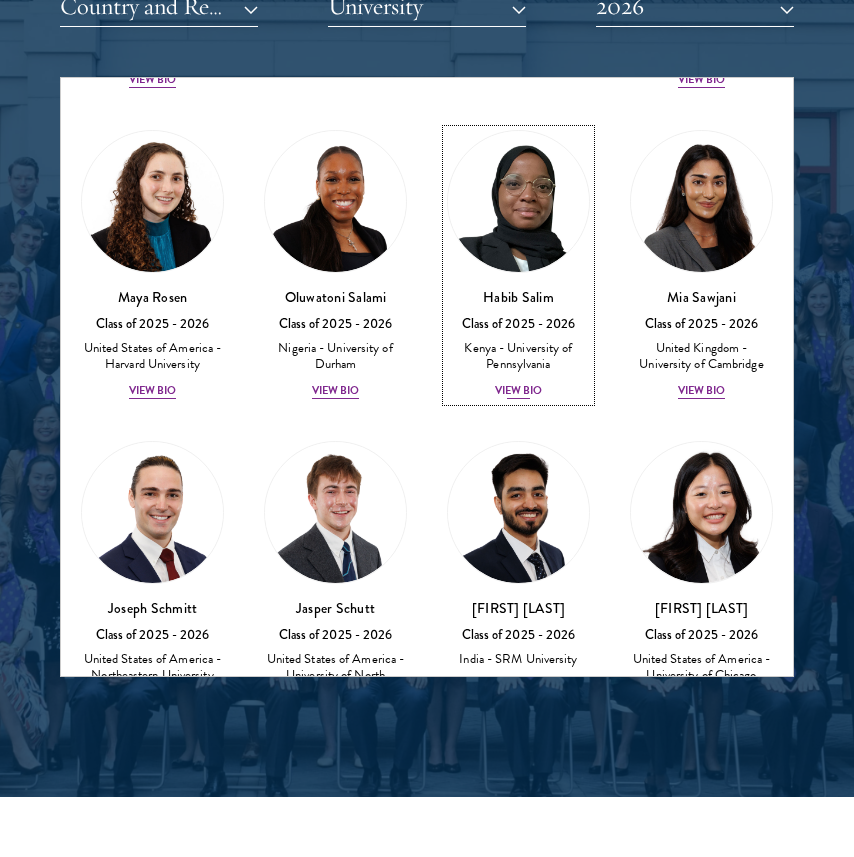 click on "View Bio" at bounding box center (519, 391) 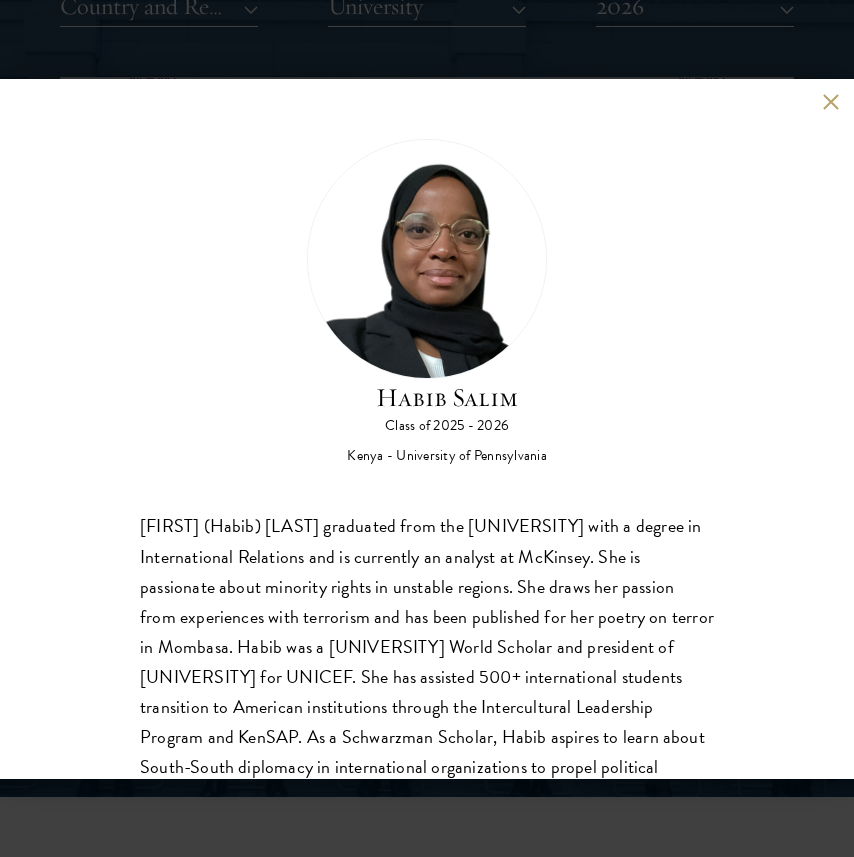 scroll, scrollTop: 93, scrollLeft: 0, axis: vertical 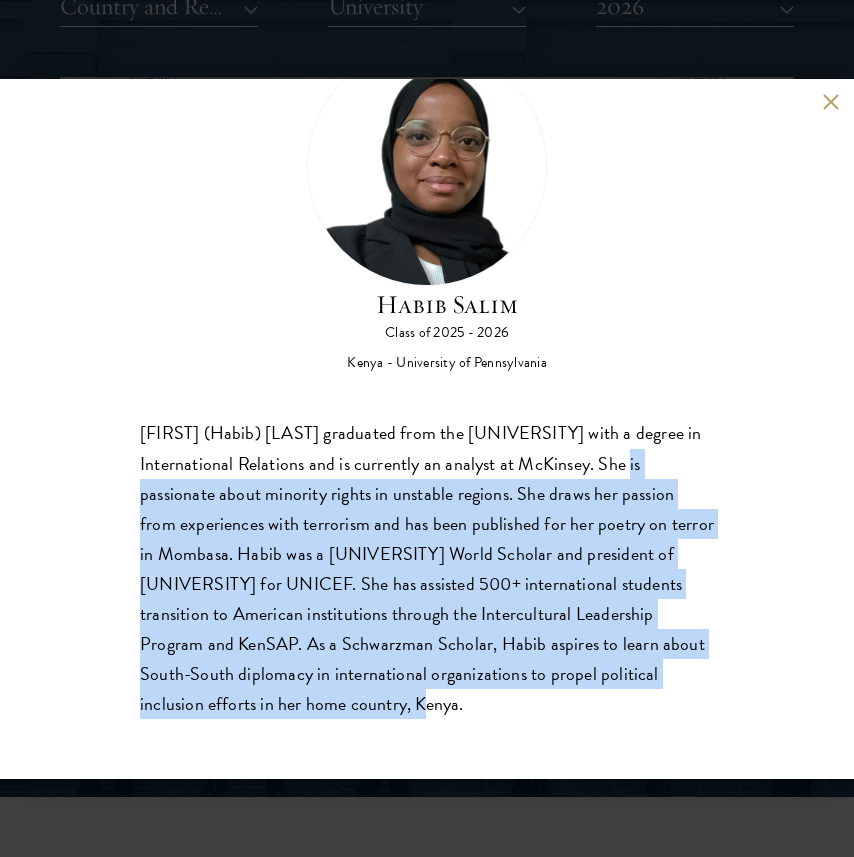 drag, startPoint x: 616, startPoint y: 462, endPoint x: 435, endPoint y: 689, distance: 290.3274 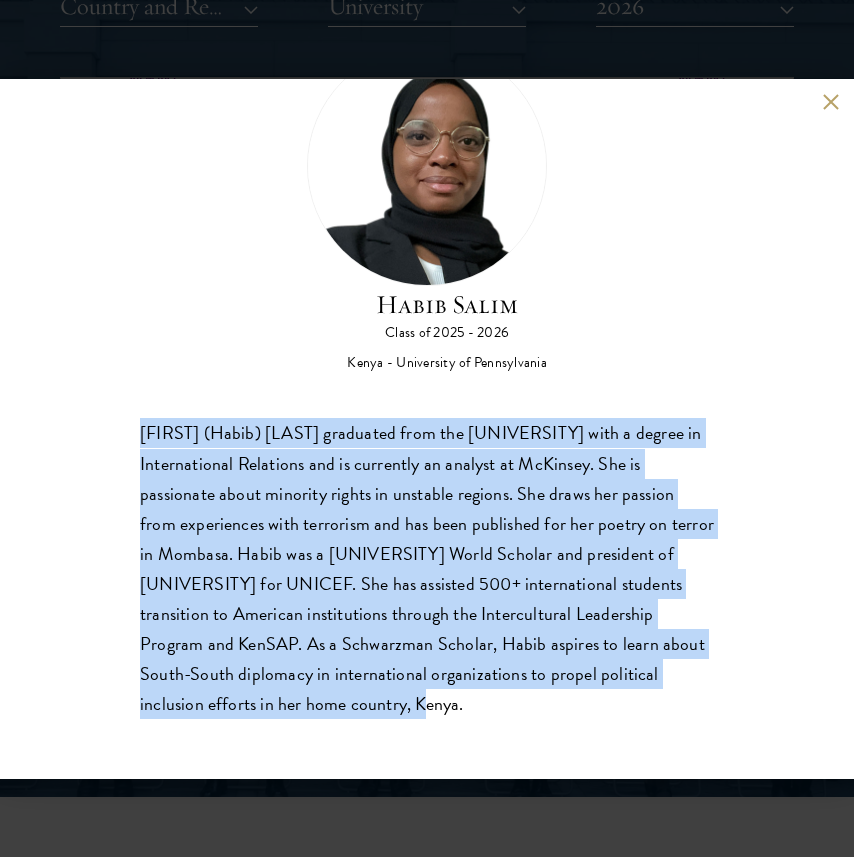 drag, startPoint x: 435, startPoint y: 689, endPoint x: 600, endPoint y: 379, distance: 351.1766 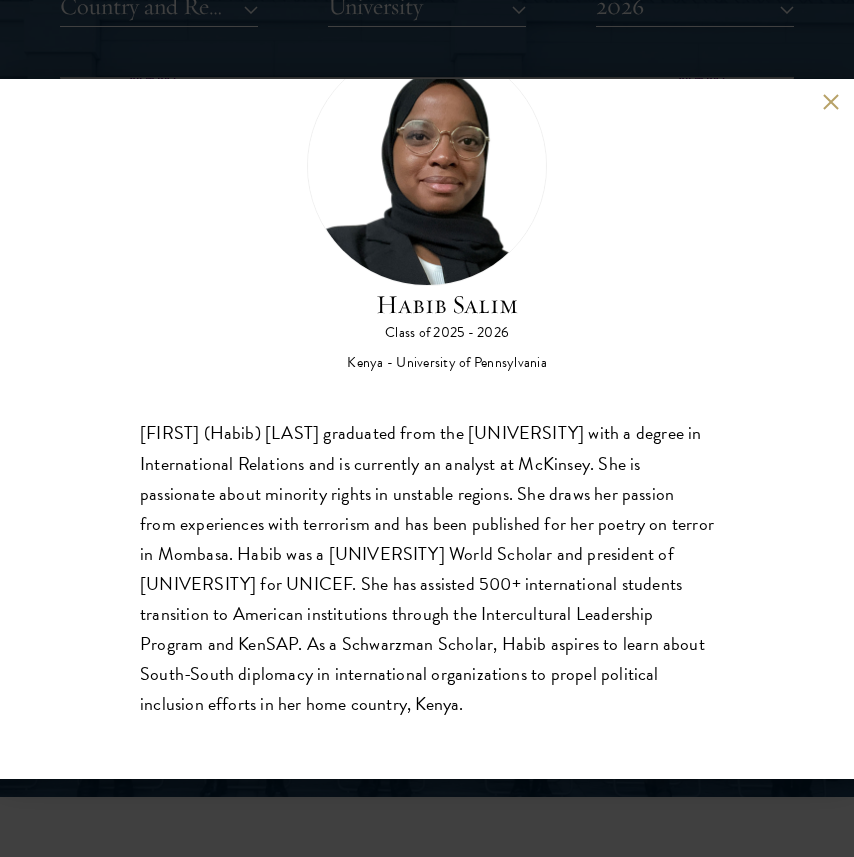scroll, scrollTop: 1, scrollLeft: 0, axis: vertical 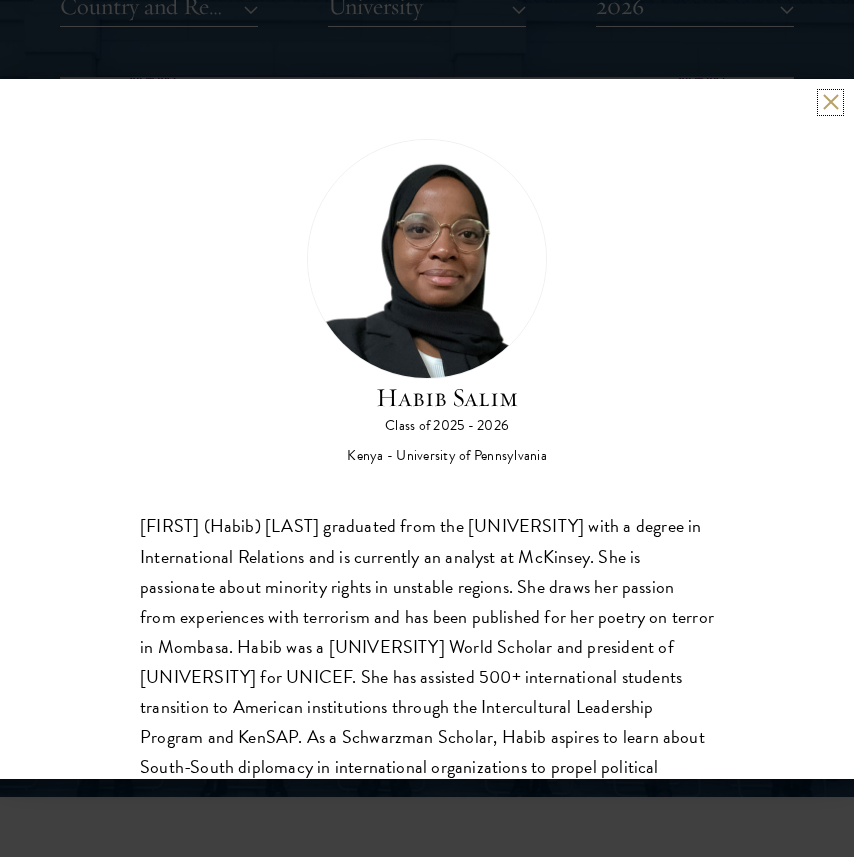 click at bounding box center (830, 102) 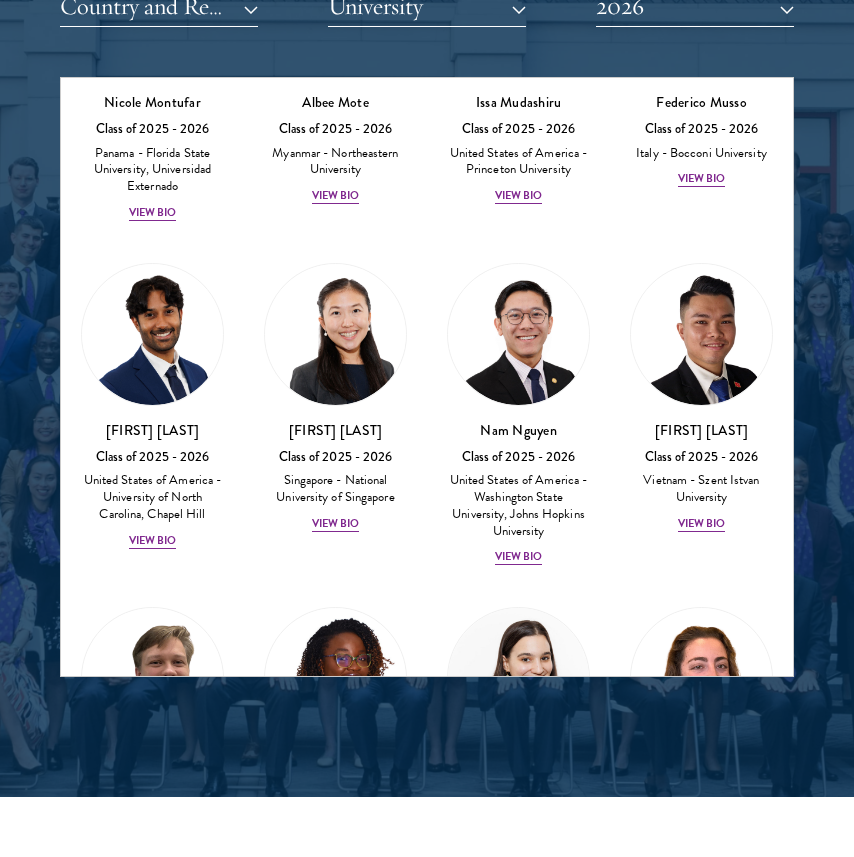 scroll, scrollTop: 7893, scrollLeft: 0, axis: vertical 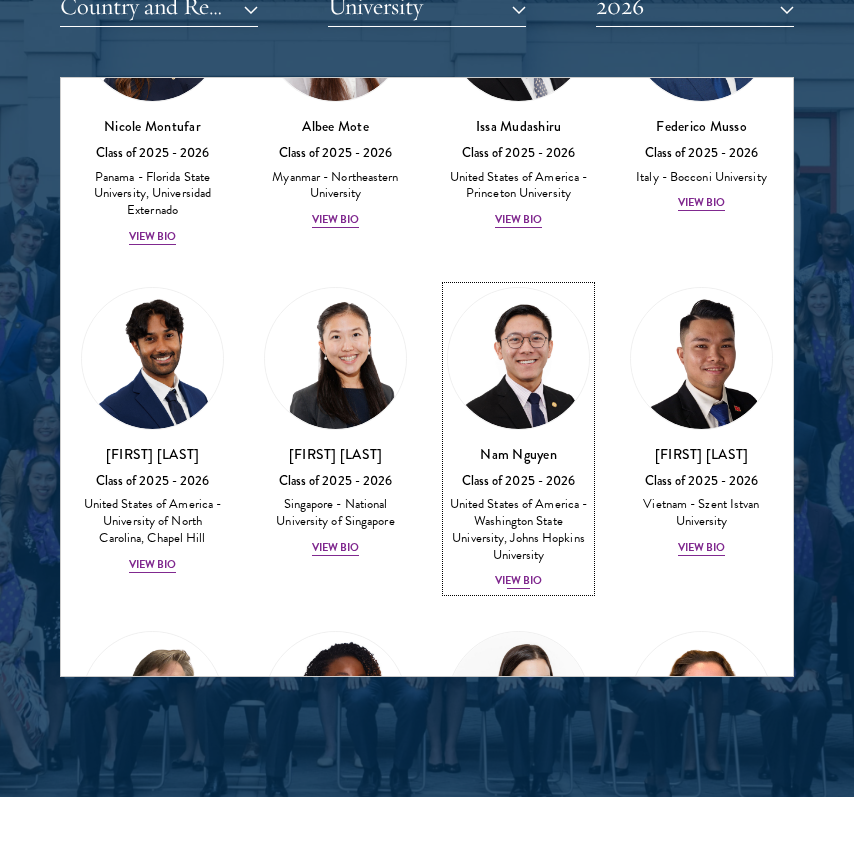 click on "[FIRST] [LAST]
Class of [YEAR] - [YEAR]
United States of America - [UNIVERSITY], [UNIVERSITY]
View Bio" at bounding box center [518, 517] 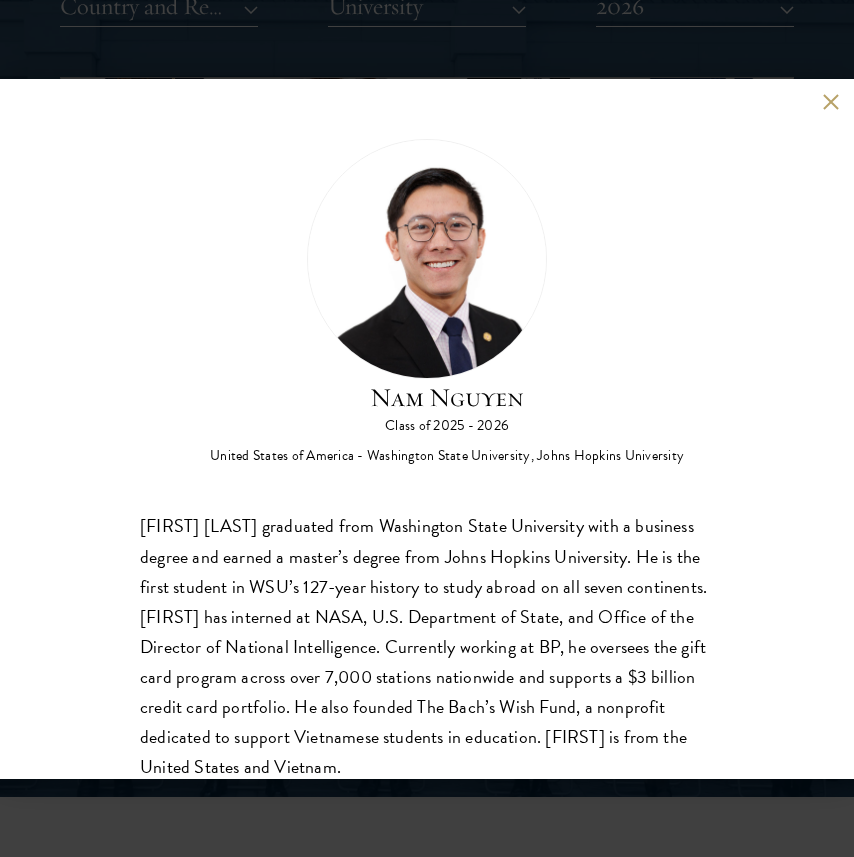 scroll, scrollTop: 63, scrollLeft: 0, axis: vertical 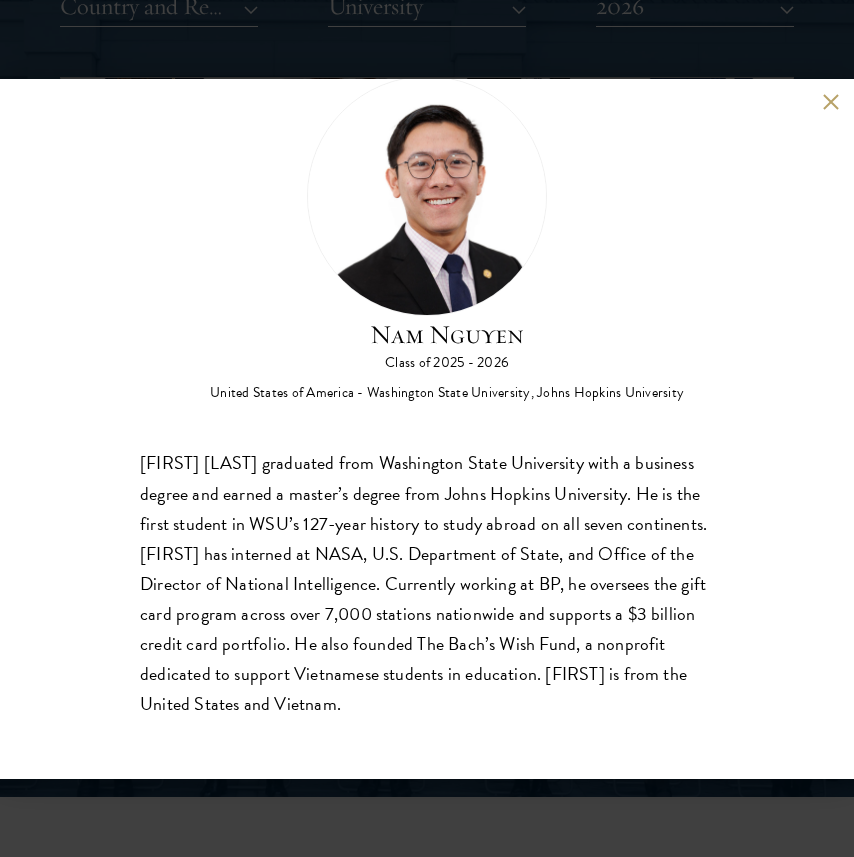 click on "[FIRST] [LAST] graduated from Washington State University with a business degree and earned a master’s degree from Johns Hopkins University. He is the first student in WSU’s 127-year history to study abroad on all seven continents. [FIRST] has interned at NASA, U.S. Department of State, and Office of the Director of National Intelligence. Currently working at BP, he oversees the gift card program across over 7,000 stations nationwide and supports a $3 billion credit card portfolio. He also founded The Bach’s Wish Fund, a nonprofit dedicated to support Vietnamese students in education. [FIRST] is from the United States and Vietnam." at bounding box center [427, 583] 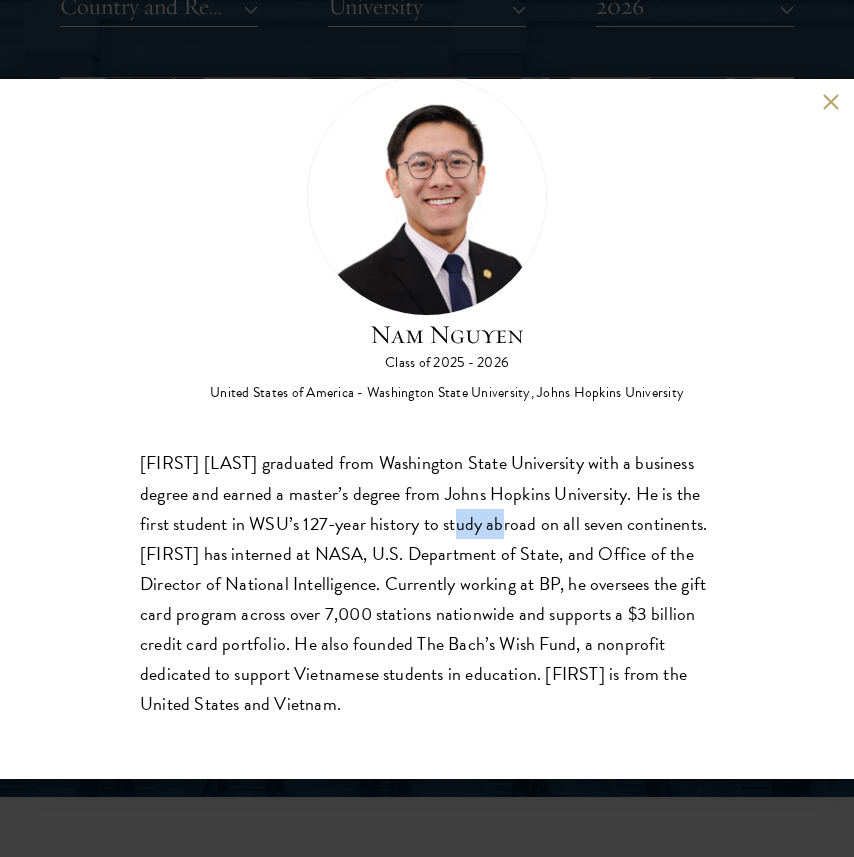 click on "[FIRST] [LAST] graduated from Washington State University with a business degree and earned a master’s degree from Johns Hopkins University. He is the first student in WSU’s 127-year history to study abroad on all seven continents. [FIRST] has interned at NASA, U.S. Department of State, and Office of the Director of National Intelligence. Currently working at BP, he oversees the gift card program across over 7,000 stations nationwide and supports a $3 billion credit card portfolio. He also founded The Bach’s Wish Fund, a nonprofit dedicated to support Vietnamese students in education. [FIRST] is from the United States and Vietnam." at bounding box center [427, 583] 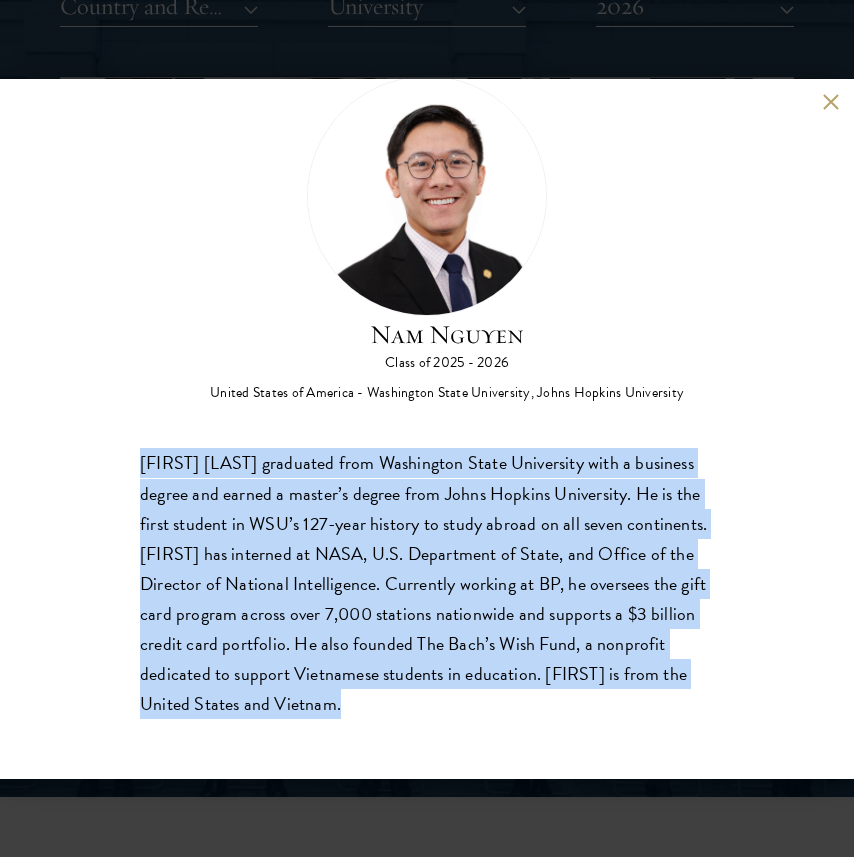 click on "[FIRST] [LAST] graduated from Washington State University with a business degree and earned a master’s degree from Johns Hopkins University. He is the first student in WSU’s 127-year history to study abroad on all seven continents. [FIRST] has interned at NASA, U.S. Department of State, and Office of the Director of National Intelligence. Currently working at BP, he oversees the gift card program across over 7,000 stations nationwide and supports a $3 billion credit card portfolio. He also founded The Bach’s Wish Fund, a nonprofit dedicated to support Vietnamese students in education. [FIRST] is from the United States and Vietnam." at bounding box center [427, 583] 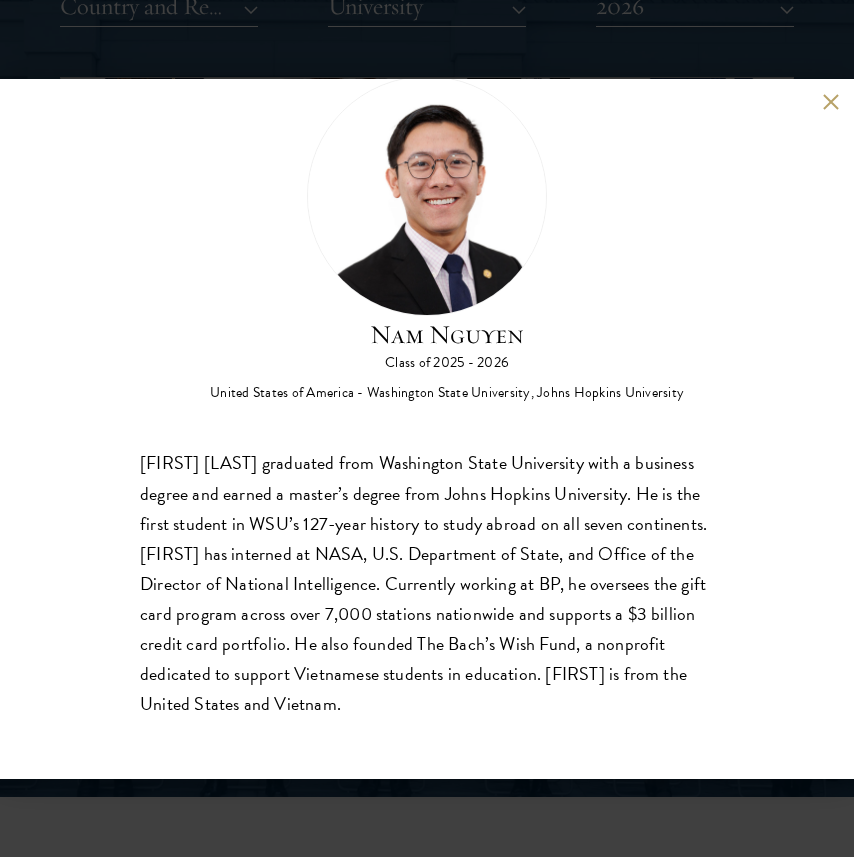 click on "[FIRST] [LAST] graduated from Washington State University with a business degree and earned a master’s degree from Johns Hopkins University. He is the first student in WSU’s 127-year history to study abroad on all seven continents. [FIRST] has interned at NASA, U.S. Department of State, and Office of the Director of National Intelligence. Currently working at BP, he oversees the gift card program across over 7,000 stations nationwide and supports a $3 billion credit card portfolio. He also founded The Bach’s Wish Fund, a nonprofit dedicated to support Vietnamese students in education. [FIRST] is from the United States and Vietnam." at bounding box center (427, 583) 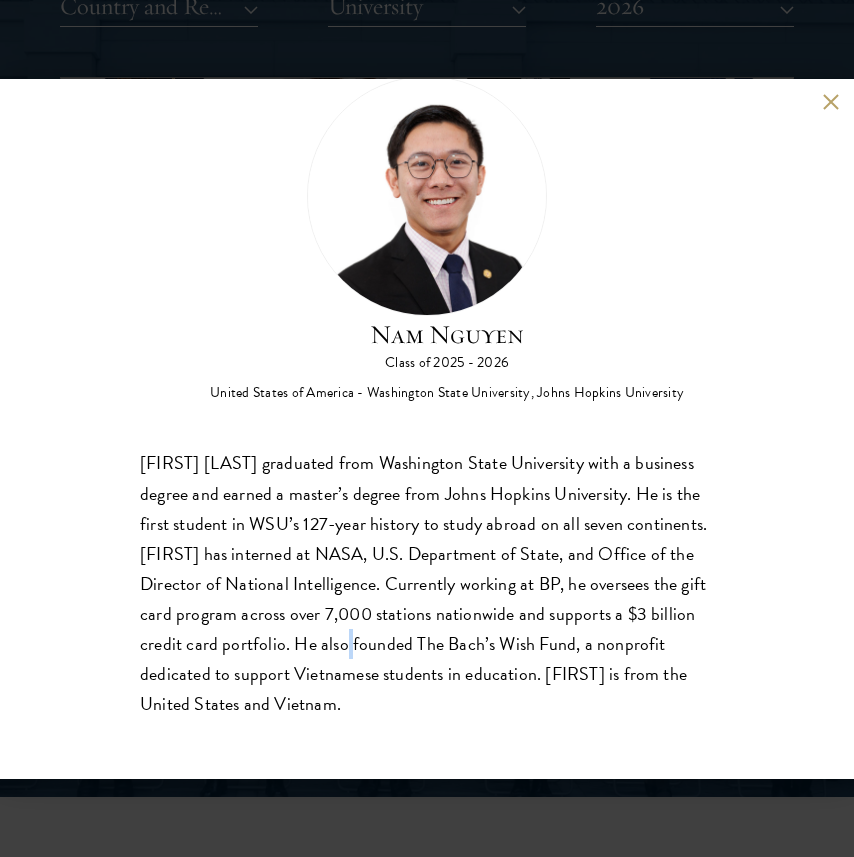 click on "[FIRST] [LAST] graduated from Washington State University with a business degree and earned a master’s degree from Johns Hopkins University. He is the first student in WSU’s 127-year history to study abroad on all seven continents. [FIRST] has interned at NASA, U.S. Department of State, and Office of the Director of National Intelligence. Currently working at BP, he oversees the gift card program across over 7,000 stations nationwide and supports a $3 billion credit card portfolio. He also founded The Bach’s Wish Fund, a nonprofit dedicated to support Vietnamese students in education. [FIRST] is from the United States and Vietnam." at bounding box center (427, 583) 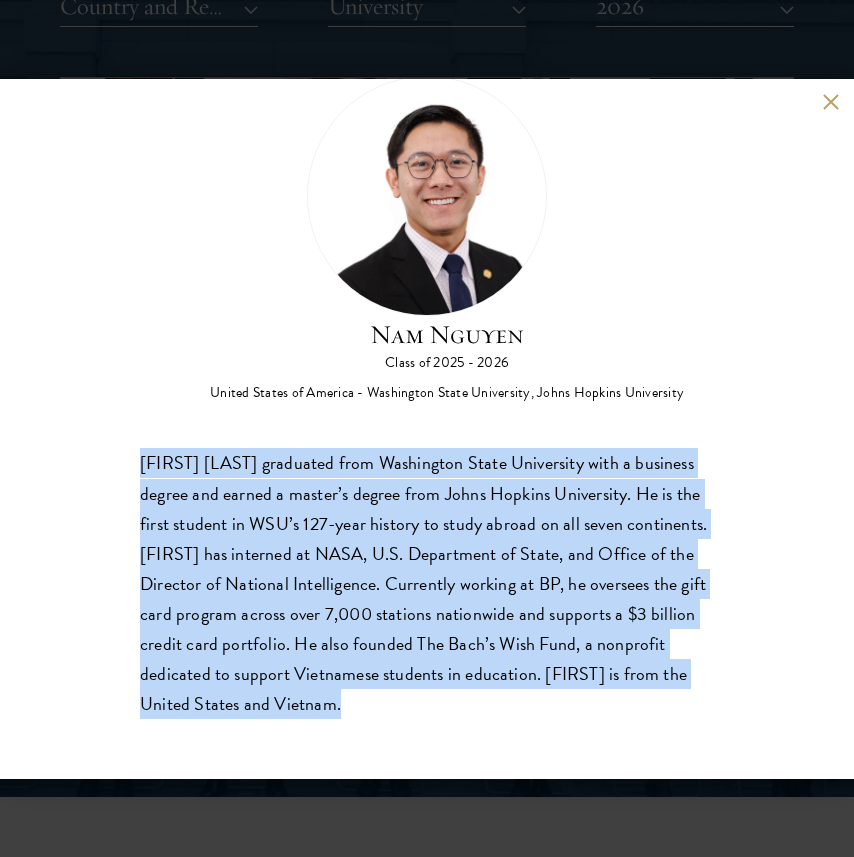 click on "[FIRST] [LAST] graduated from [UNIVERSITY] with a business degree and earned a master’s degree from [UNIVERSITY]. He is the first student in [UNIVERSITY]’s 127-year history to study abroad on all seven continents. [FIRST] has interned at NASA, U.S. Department of State, and Office of the Director of National Intelligence. Currently working at BP, he oversees the gift card program across over 7,000 stations nationwide and supports a $3 billion credit card portfolio. He also founded The Bach’s Wish Fund, a nonprofit dedicated to support Vietnamese students in education. [FIRST] is from the [COUNTRY] and [COUNTRY]." at bounding box center (427, 429) 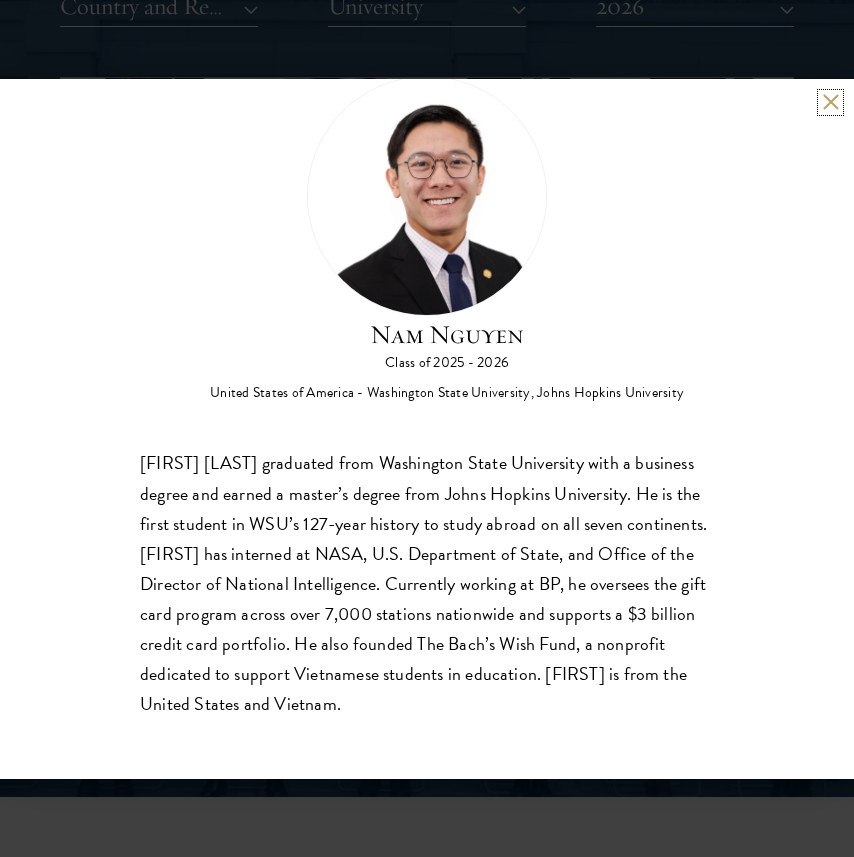 click at bounding box center [830, 102] 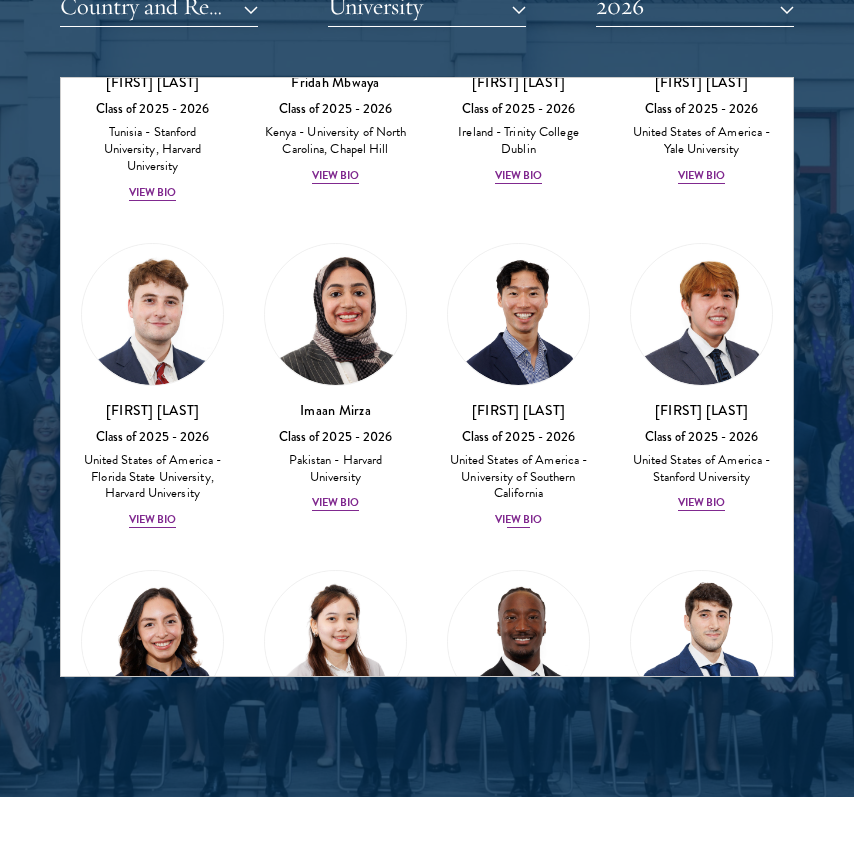 scroll, scrollTop: 7278, scrollLeft: 0, axis: vertical 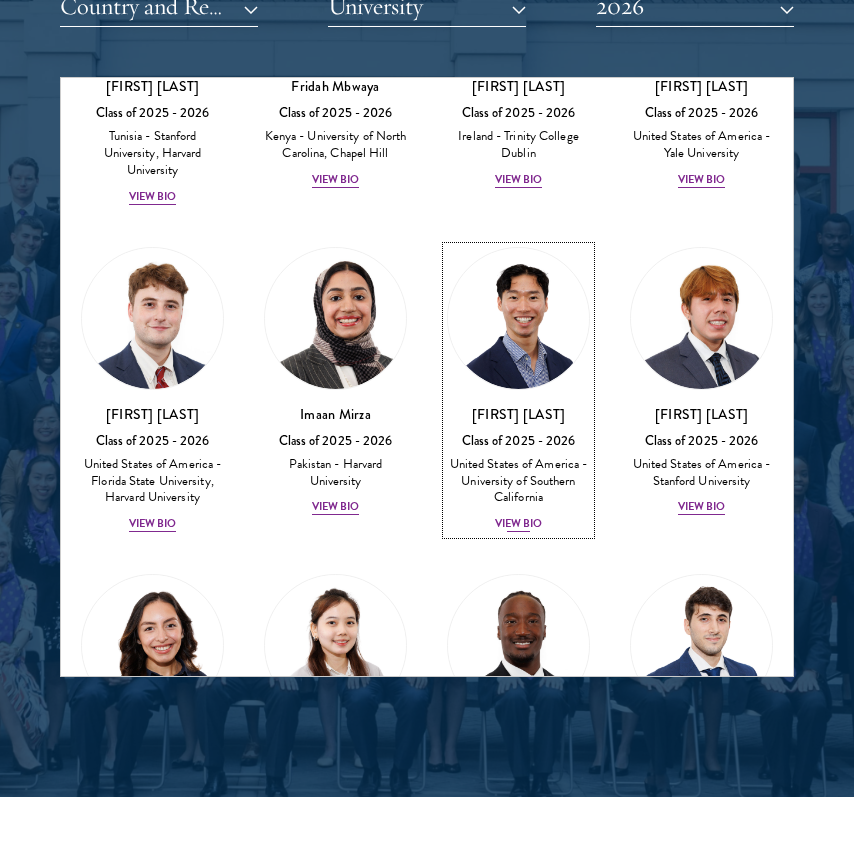 click on "View Bio" at bounding box center (519, 524) 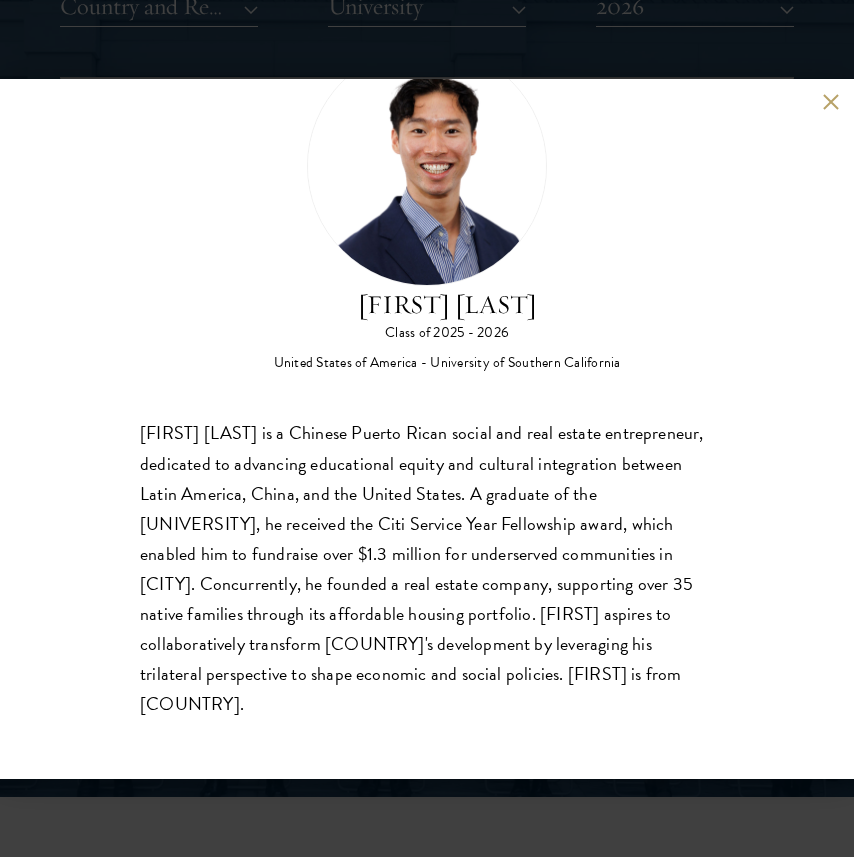 scroll, scrollTop: 93, scrollLeft: 0, axis: vertical 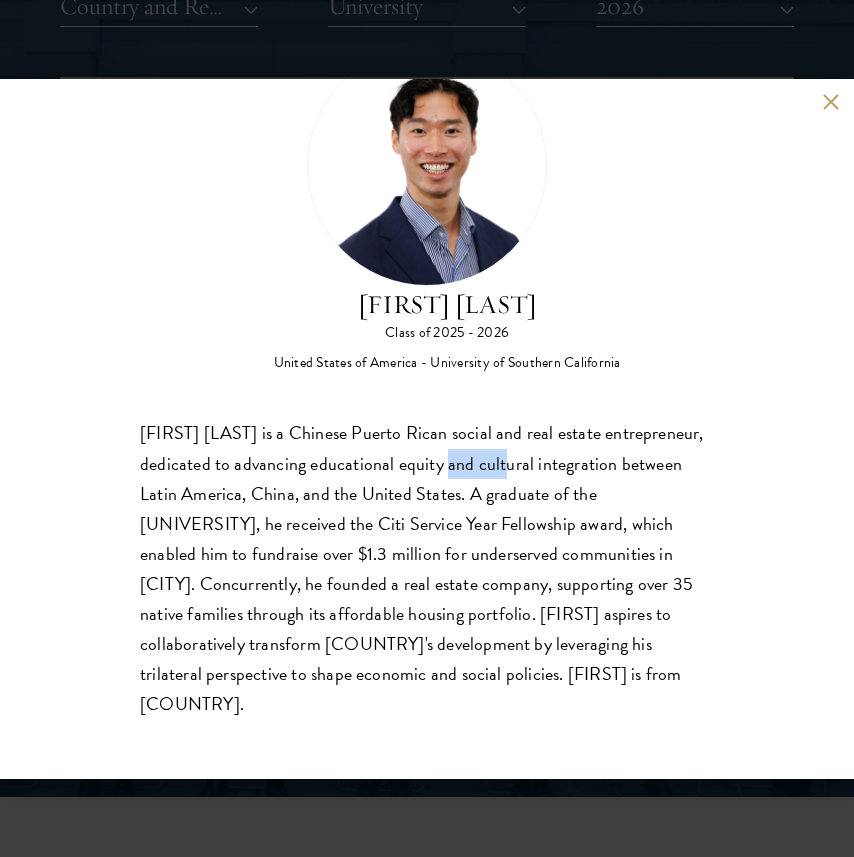 click on "[FIRST] [LAST] is a Chinese Puerto Rican social and real estate entrepreneur, dedicated to advancing educational equity and cultural integration between Latin America, China, and the United States. A graduate of the [UNIVERSITY], he received the Citi Service Year Fellowship award, which enabled him to fundraise over $1.3 million for underserved communities in [CITY]. Concurrently, he founded a real estate company, supporting over 35 native families through its affordable housing portfolio. [FIRST] aspires to collaboratively transform [COUNTRY]'s development by leveraging his trilateral perspective to shape economic and social policies. [FIRST] is from [COUNTRY]." at bounding box center (427, 568) 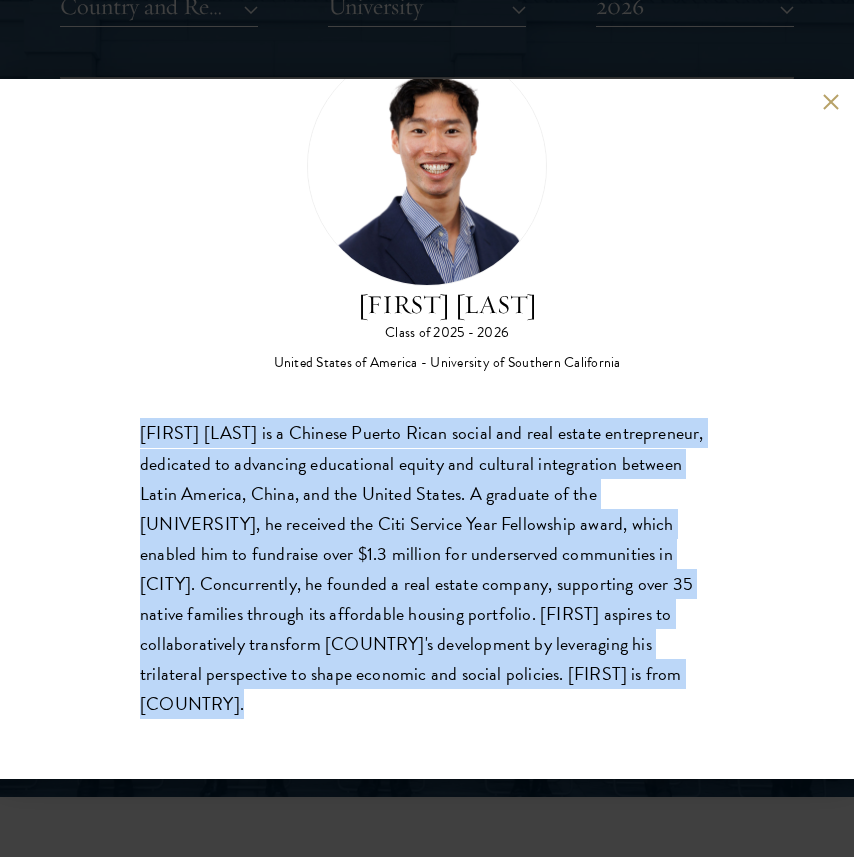 click on "[FIRST] [LAST] is a Chinese Puerto Rican social and real estate entrepreneur, dedicated to advancing educational equity and cultural integration between Latin America, China, and the United States. A graduate of the [UNIVERSITY], he received the Citi Service Year Fellowship award, which enabled him to fundraise over $1.3 million for underserved communities in [CITY]. Concurrently, he founded a real estate company, supporting over 35 native families through its affordable housing portfolio. [FIRST] aspires to collaboratively transform [COUNTRY]'s development by leveraging his trilateral perspective to shape economic and social policies. [FIRST] is from [COUNTRY]." at bounding box center [427, 568] 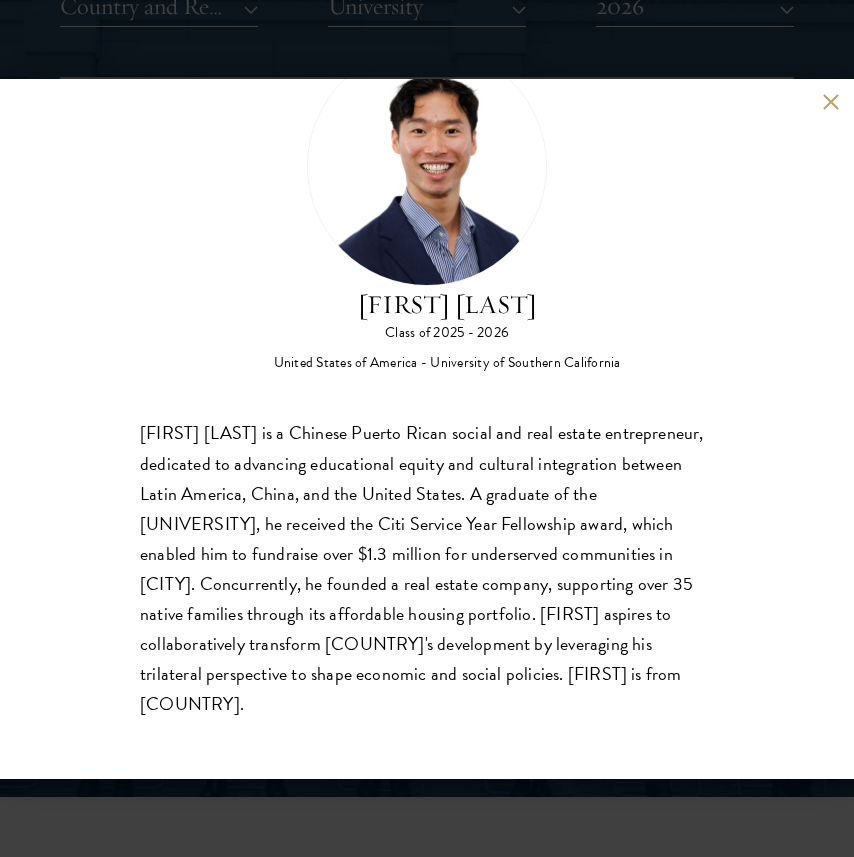 click on "[FIRST] [LAST] is a Chinese Puerto Rican social and real estate entrepreneur, dedicated to advancing educational equity and cultural integration between Latin America, China, and the United States. A graduate of the [UNIVERSITY], he received the Citi Service Year Fellowship award, which enabled him to fundraise over $1.3 million for underserved communities in [CITY]. Concurrently, he founded a real estate company, supporting over 35 native families through its affordable housing portfolio. [FIRST] aspires to collaboratively transform [COUNTRY]'s development by leveraging his trilateral perspective to shape economic and social policies. [FIRST] is from [COUNTRY]." at bounding box center [427, 568] 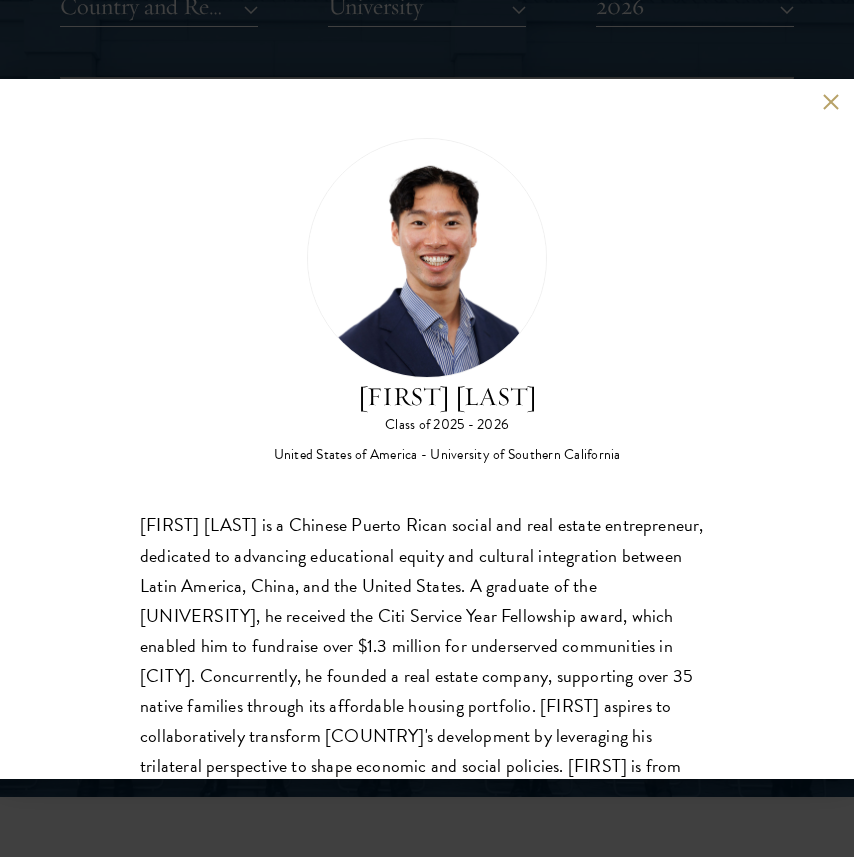 scroll, scrollTop: 0, scrollLeft: 0, axis: both 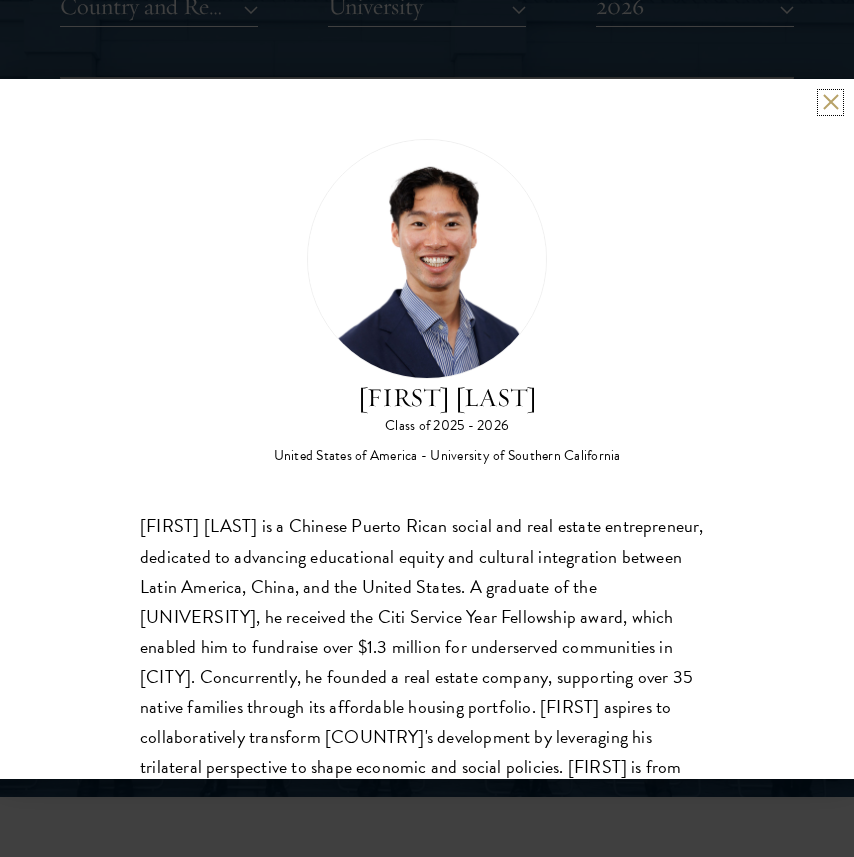 click at bounding box center (830, 102) 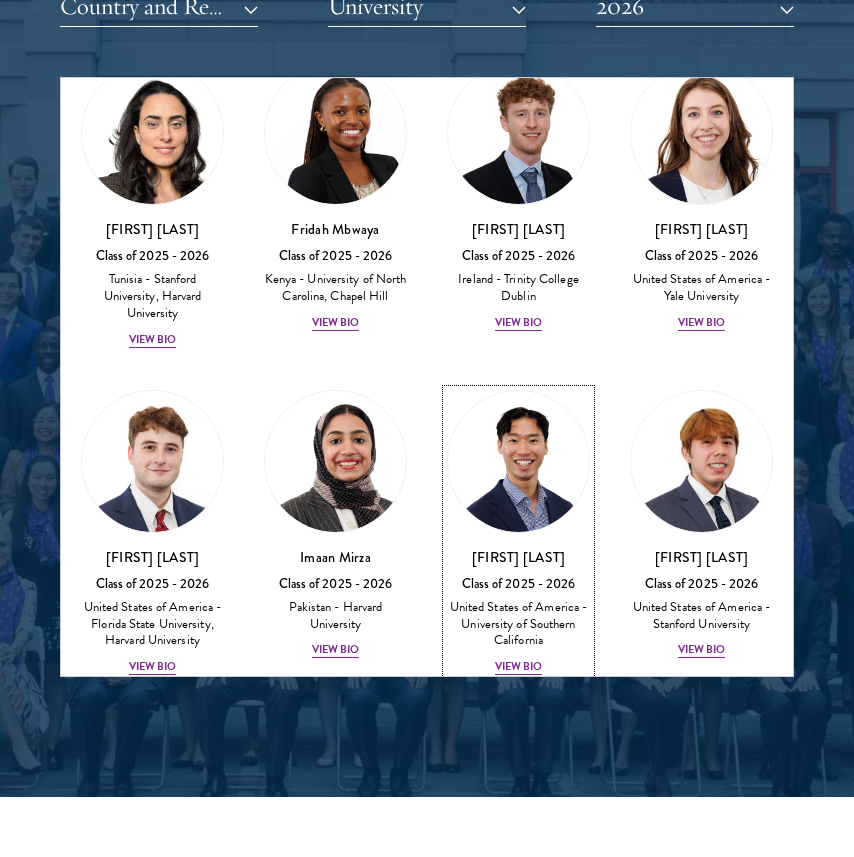 scroll, scrollTop: 7128, scrollLeft: 0, axis: vertical 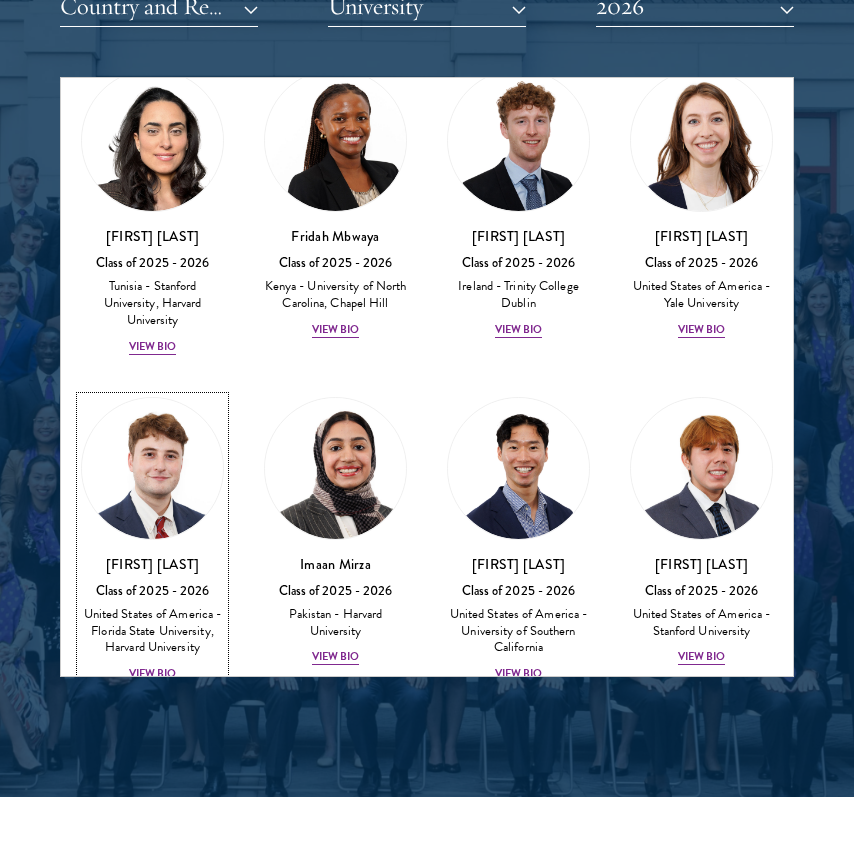 click on "View Bio" at bounding box center (153, 674) 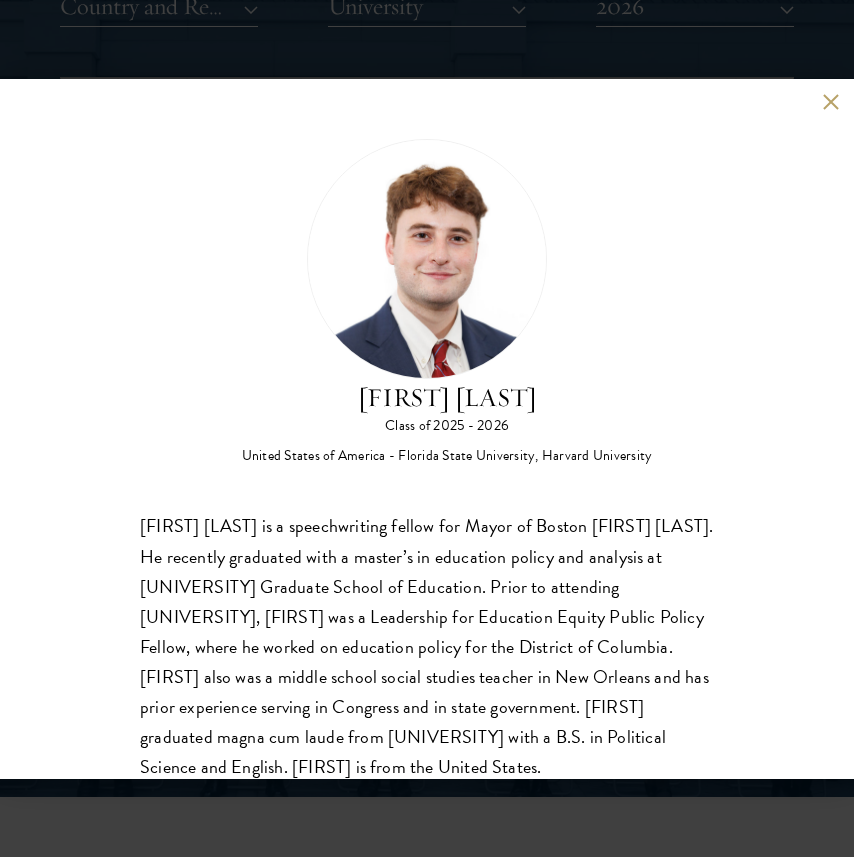click on "[FIRST] [LAST] is a speechwriting fellow for Mayor of Boston [FIRST] [LAST]. He recently graduated with a master’s in education policy and analysis at [UNIVERSITY] Graduate School of Education. Prior to attending [UNIVERSITY], [FIRST] was a Leadership for Education Equity Public Policy Fellow, where he worked on education policy for the District of Columbia. [FIRST] also was a middle school social studies teacher in New Orleans and has prior experience serving in Congress and in state government. [FIRST] graduated magna cum laude from [UNIVERSITY] with a B.S. in Political Science and English. [FIRST] is from the United States." at bounding box center [427, 646] 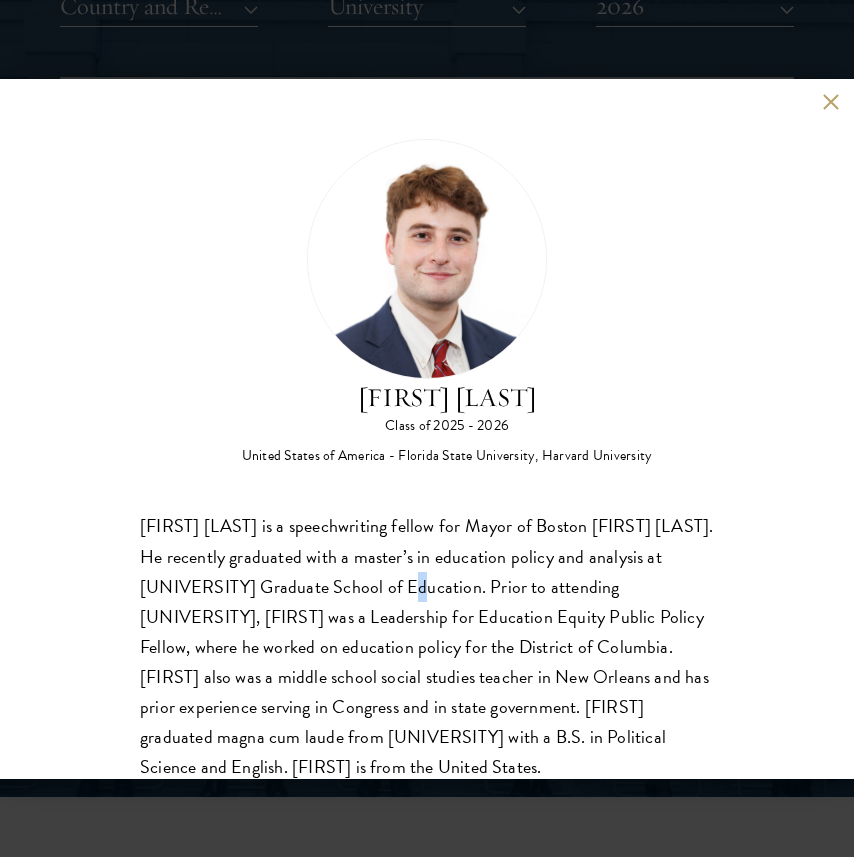 click on "[FIRST] [LAST] is a speechwriting fellow for Mayor of Boston [FIRST] [LAST]. He recently graduated with a master’s in education policy and analysis at [UNIVERSITY] Graduate School of Education. Prior to attending [UNIVERSITY], [FIRST] was a Leadership for Education Equity Public Policy Fellow, where he worked on education policy for the District of Columbia. [FIRST] also was a middle school social studies teacher in New Orleans and has prior experience serving in Congress and in state government. [FIRST] graduated magna cum laude from [UNIVERSITY] with a B.S. in Political Science and English. [FIRST] is from the United States." at bounding box center [427, 646] 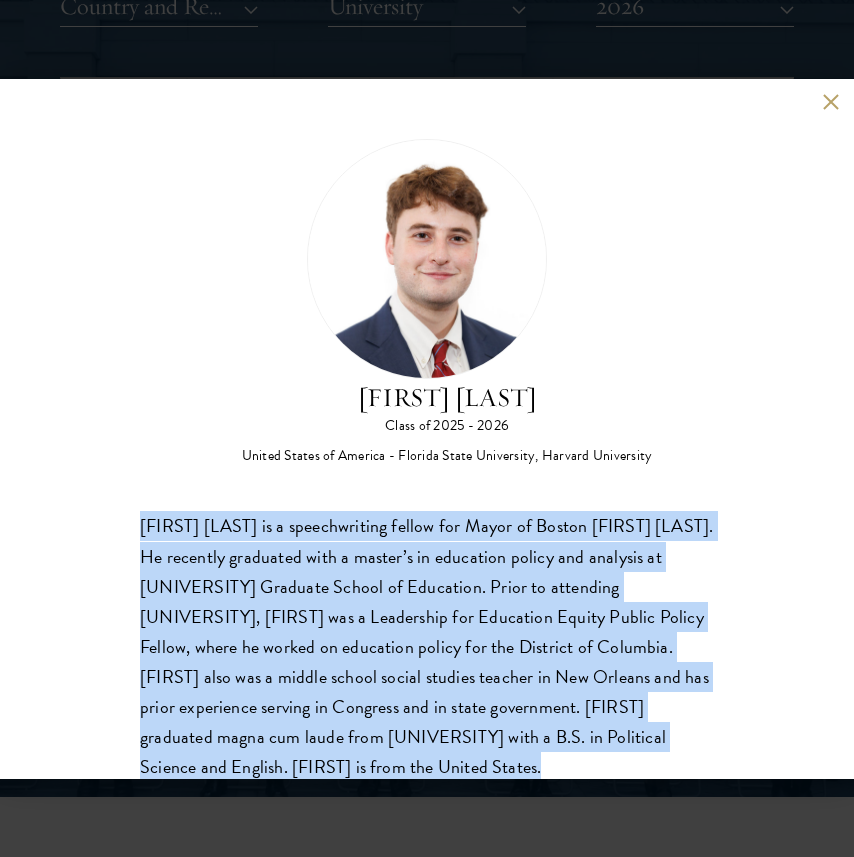 click on "[FIRST] [LAST] is a speechwriting fellow for Mayor of Boston [FIRST] [LAST]. He recently graduated with a master’s in education policy and analysis at [UNIVERSITY] Graduate School of Education. Prior to attending [UNIVERSITY], [FIRST] was a Leadership for Education Equity Public Policy Fellow, where he worked on education policy for the District of Columbia. [FIRST] also was a middle school social studies teacher in New Orleans and has prior experience serving in Congress and in state government. [FIRST] graduated magna cum laude from [UNIVERSITY] with a B.S. in Political Science and English. [FIRST] is from the United States." at bounding box center (427, 646) 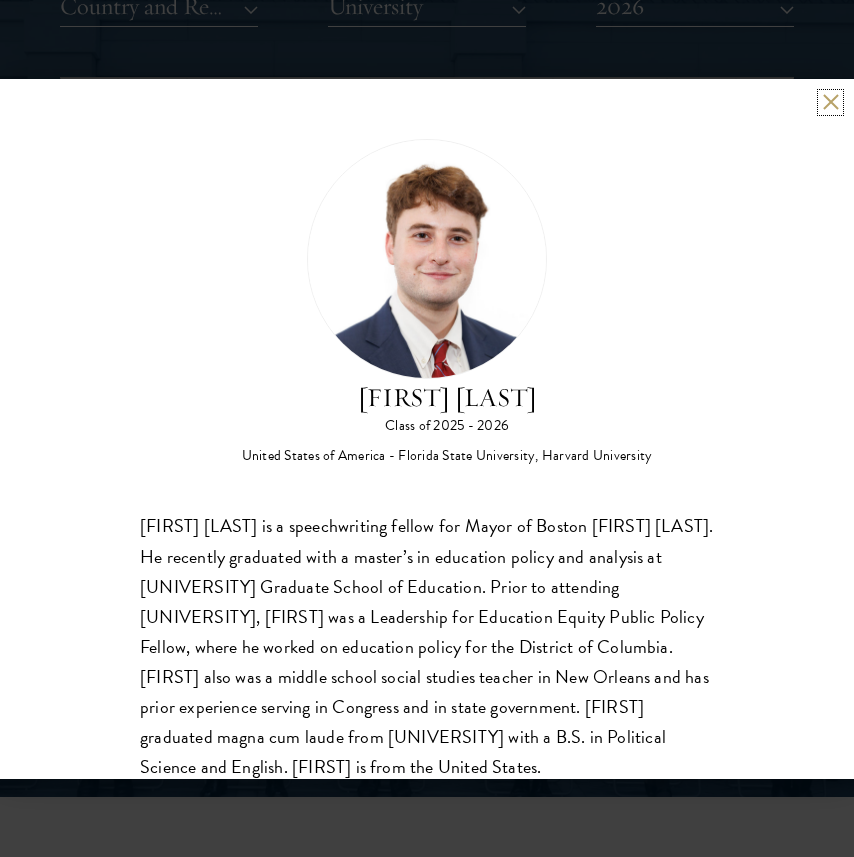 click at bounding box center [830, 102] 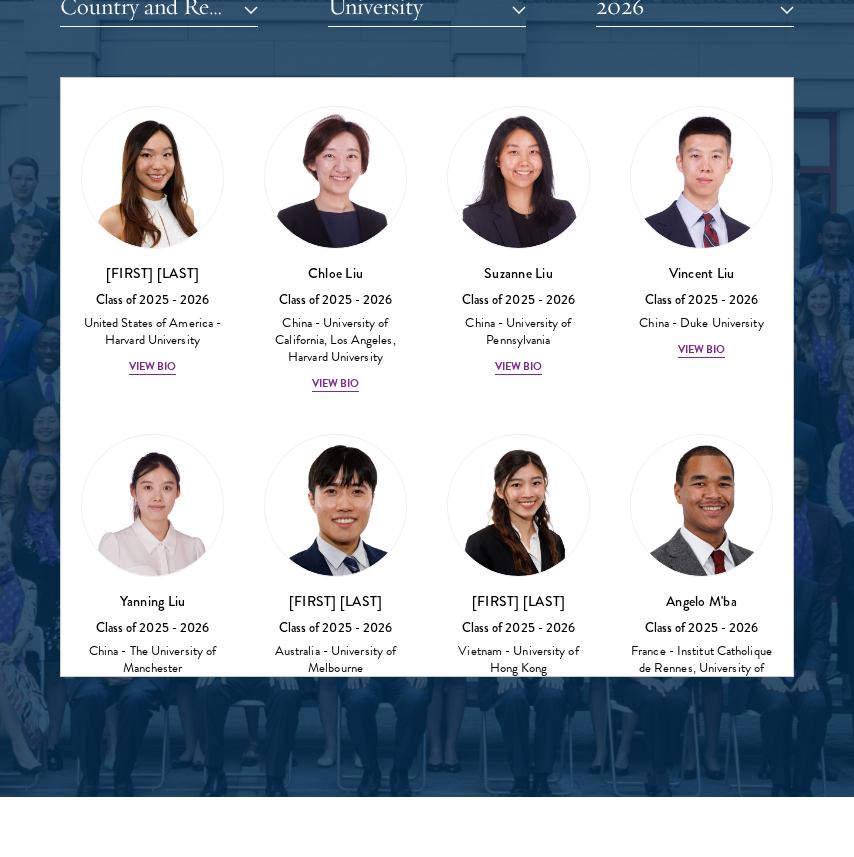 scroll, scrollTop: 6086, scrollLeft: 0, axis: vertical 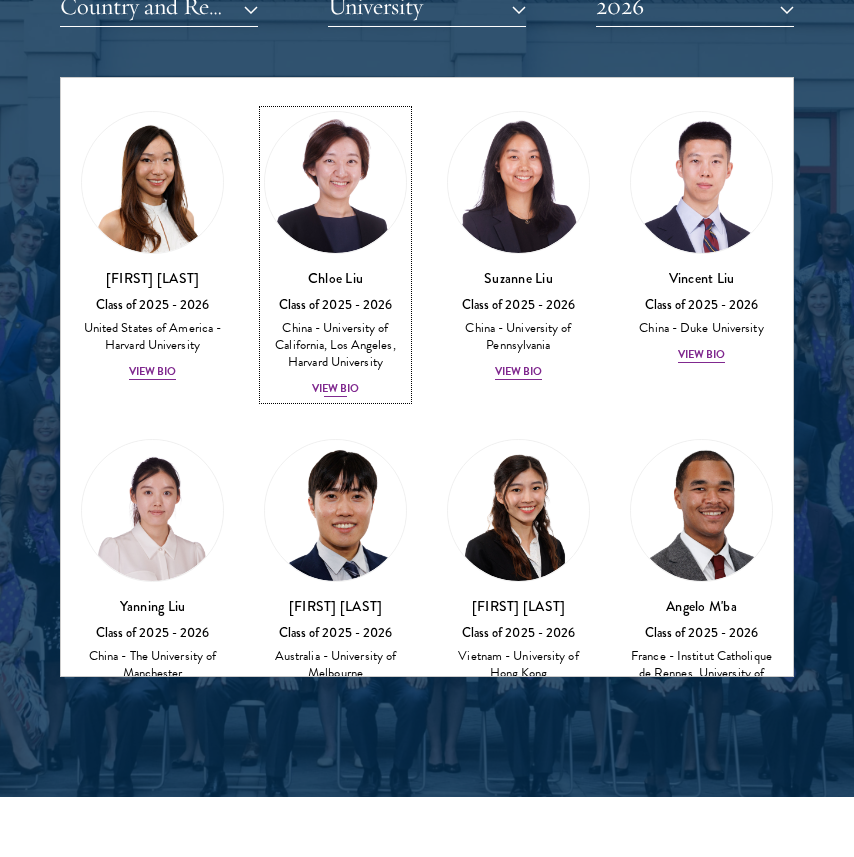 click on "View Bio" at bounding box center (336, 389) 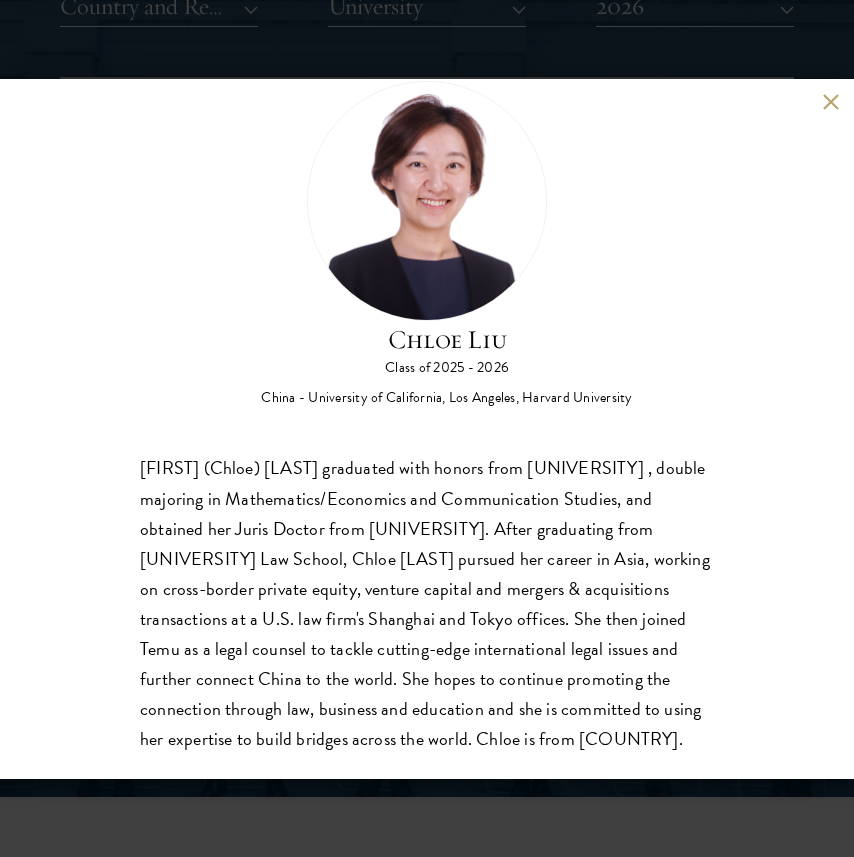 scroll, scrollTop: 0, scrollLeft: 0, axis: both 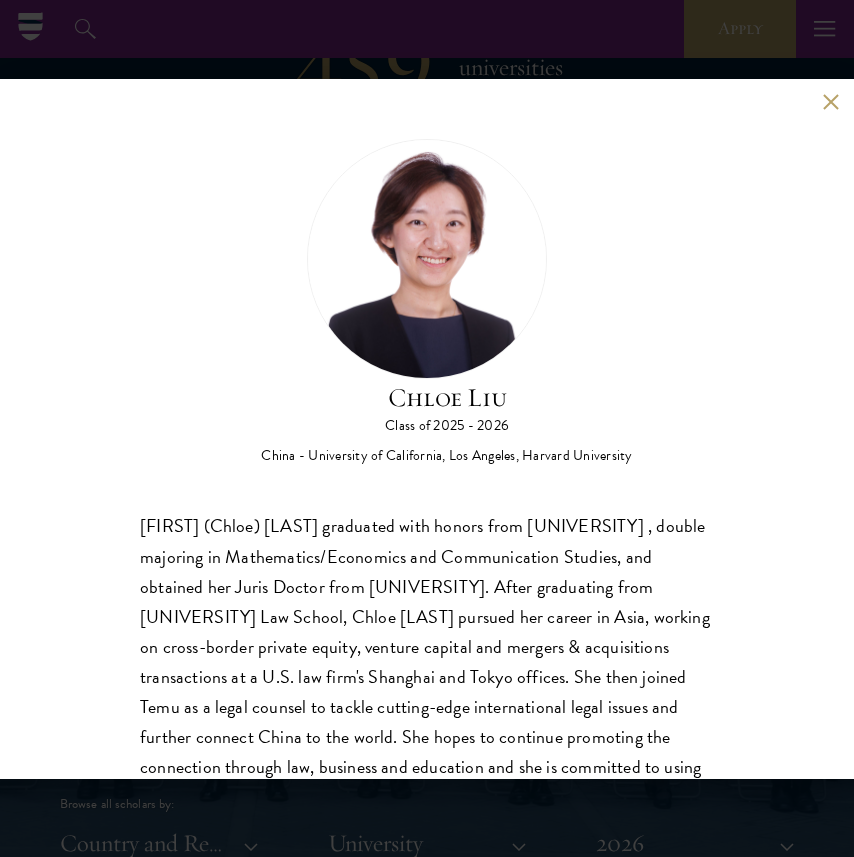 click at bounding box center (830, 102) 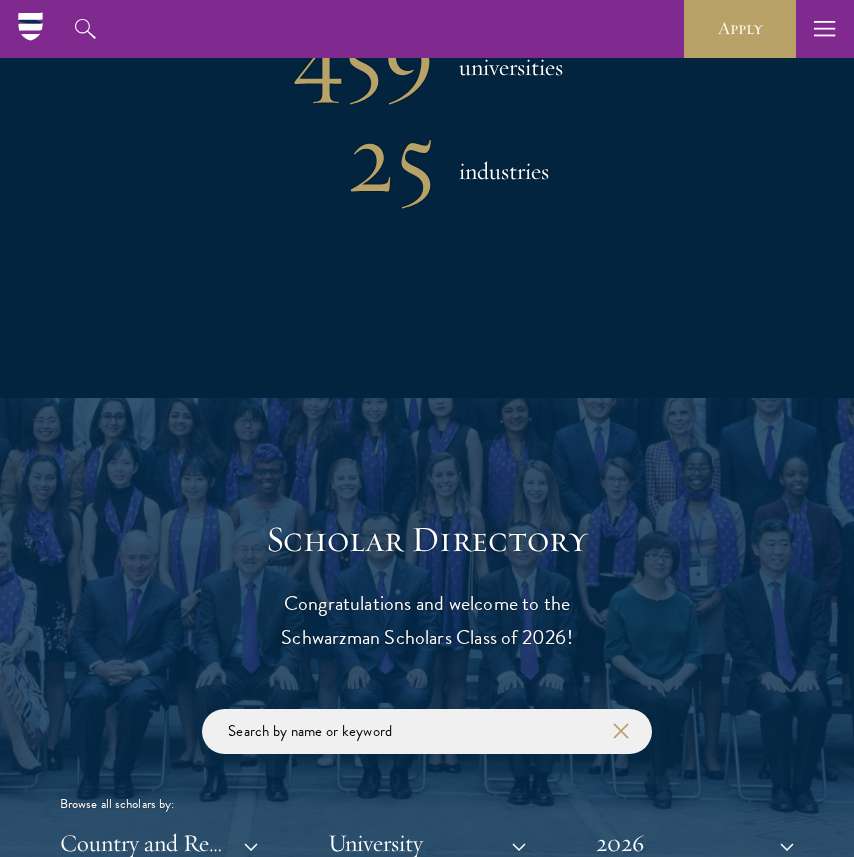 scroll, scrollTop: 2306, scrollLeft: 0, axis: vertical 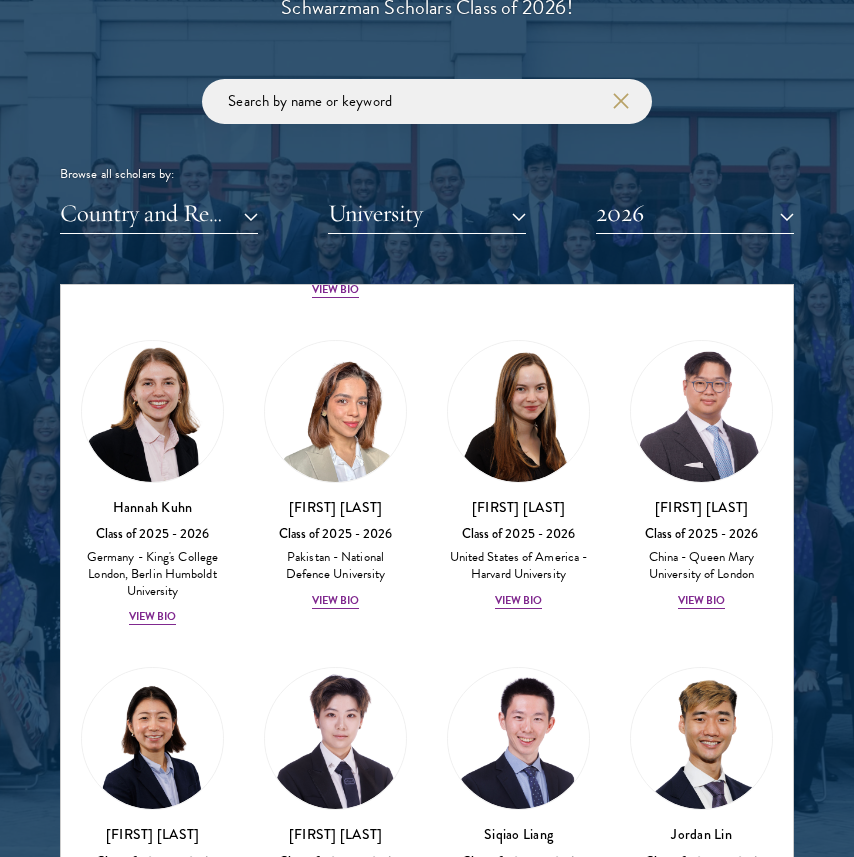 click on "[FIRST] [LAST]
Class of 2025 - 2026
United States of America - [UNIVERSITY]
View Bio" at bounding box center [518, 475] 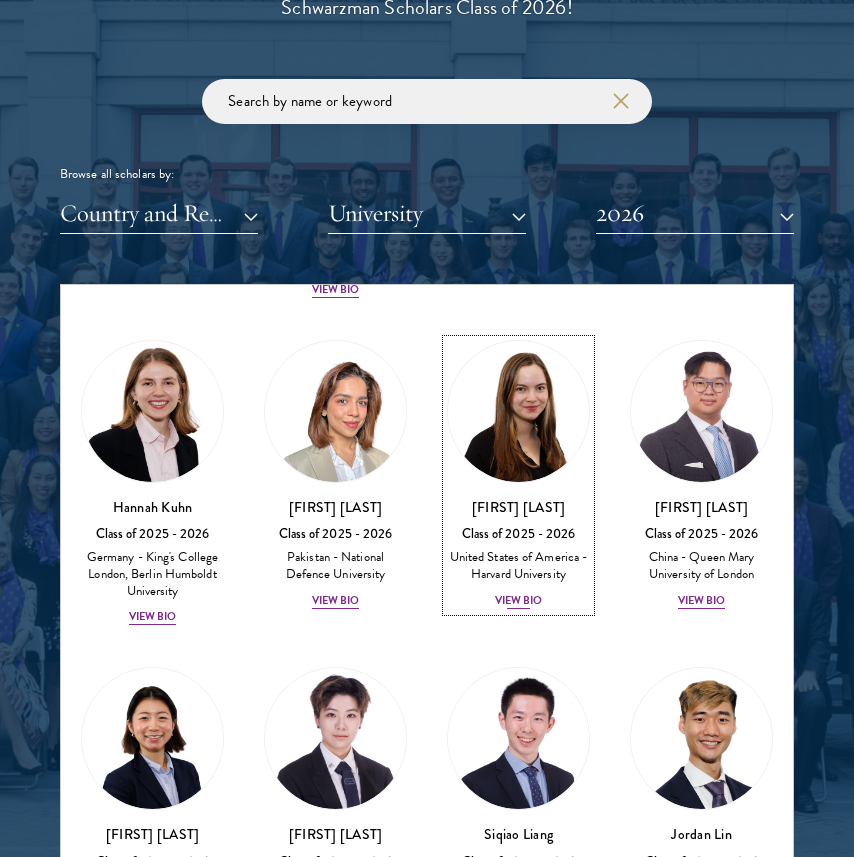 click on "View Bio" at bounding box center [519, 601] 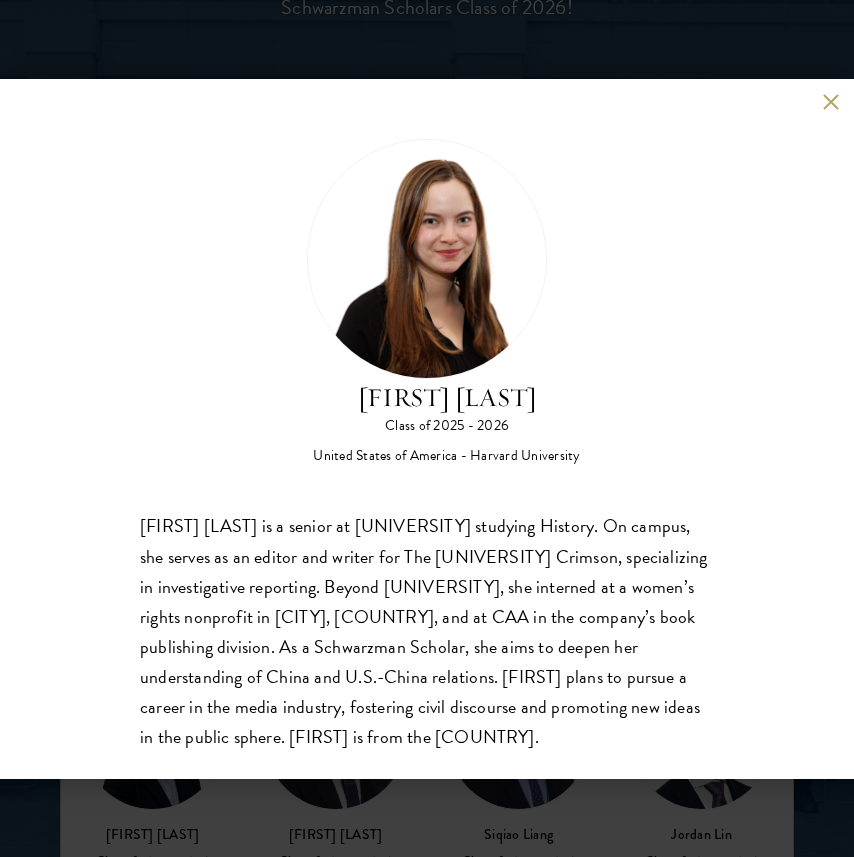 click on "[FIRST] [LAST] is a senior at [UNIVERSITY] studying History. On campus, she serves as an editor and writer for The [UNIVERSITY] Crimson, specializing in investigative reporting. Beyond [UNIVERSITY], she interned at a women’s rights nonprofit in [CITY], [COUNTRY], and at CAA in the company’s book publishing division. As a Schwarzman Scholar, she aims to deepen her understanding of China and U.S.-China relations. [FIRST] plans to pursue a career in the media industry, fostering civil discourse and promoting new ideas in the public sphere. [FIRST] is from the [COUNTRY]." at bounding box center [427, 631] 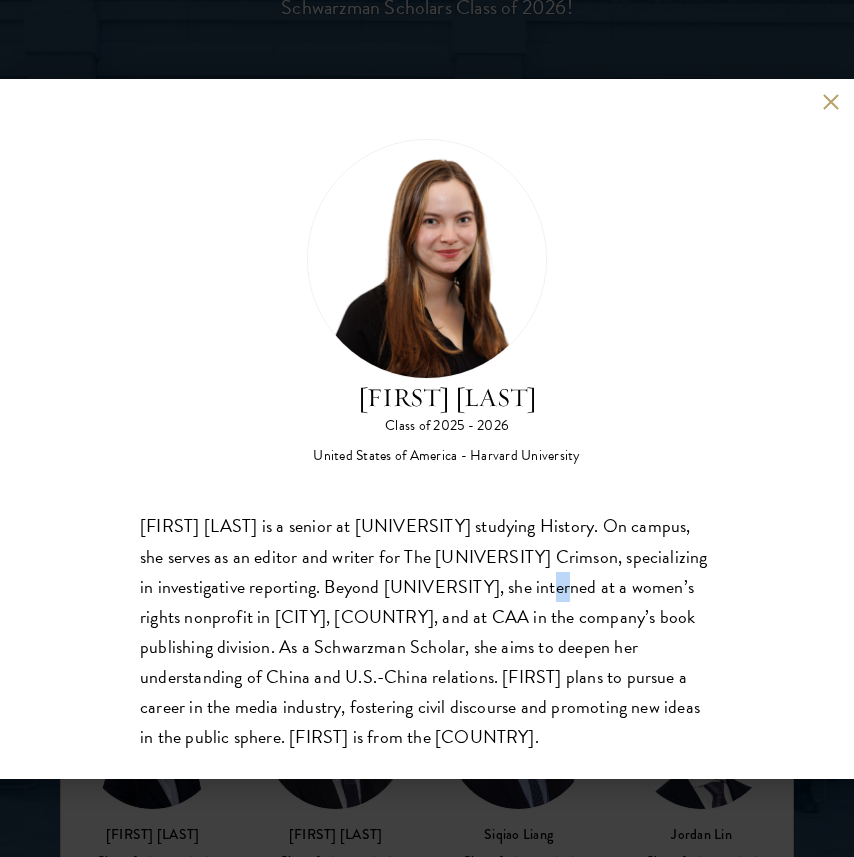 click on "[FIRST] [LAST] is a senior at [UNIVERSITY] studying History. On campus, she serves as an editor and writer for The [UNIVERSITY] Crimson, specializing in investigative reporting. Beyond [UNIVERSITY], she interned at a women’s rights nonprofit in [CITY], [COUNTRY], and at CAA in the company’s book publishing division. As a Schwarzman Scholar, she aims to deepen her understanding of China and U.S.-China relations. [FIRST] plans to pursue a career in the media industry, fostering civil discourse and promoting new ideas in the public sphere. [FIRST] is from the [COUNTRY]." at bounding box center (427, 631) 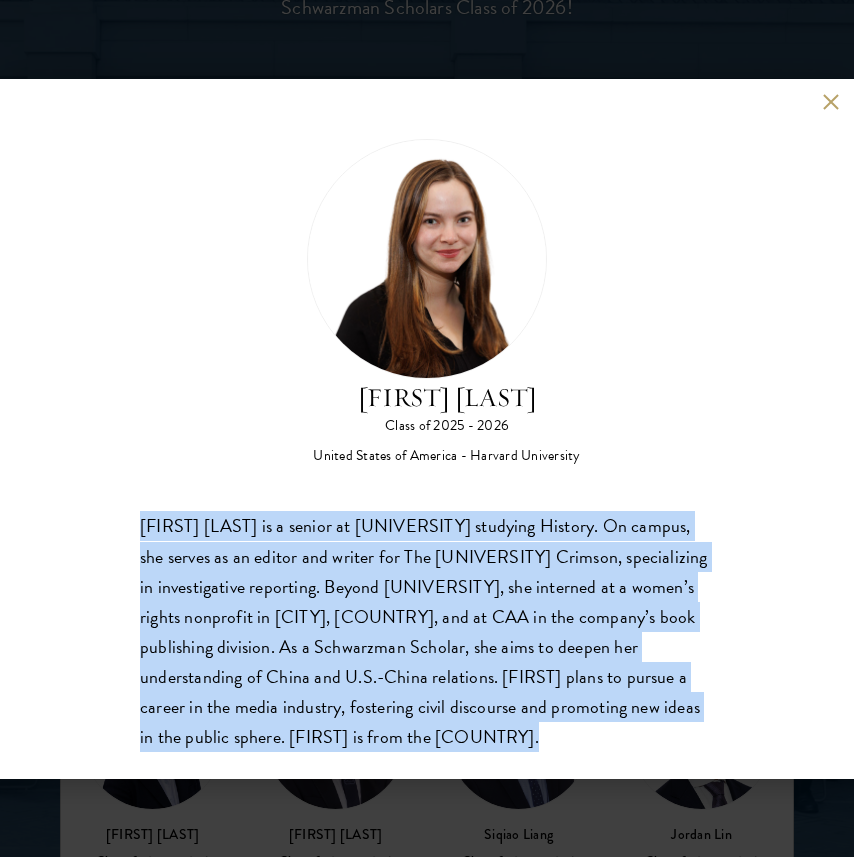 click on "[FIRST] [LAST] is a senior at [UNIVERSITY] studying History. On campus, she serves as an editor and writer for The [UNIVERSITY] Crimson, specializing in investigative reporting. Beyond [UNIVERSITY], she interned at a women’s rights nonprofit in [CITY], [COUNTRY], and at CAA in the company’s book publishing division. As a Schwarzman Scholar, she aims to deepen her understanding of China and U.S.-China relations. [FIRST] plans to pursue a career in the media industry, fostering civil discourse and promoting new ideas in the public sphere. [FIRST] is from the [COUNTRY]." at bounding box center [427, 631] 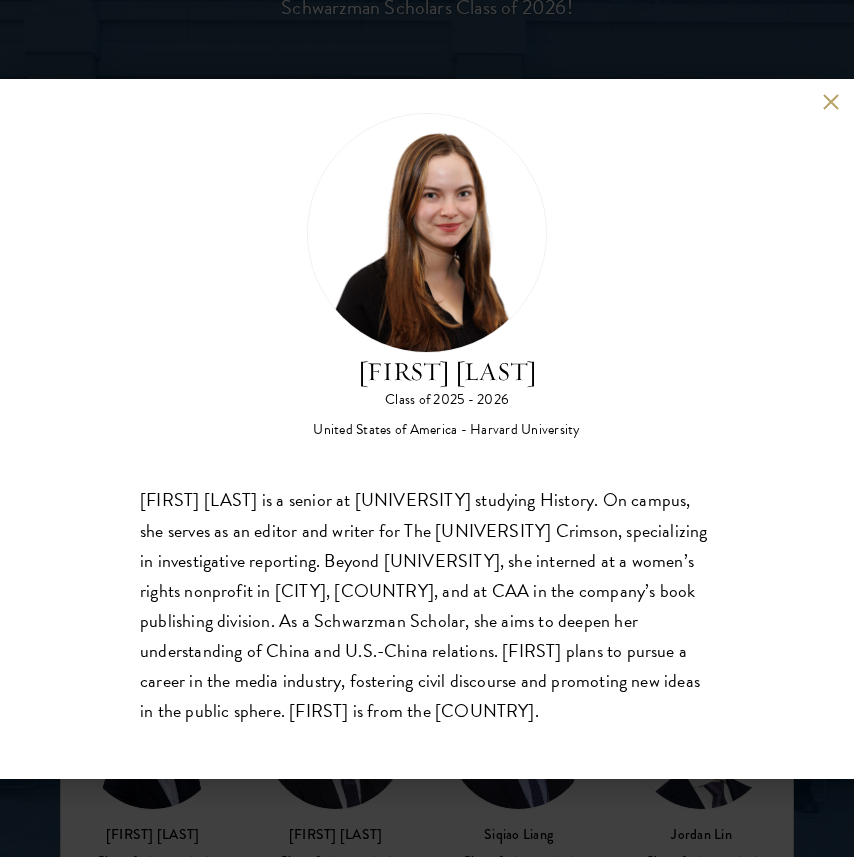scroll, scrollTop: 33, scrollLeft: 0, axis: vertical 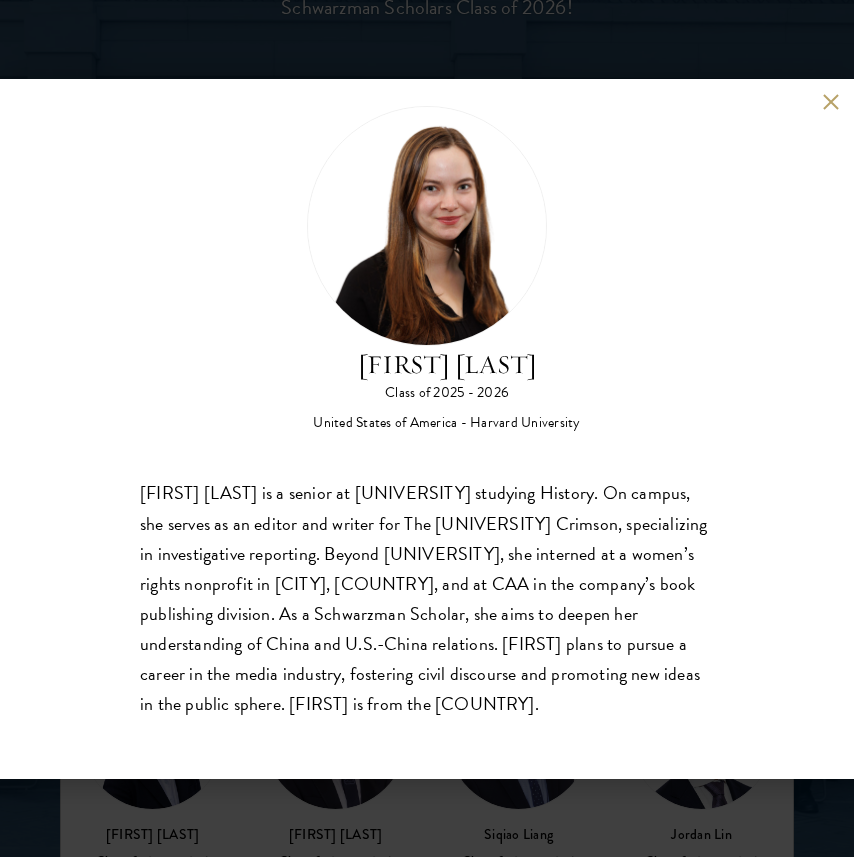 click on "[FIRST] [LAST] is a senior at [UNIVERSITY] studying History. On campus, she serves as an editor and writer for The [UNIVERSITY] Crimson, specializing in investigative reporting. Beyond [UNIVERSITY], she interned at a women’s rights nonprofit in [CITY], [COUNTRY], and at CAA in the company’s book publishing division. As a Schwarzman Scholar, she aims to deepen her understanding of China and U.S.-China relations. [FIRST] plans to pursue a career in the media industry, fostering civil discourse and promoting new ideas in the public sphere. [FIRST] is from the [COUNTRY]." at bounding box center (427, 598) 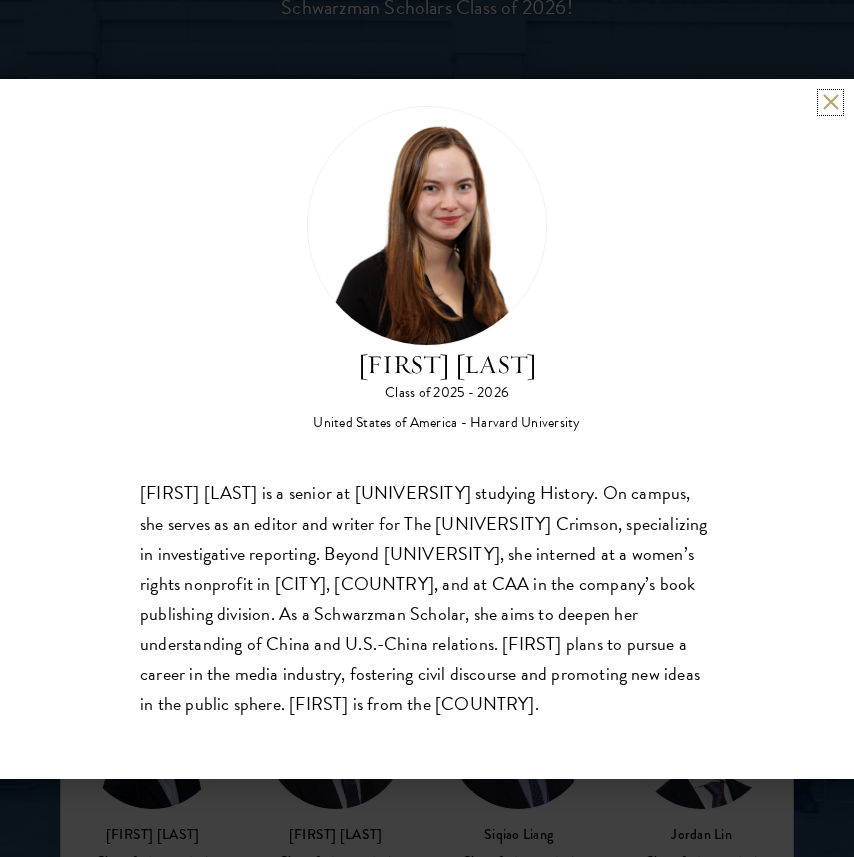 click at bounding box center (830, 102) 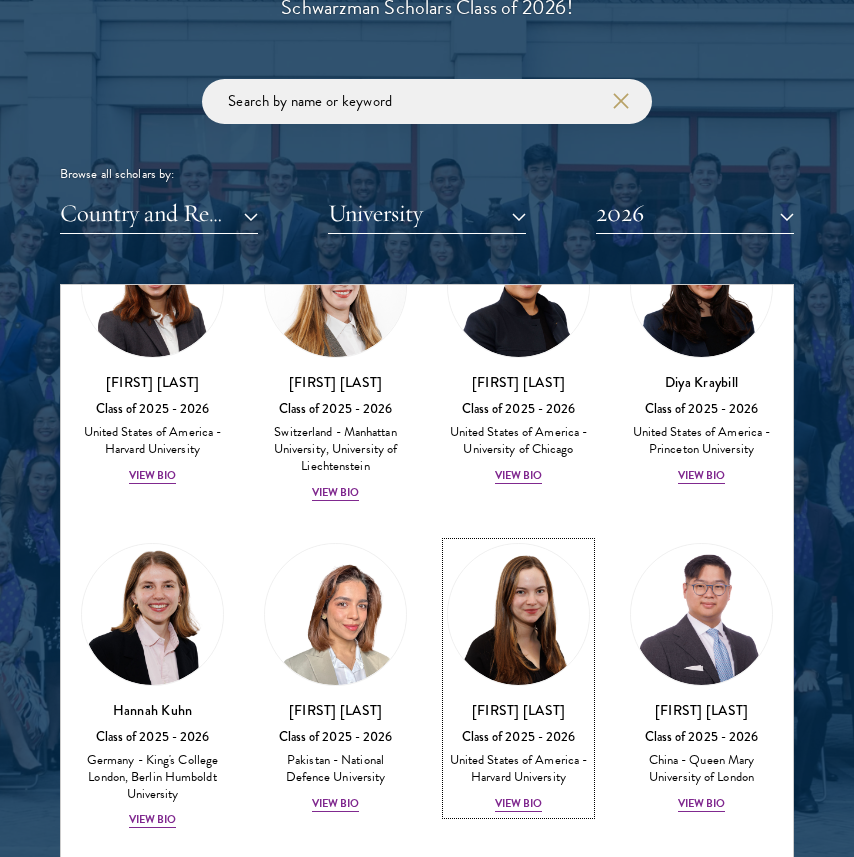 scroll, scrollTop: 5159, scrollLeft: 0, axis: vertical 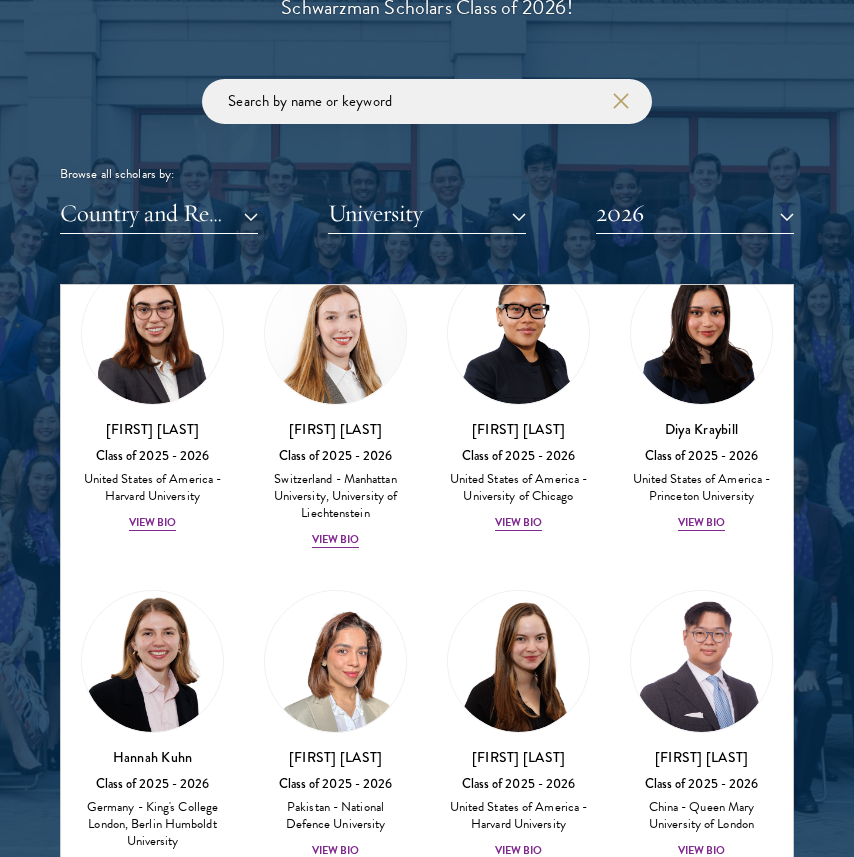 click on "[FIRST] [LAST]
Class of [YEAR] - [YEAR]
United States of America - [UNIVERSITY]
View Bio" at bounding box center (152, 397) 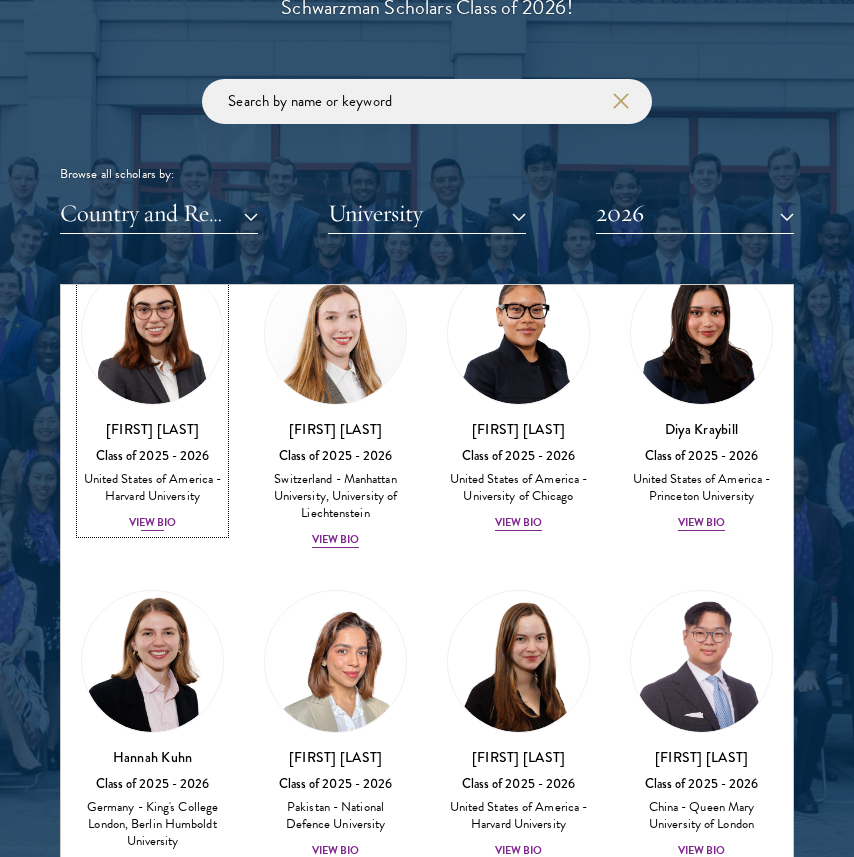 click on "View Bio" at bounding box center (153, 523) 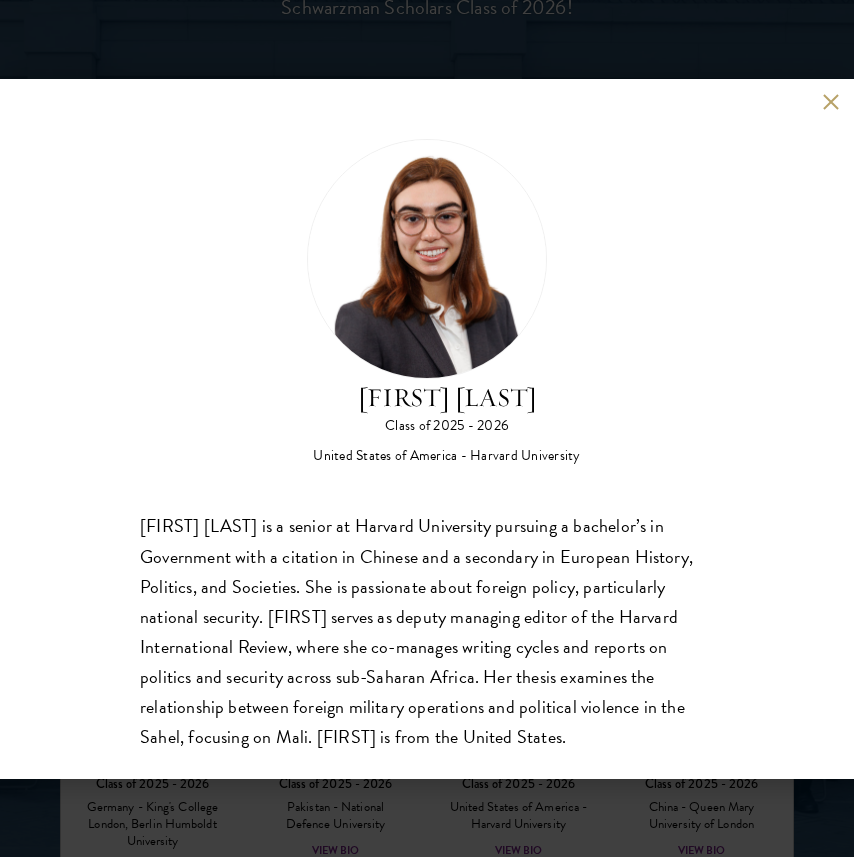 scroll, scrollTop: 33, scrollLeft: 0, axis: vertical 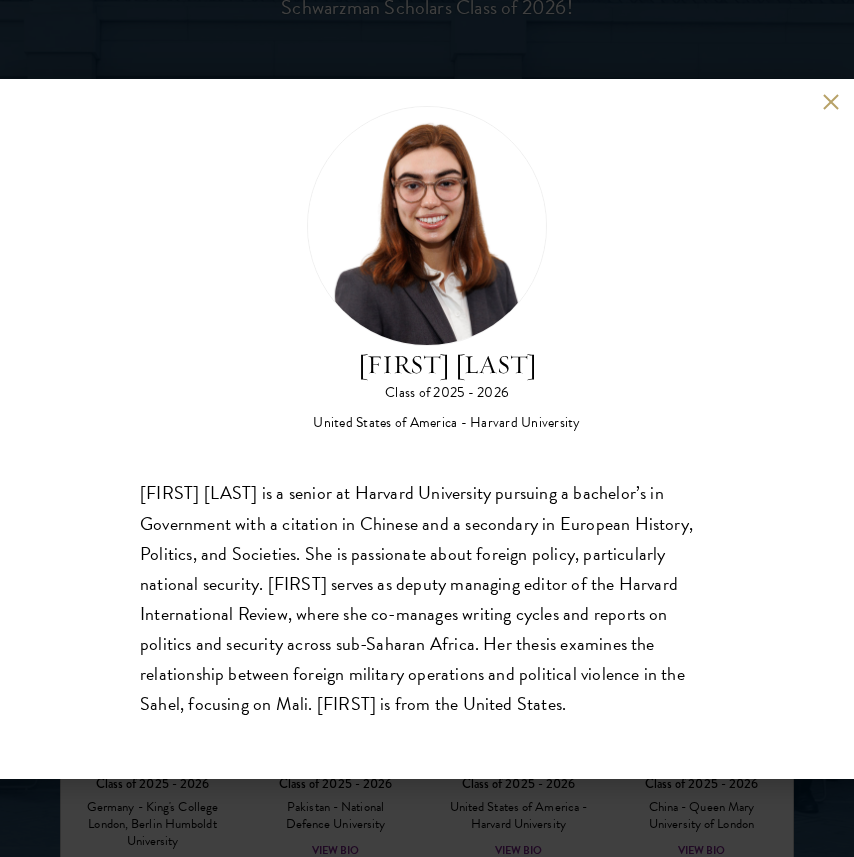drag, startPoint x: 210, startPoint y: 586, endPoint x: 621, endPoint y: 704, distance: 427.6038 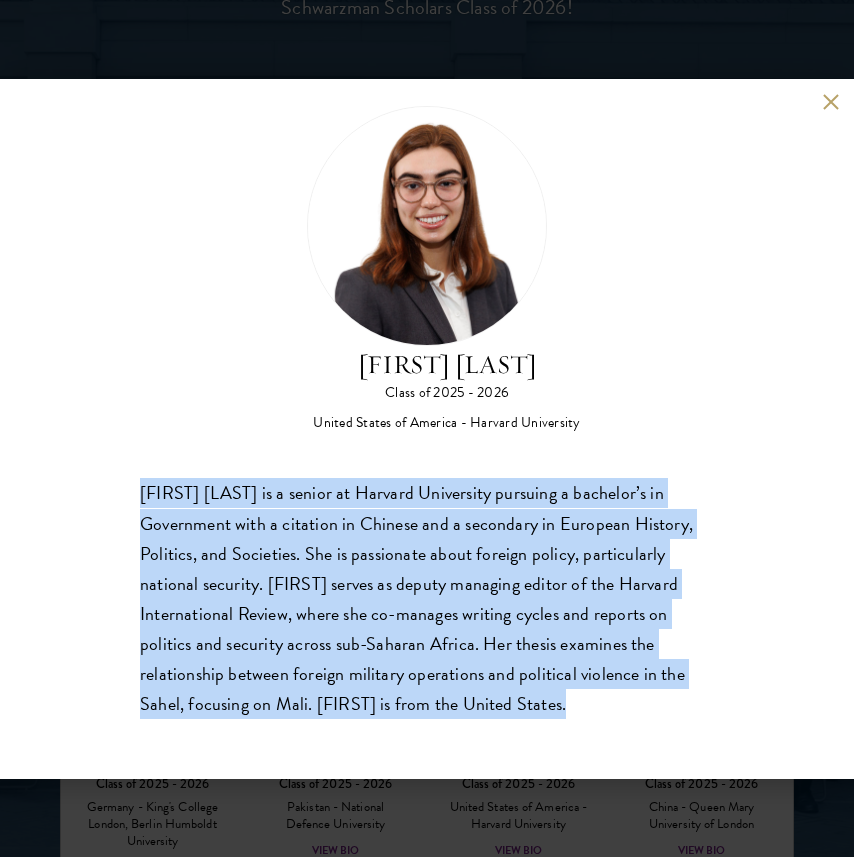 drag, startPoint x: 621, startPoint y: 704, endPoint x: 658, endPoint y: 467, distance: 239.8708 